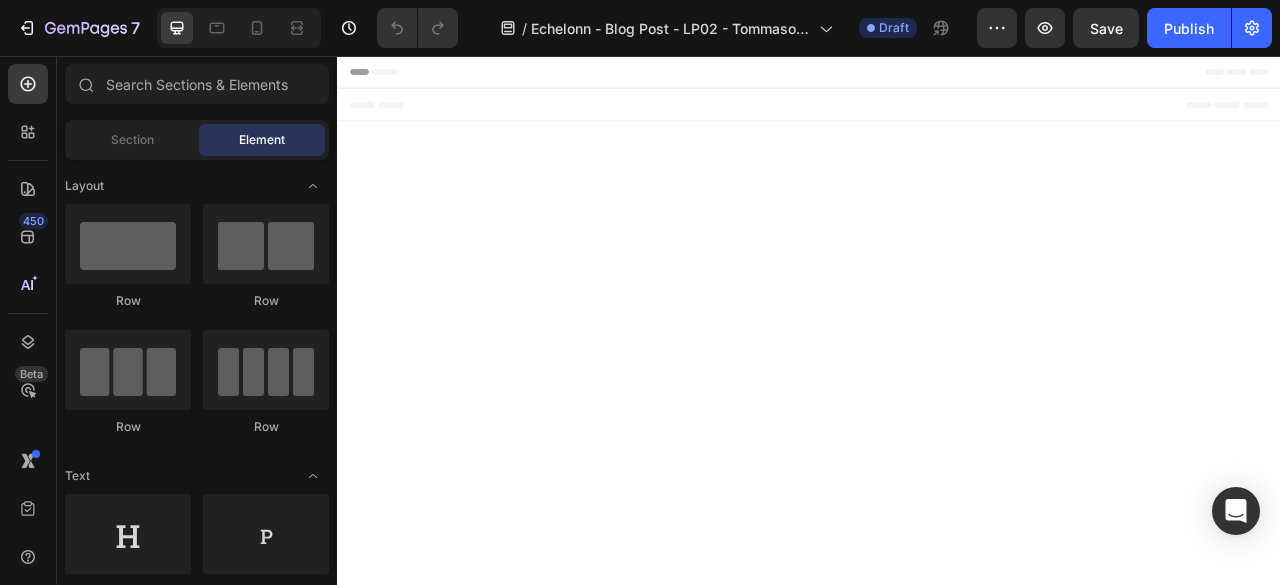 scroll, scrollTop: 0, scrollLeft: 0, axis: both 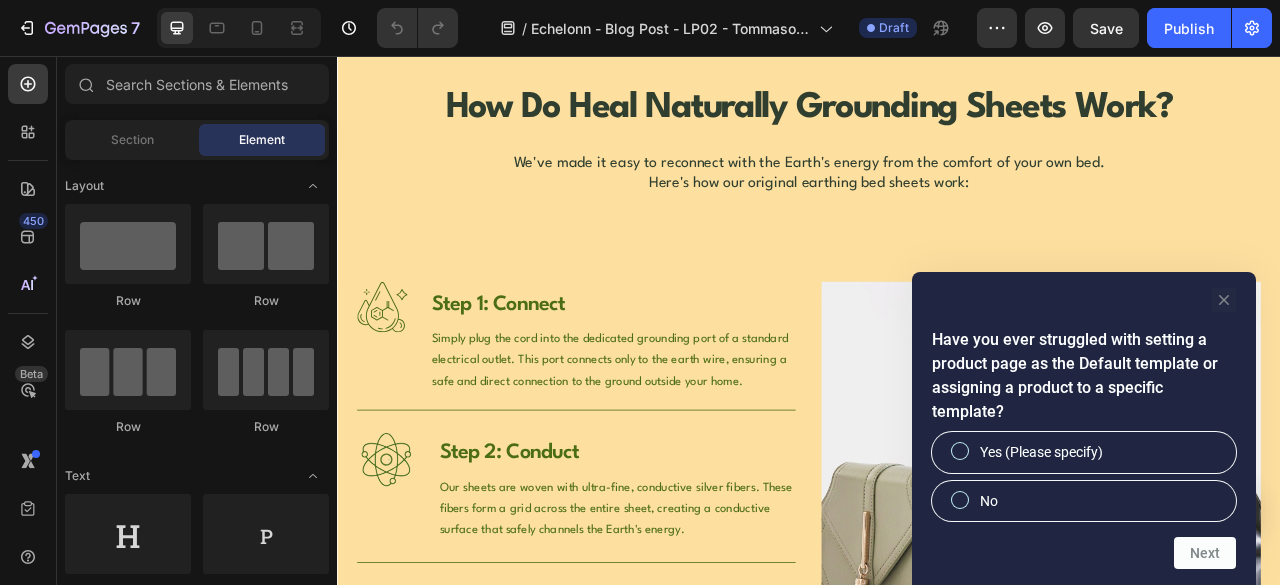 click 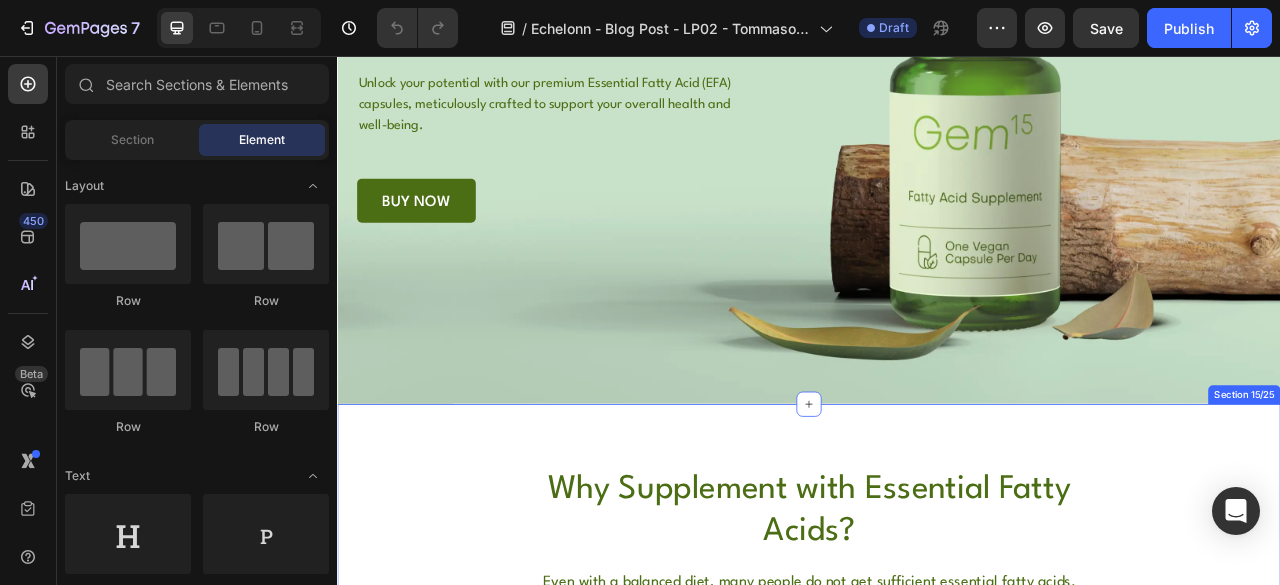 scroll, scrollTop: 9833, scrollLeft: 0, axis: vertical 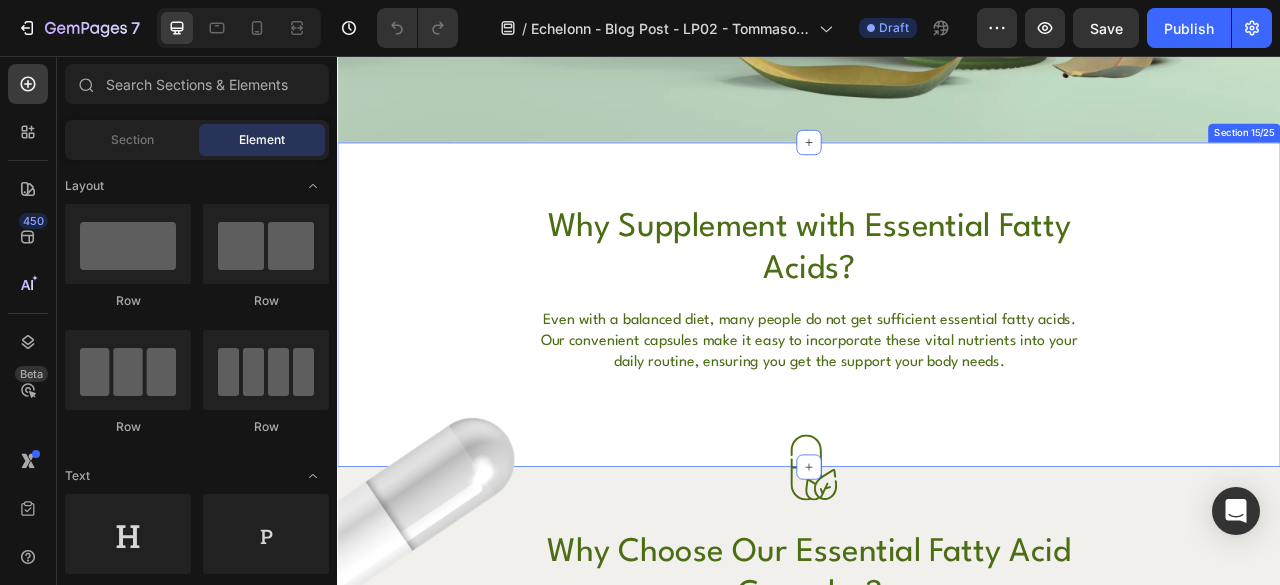 click on "Why Supplement with Essential Fatty Acids? Heading Even with a balanced diet, many people do not get sufficient essential fatty acids. Our convenient capsules make it easy to incorporate these vital nutrients into your daily routine, ensuring you get the support your body needs. Text Block Row Section 15/25" at bounding box center [937, 372] 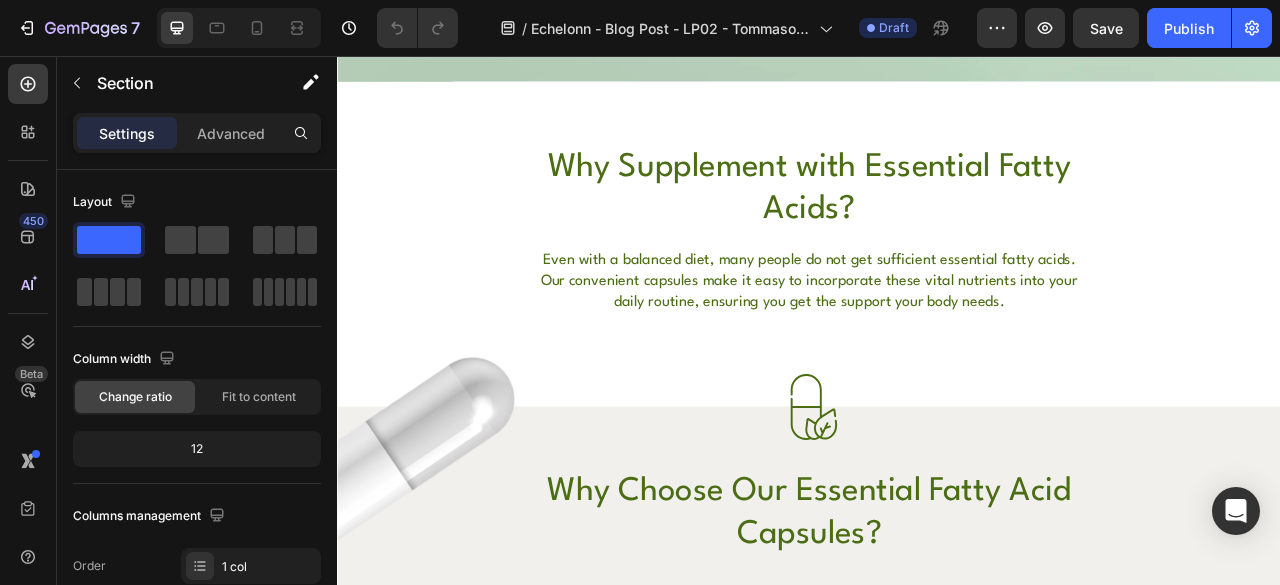 scroll, scrollTop: 9500, scrollLeft: 0, axis: vertical 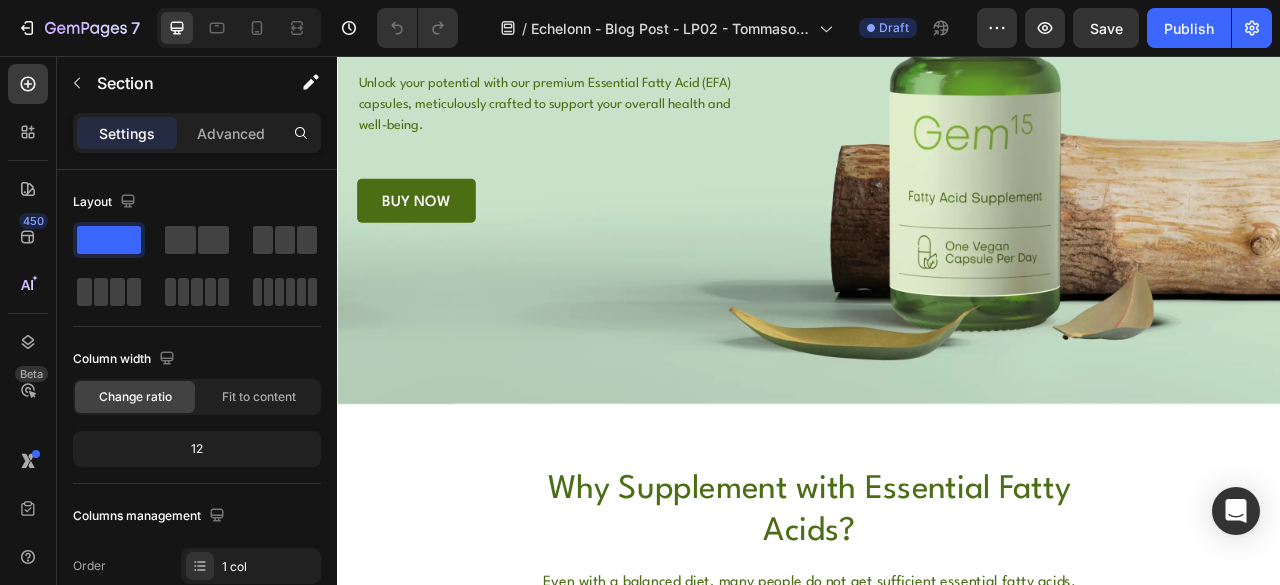 click on "Why Supplement with Essential Fatty Acids? Heading Even with a balanced diet, many people do not get sufficient essential fatty acids. Our convenient capsules make it easy to incorporate these vital nutrients into your daily routine, ensuring you get the support your body needs. Text Block Row Section 15/25" at bounding box center (937, 705) 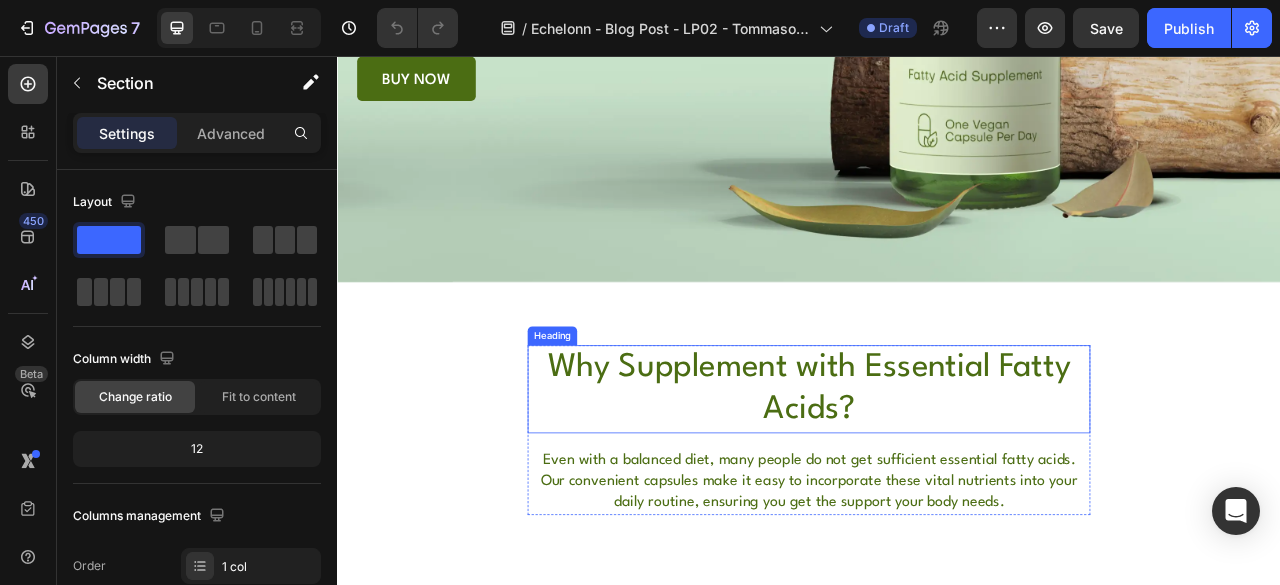 scroll, scrollTop: 9666, scrollLeft: 0, axis: vertical 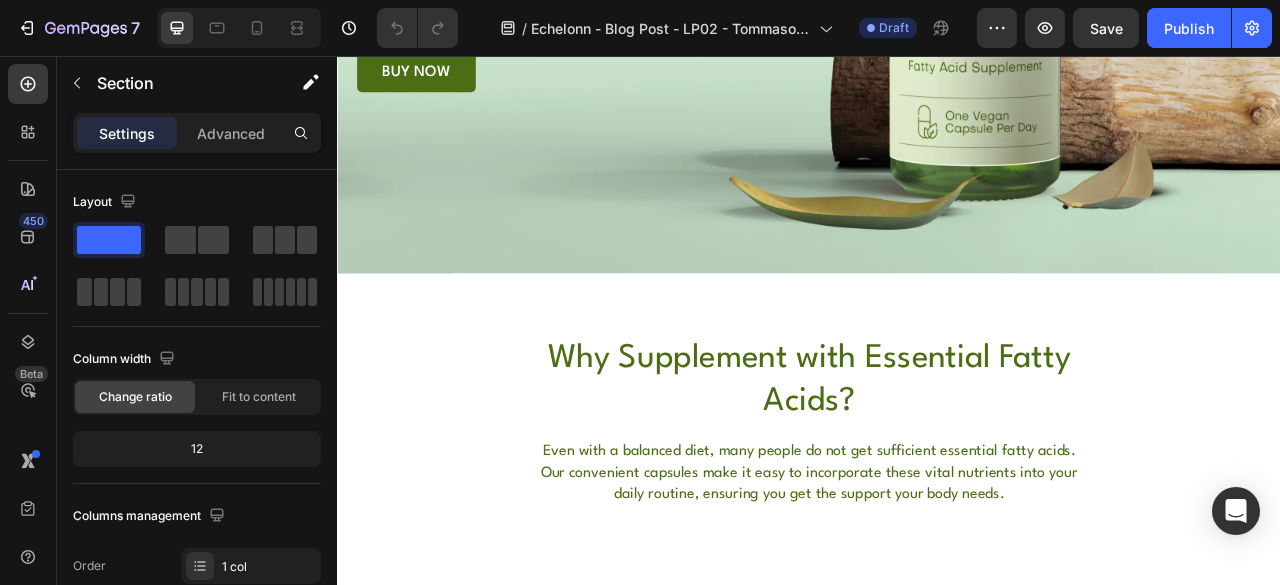 click on "Why Supplement with Essential Fatty Acids? Heading Even with a balanced diet, many people do not get sufficient essential fatty acids. Our convenient capsules make it easy to incorporate these vital nutrients into your daily routine, ensuring you get the support your body needs. Text Block Row Section 15/25" at bounding box center (937, 539) 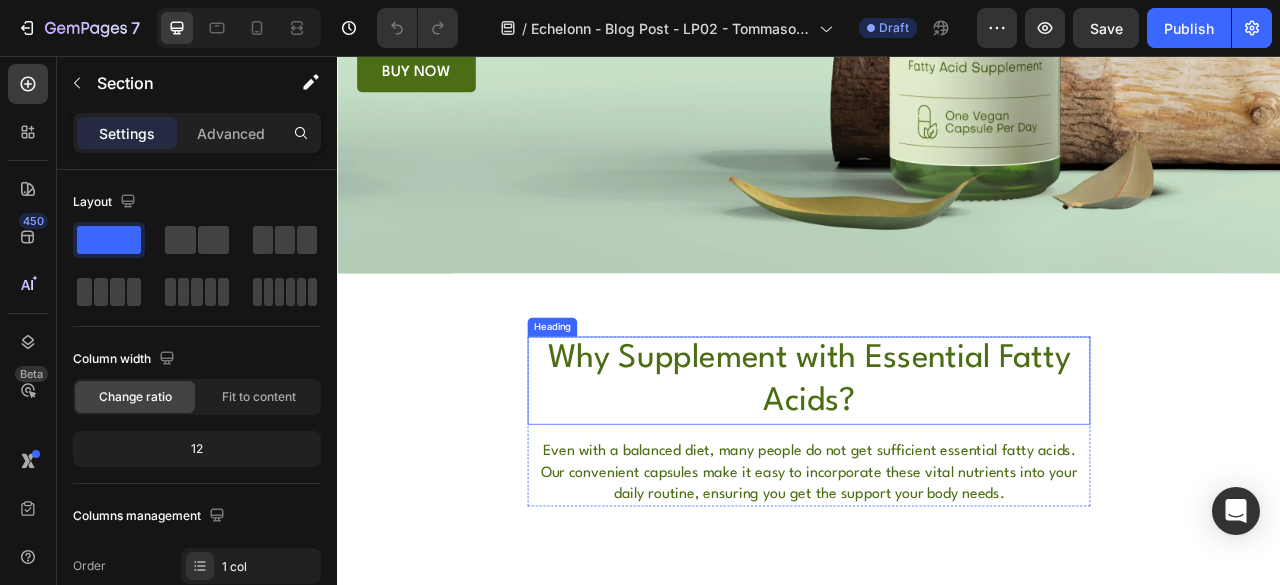 click on "Why Supplement with Essential Fatty Acids?" at bounding box center (937, 469) 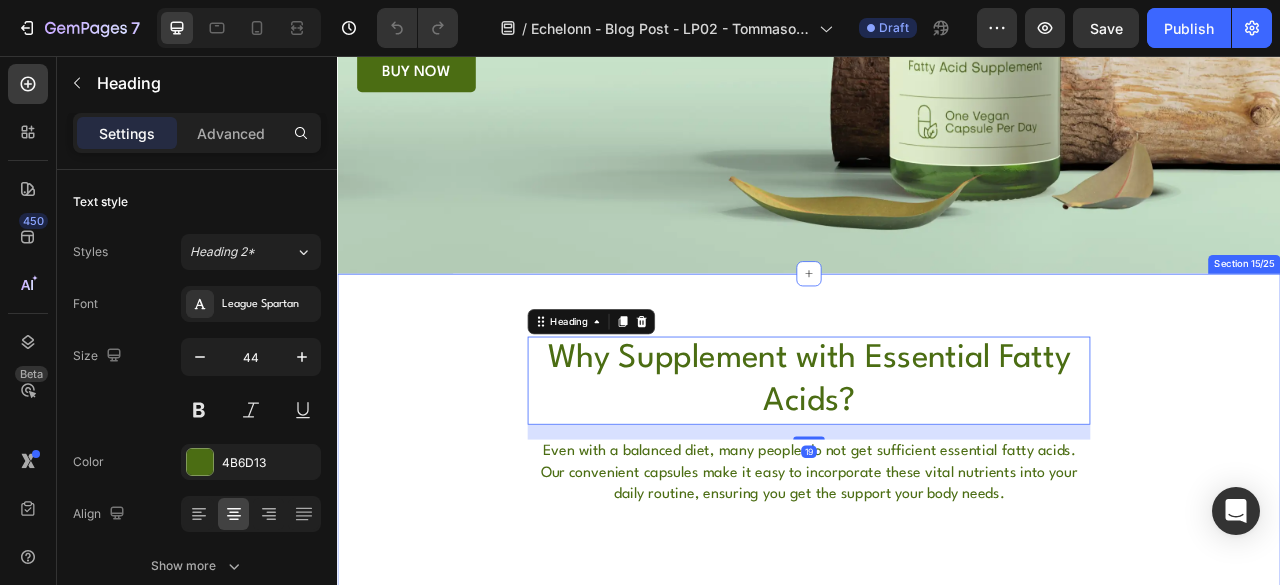 click on "Why Supplement with Essential Fatty Acids? Heading   19 Even with a balanced diet, many people do not get sufficient essential fatty acids. Our convenient capsules make it easy to incorporate these vital nutrients into your daily routine, ensuring you get the support your body needs. Text Block Row Section 15/25" at bounding box center (937, 539) 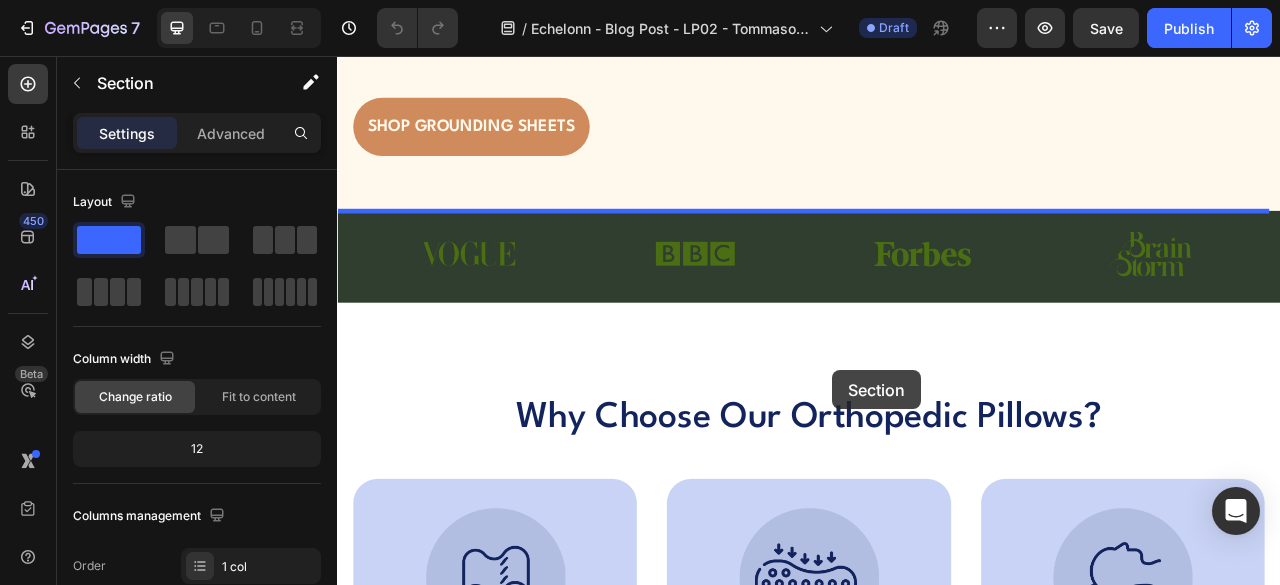 scroll, scrollTop: 460, scrollLeft: 0, axis: vertical 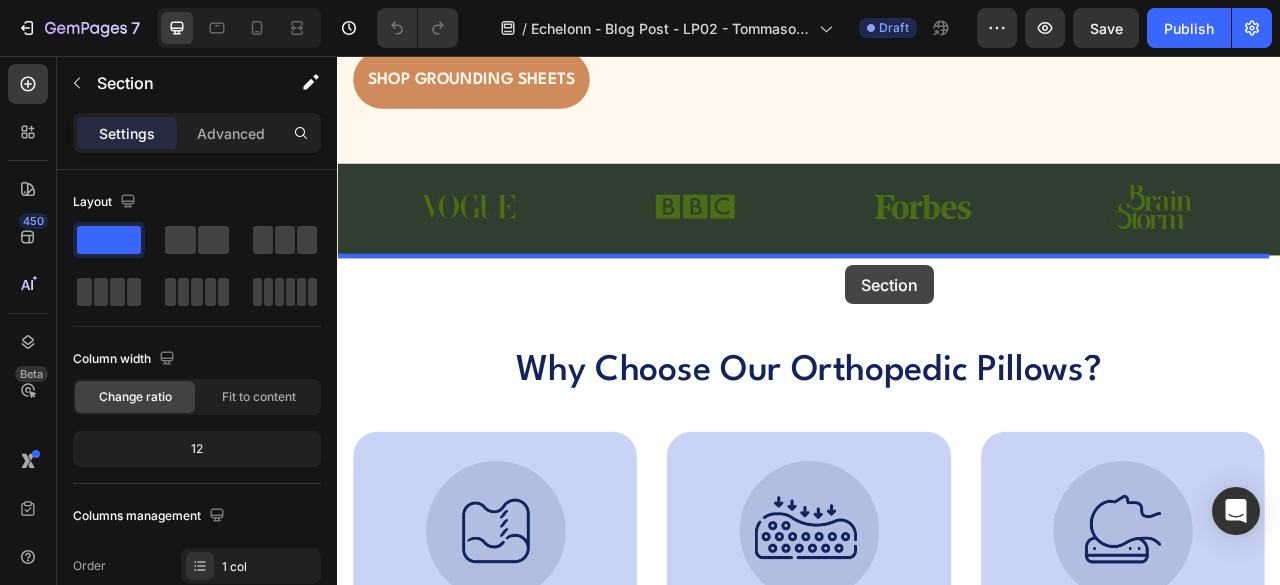 drag, startPoint x: 1133, startPoint y: 317, endPoint x: 983, endPoint y: 322, distance: 150.08331 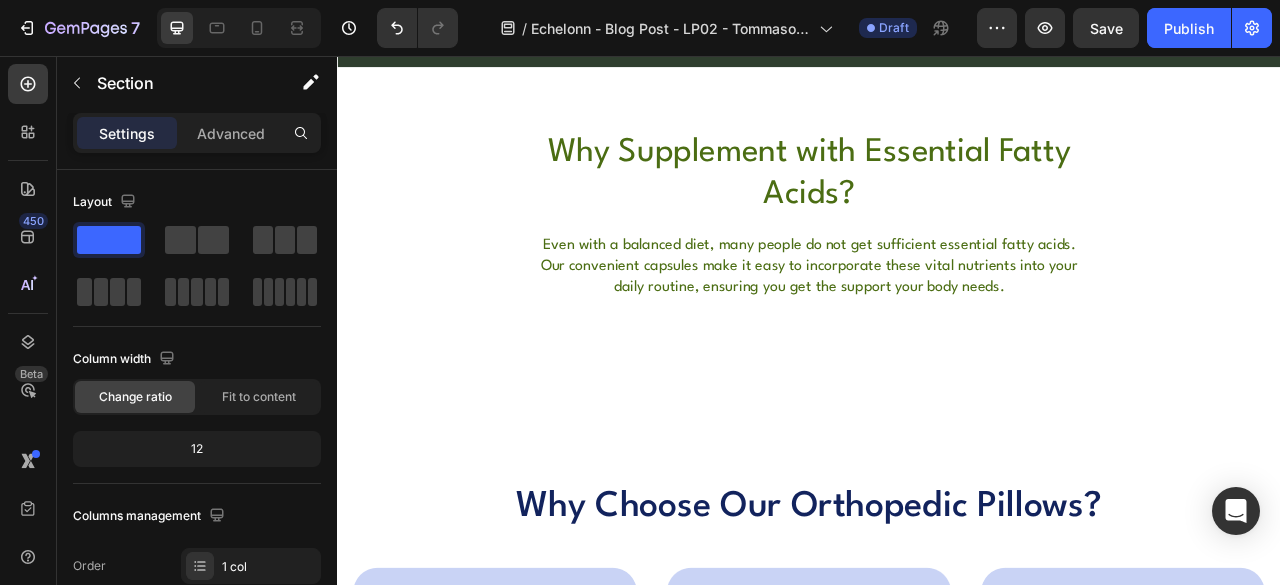 scroll, scrollTop: 460, scrollLeft: 0, axis: vertical 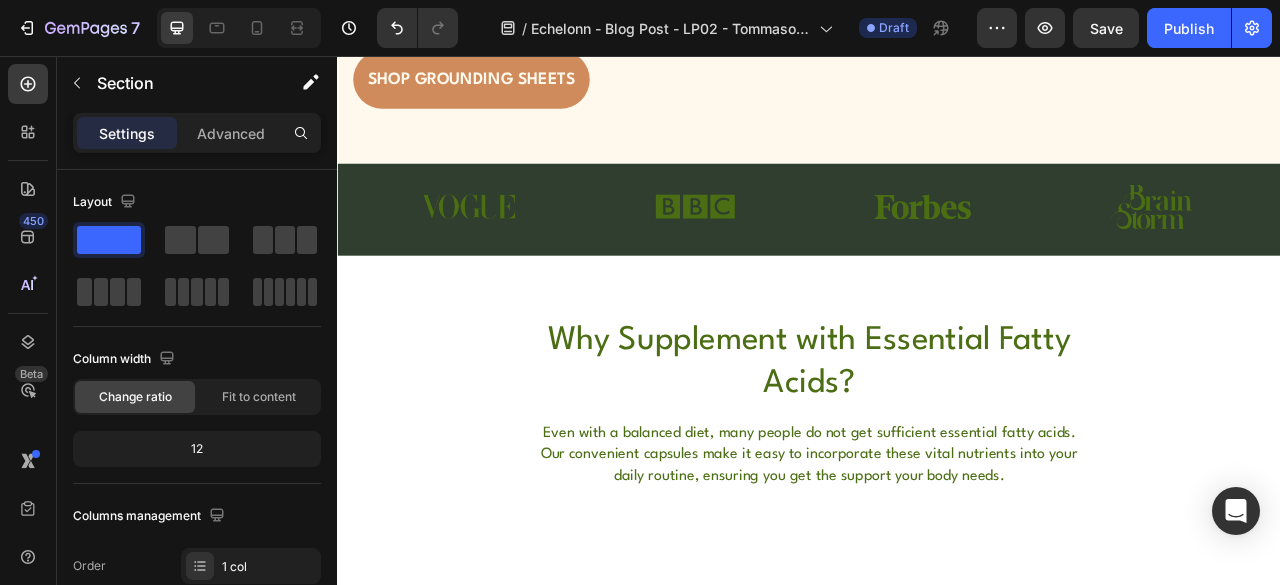 click on "Why Supplement with Essential Fatty Acids? Heading Even with a balanced diet, many people do not get sufficient essential fatty acids. Our convenient capsules make it easy to incorporate these vital nutrients into your daily routine, ensuring you get the support your body needs. Text Block Row Section 3/25" at bounding box center (937, 516) 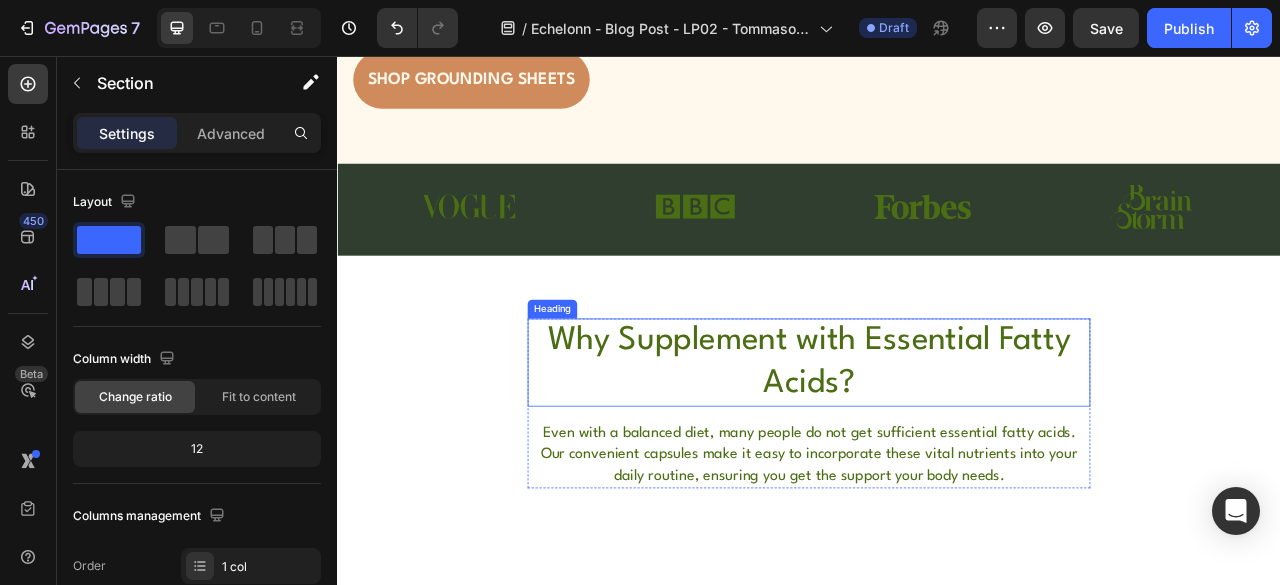 click on "Why Supplement with Essential Fatty Acids?" at bounding box center (937, 446) 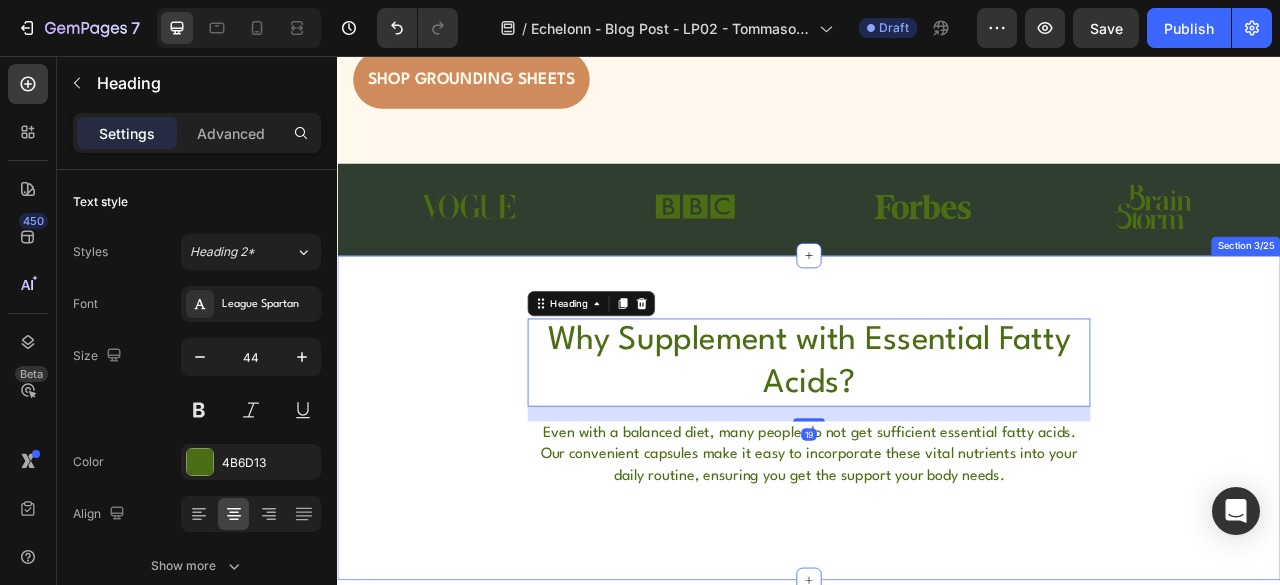 click on "Why Supplement with Essential Fatty Acids? Heading   19 Even with a balanced diet, many people do not get sufficient essential fatty acids. Our convenient capsules make it easy to incorporate these vital nutrients into your daily routine, ensuring you get the support your body needs. Text Block Row Section 3/25" at bounding box center (937, 516) 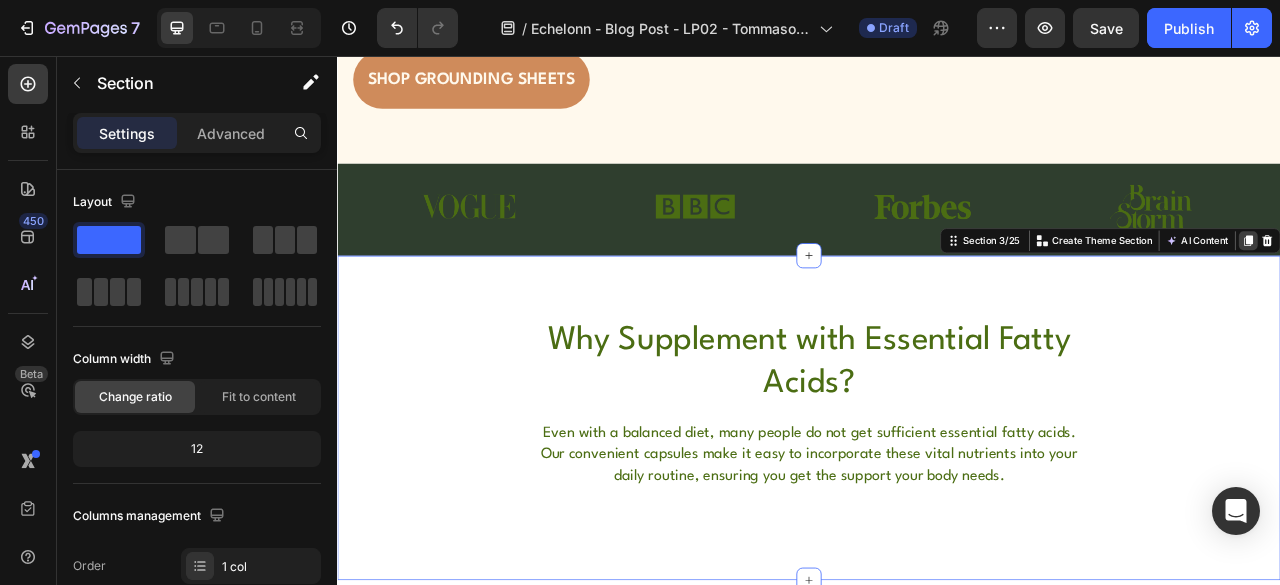 click 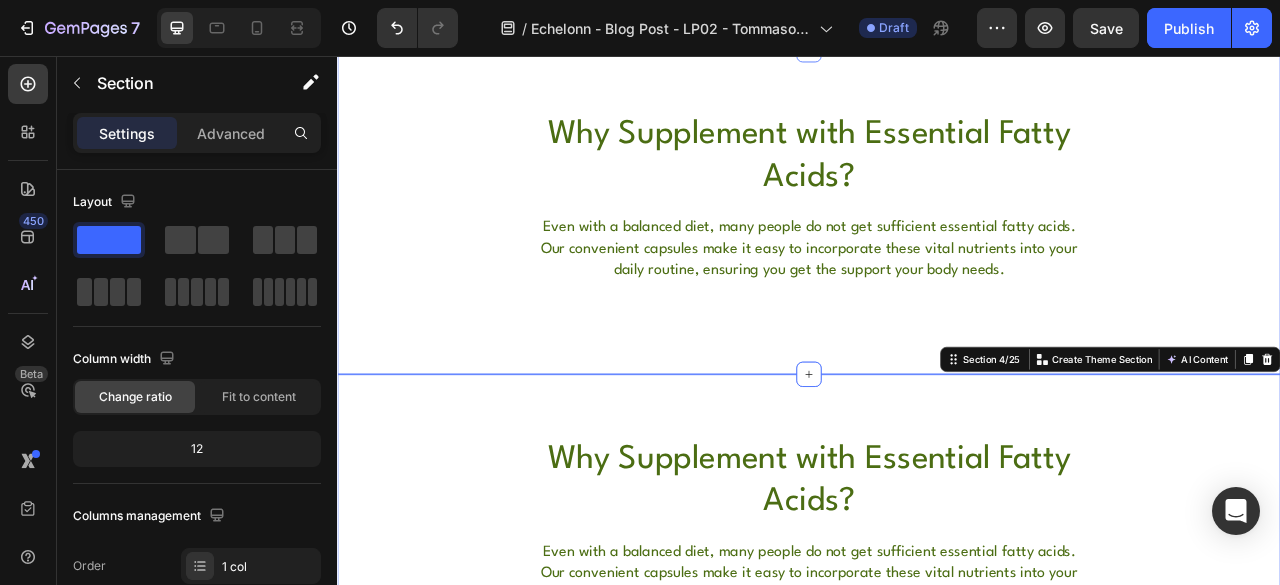 scroll, scrollTop: 723, scrollLeft: 0, axis: vertical 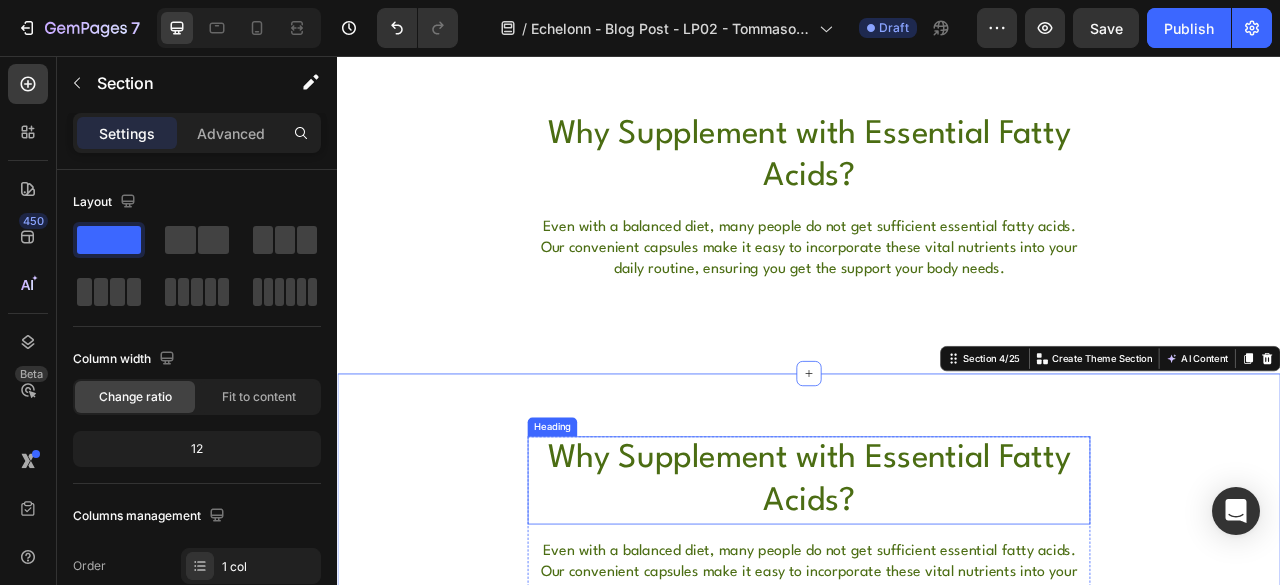 click on "Why Supplement with Essential Fatty Acids?" at bounding box center [937, 596] 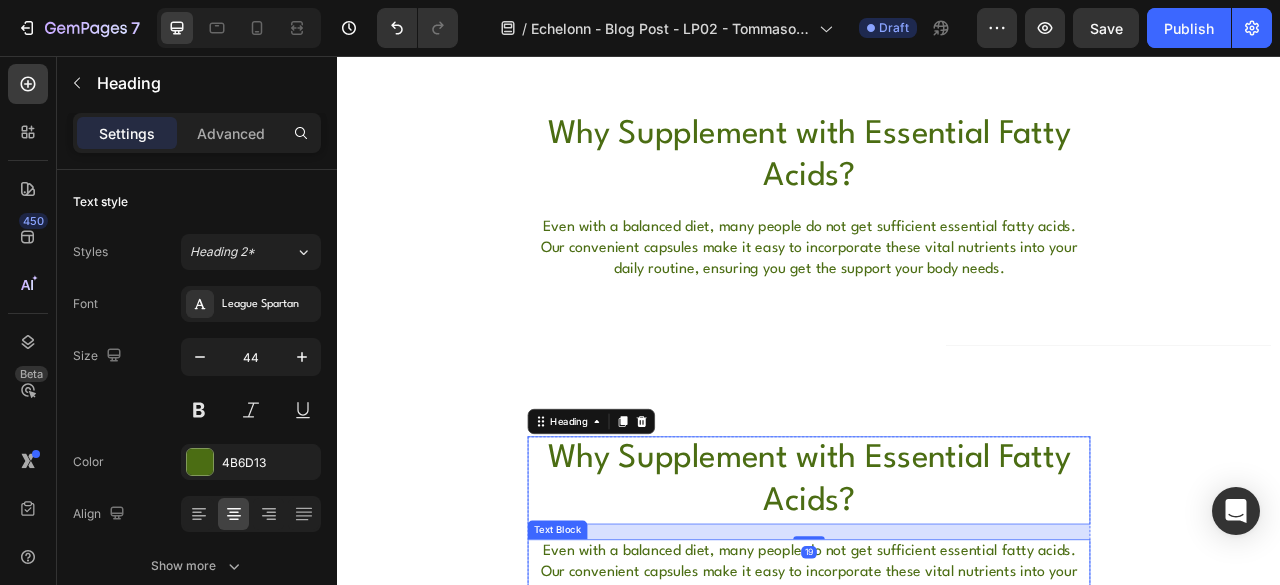 scroll, scrollTop: 890, scrollLeft: 0, axis: vertical 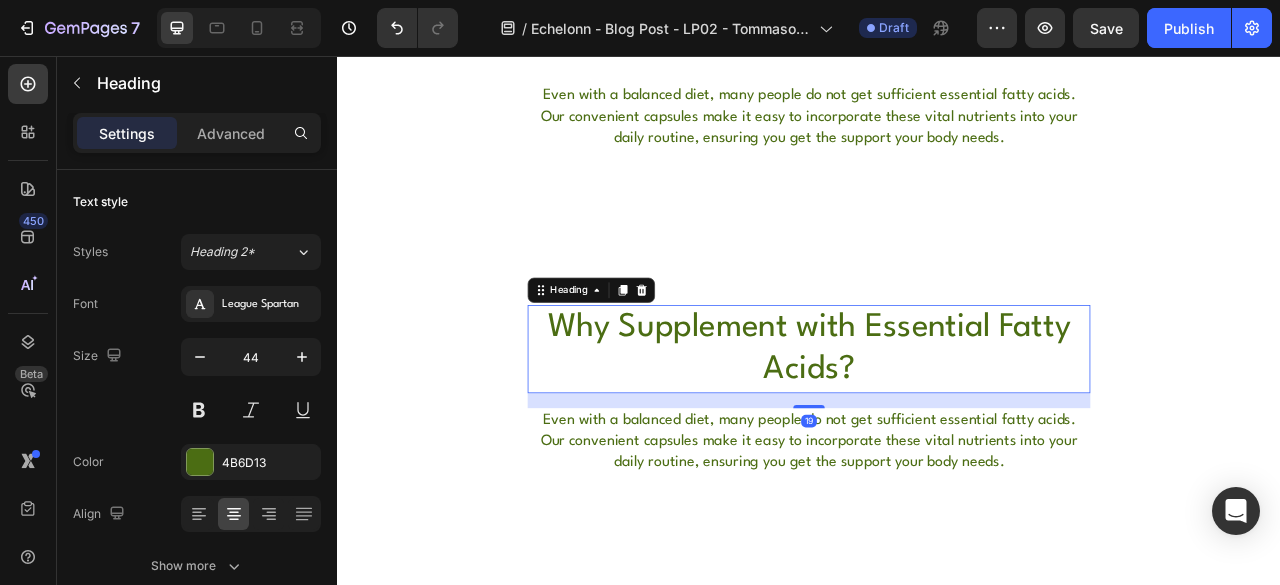 click on "Why Supplement with Essential Fatty Acids?" at bounding box center [937, 429] 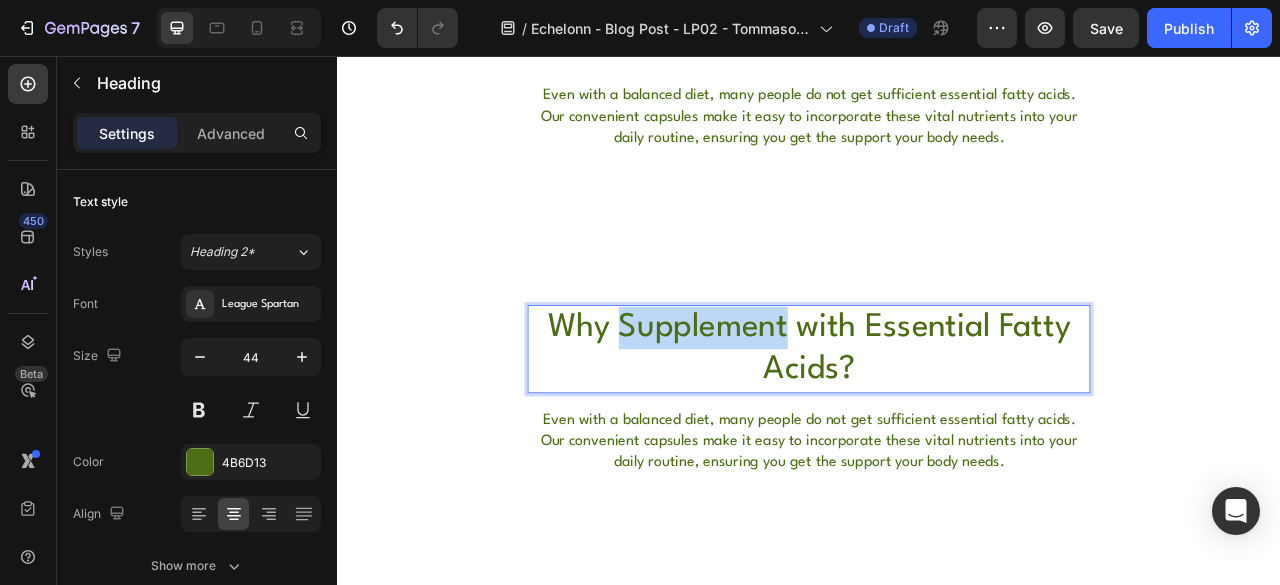 click on "Why Supplement with Essential Fatty Acids?" at bounding box center [937, 429] 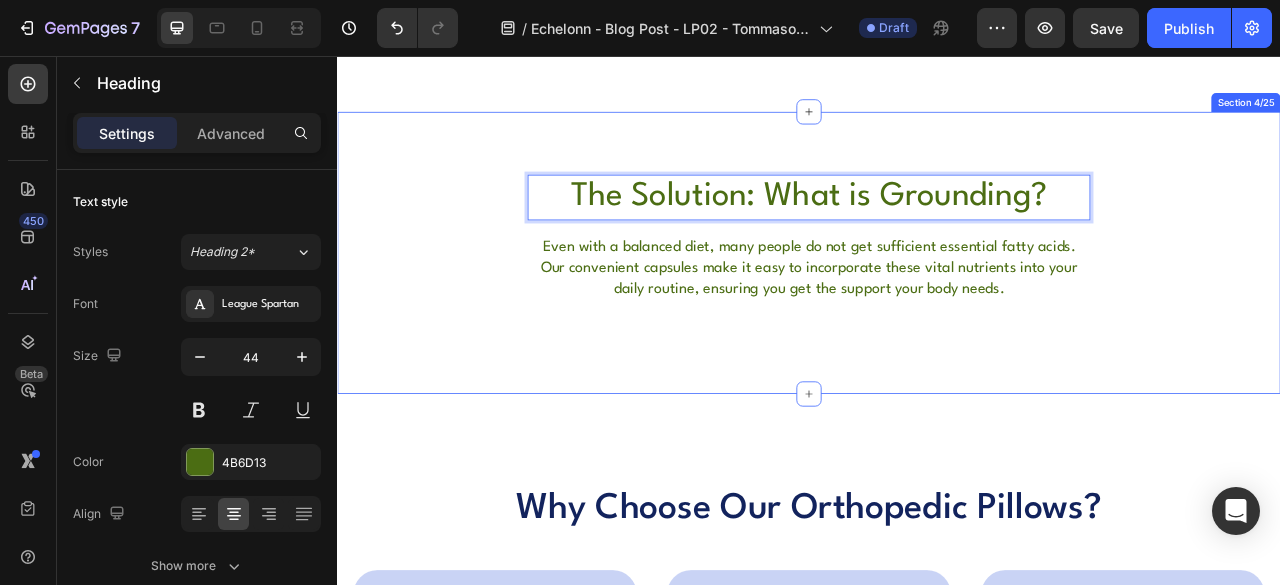 scroll, scrollTop: 890, scrollLeft: 0, axis: vertical 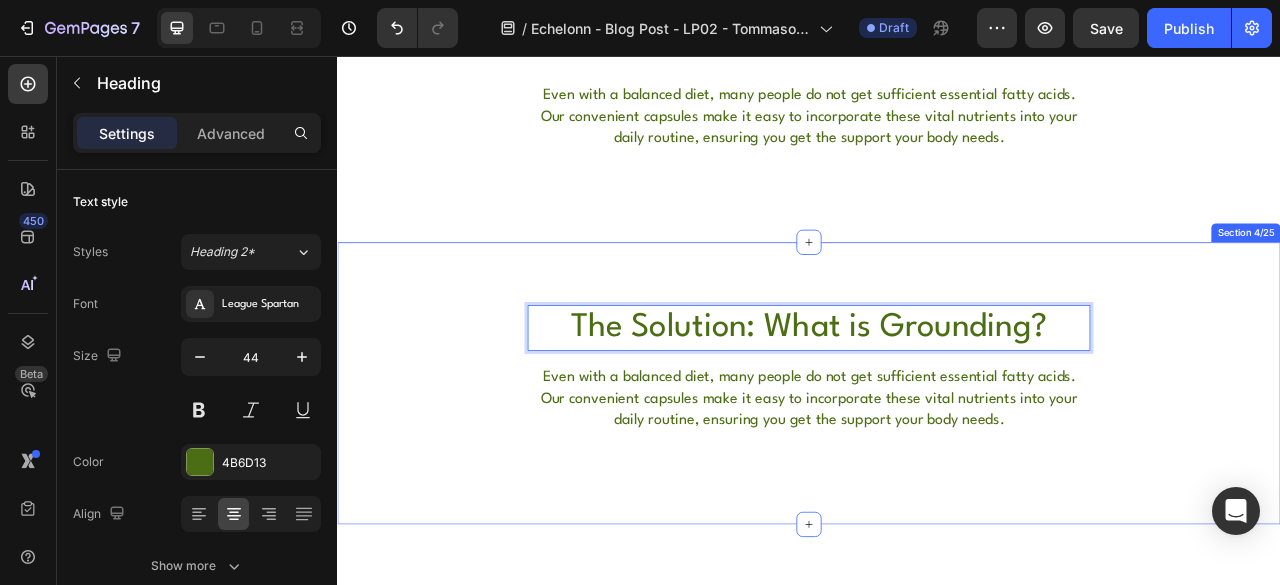 click on "The Solution: What is Grounding? Heading   19 Even with a balanced diet, many people do not get sufficient essential fatty acids. Our convenient capsules make it easy to incorporate these vital nutrients into your daily routine, ensuring you get the support your body needs. Text Block Row Section 4/25" at bounding box center [937, 472] 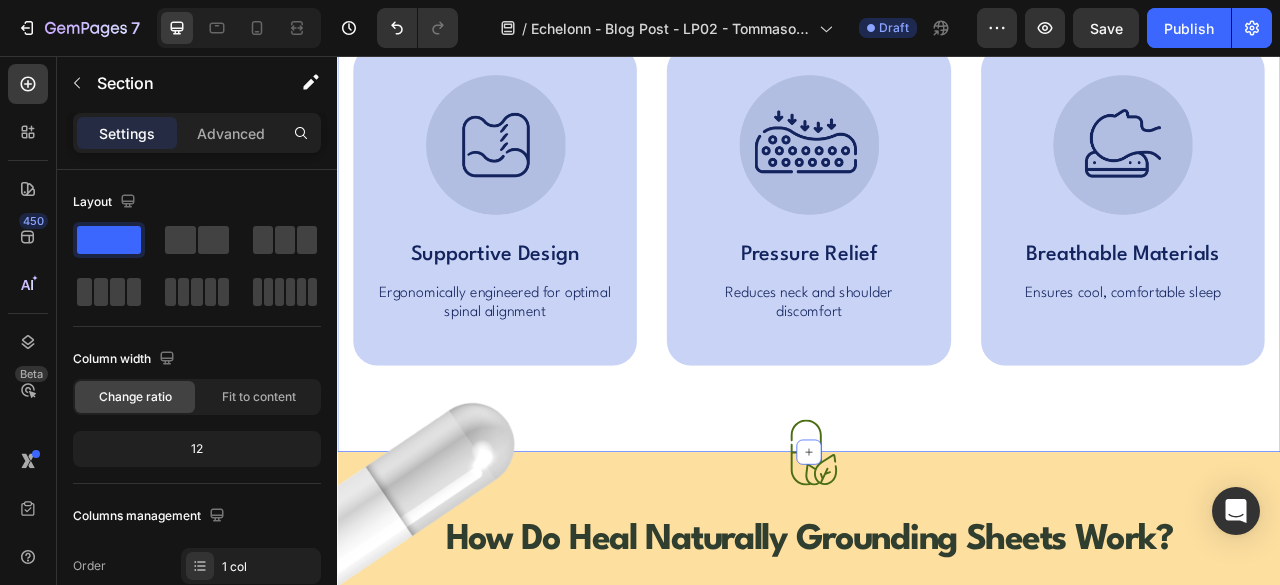 scroll, scrollTop: 2056, scrollLeft: 0, axis: vertical 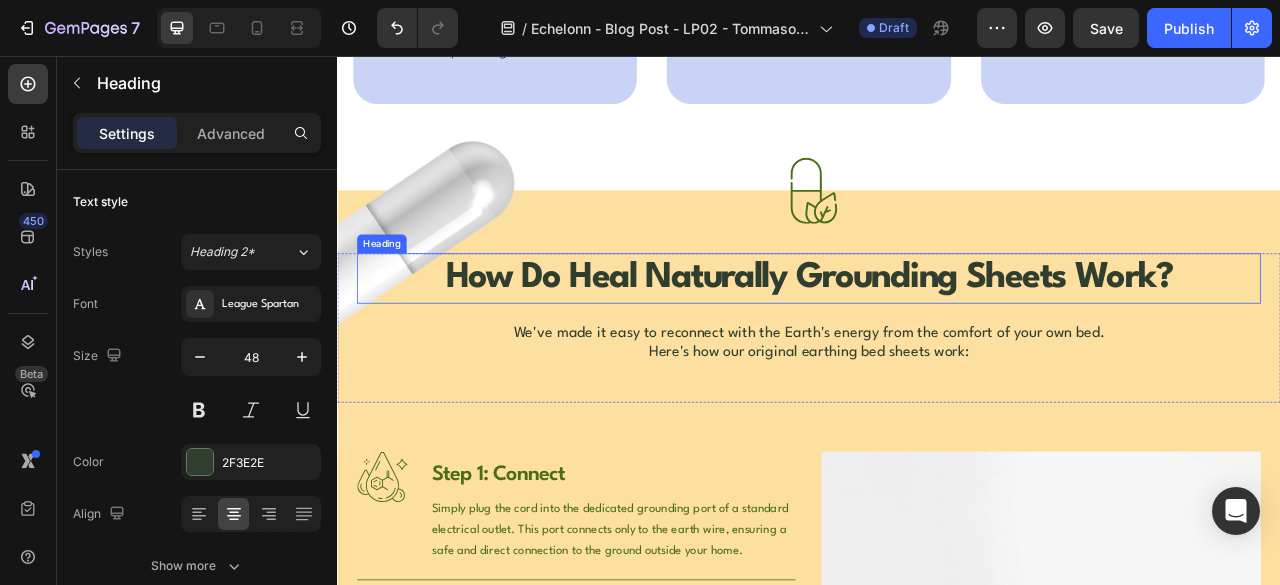 click on "How Do Heal Naturally Grounding Sheets Work?" at bounding box center (937, 339) 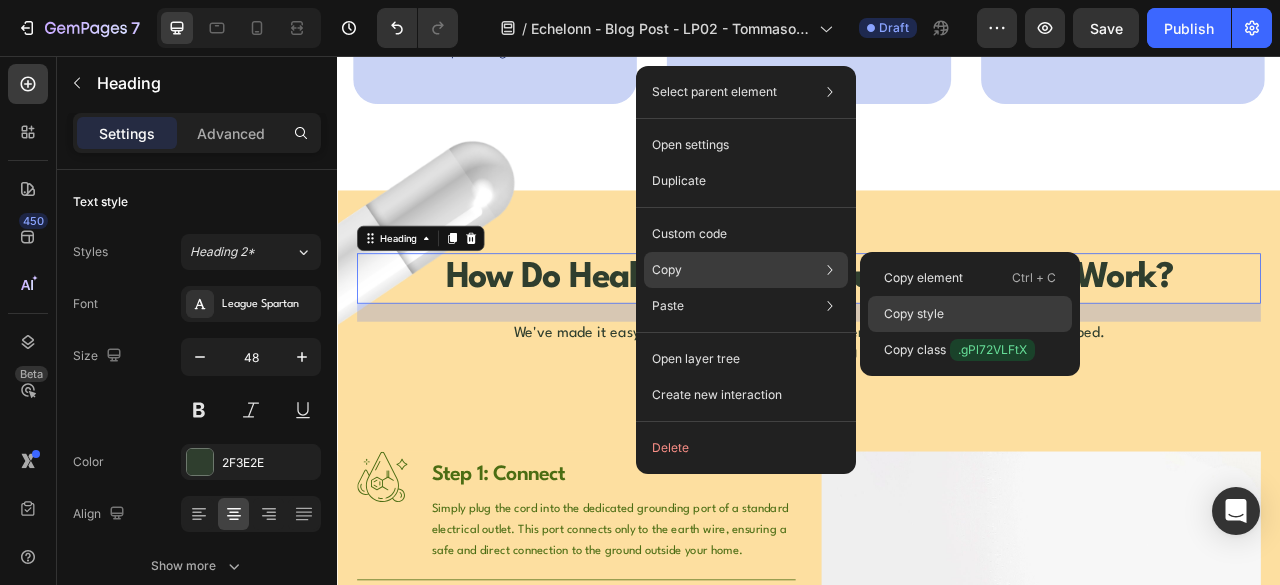 click on "Copy style" at bounding box center [914, 314] 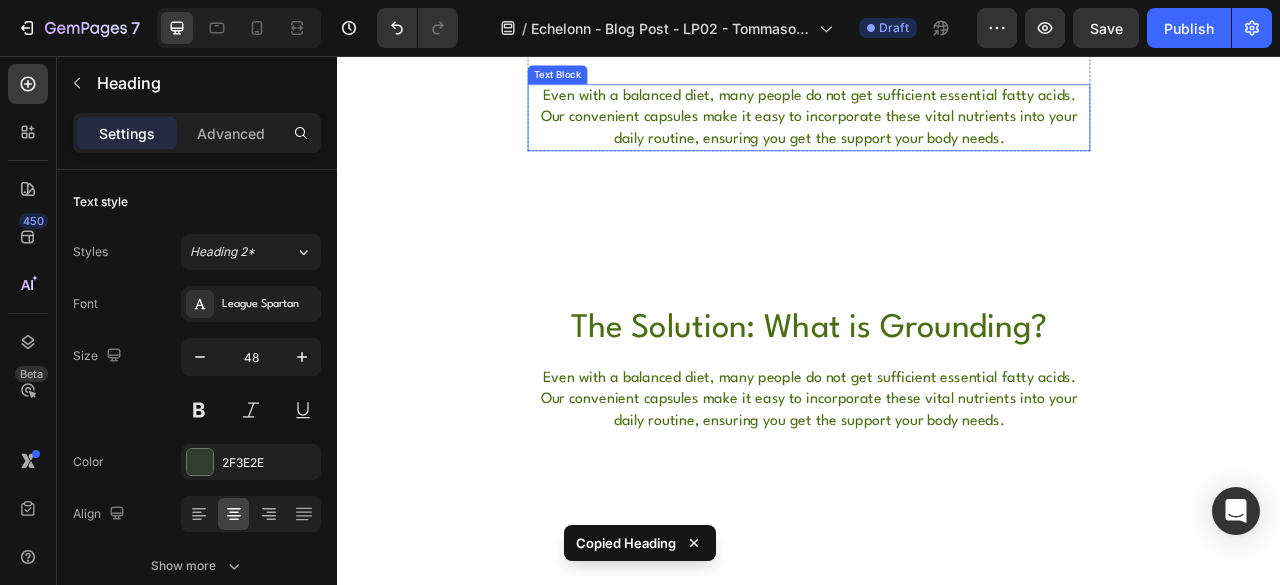 scroll, scrollTop: 890, scrollLeft: 0, axis: vertical 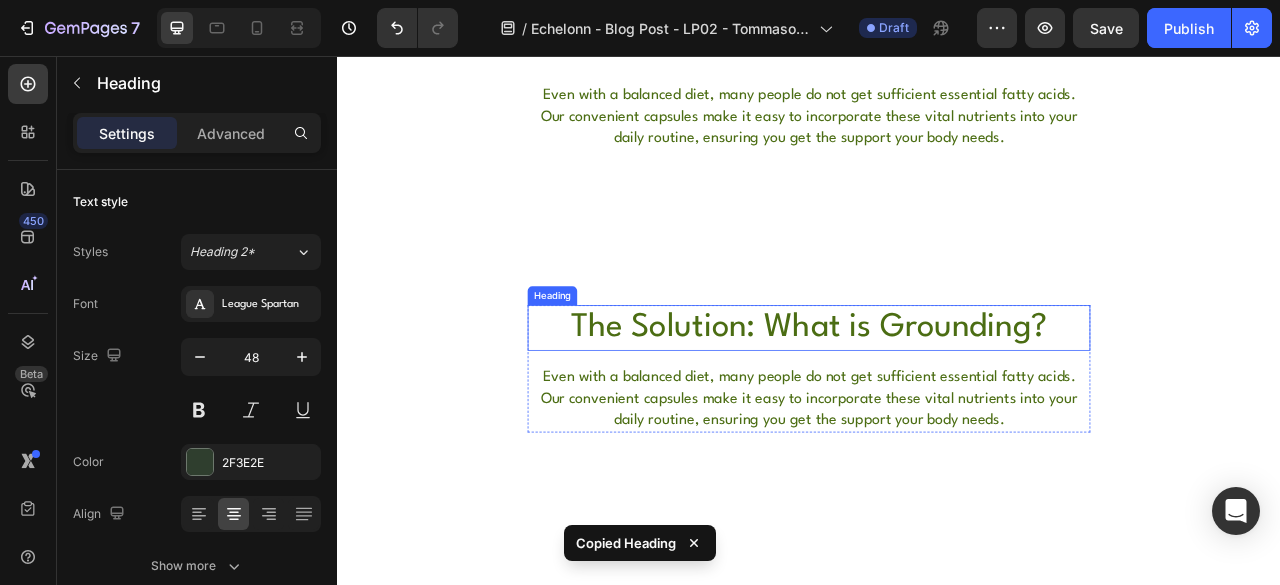click on "The Solution: What is Grounding?" at bounding box center (937, 402) 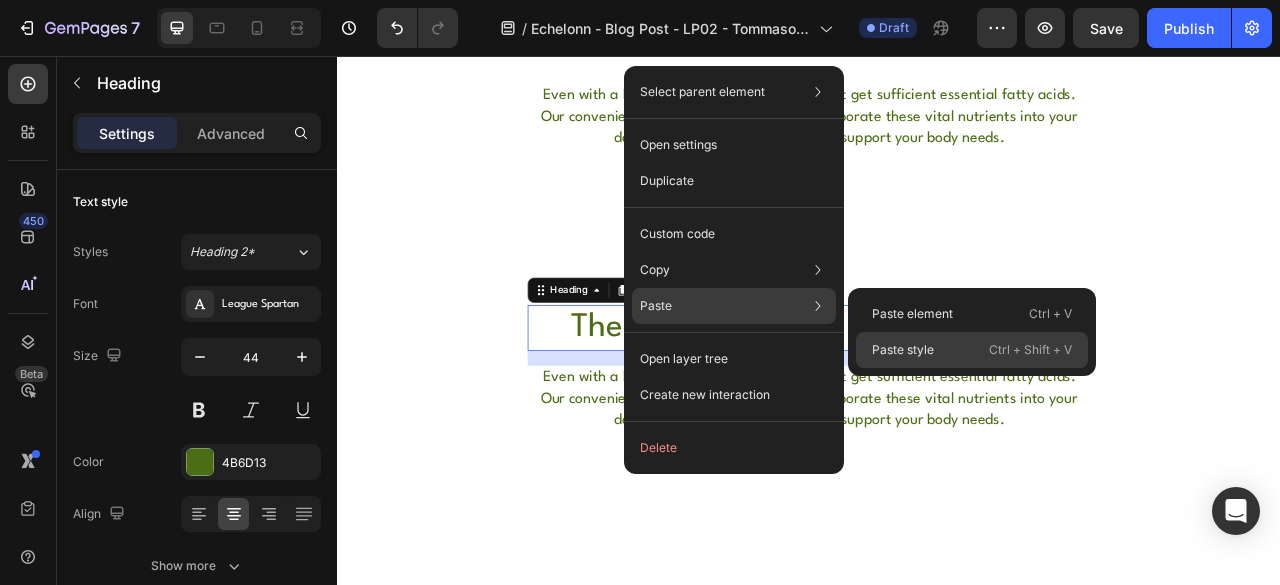 drag, startPoint x: 894, startPoint y: 344, endPoint x: 702, endPoint y: 364, distance: 193.03885 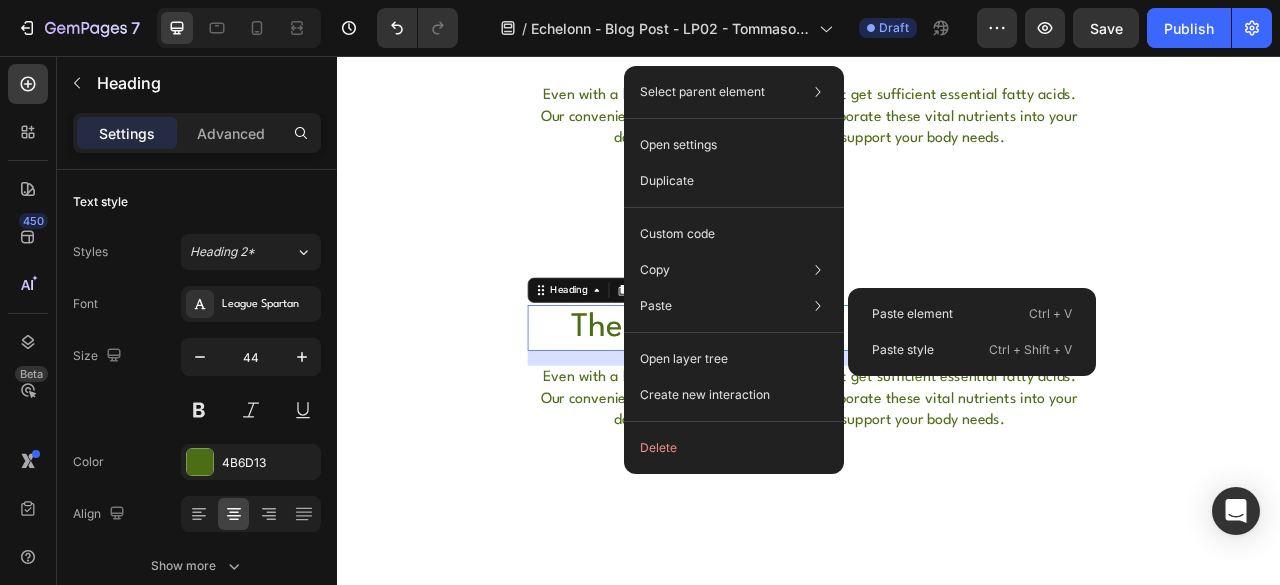 type on "48" 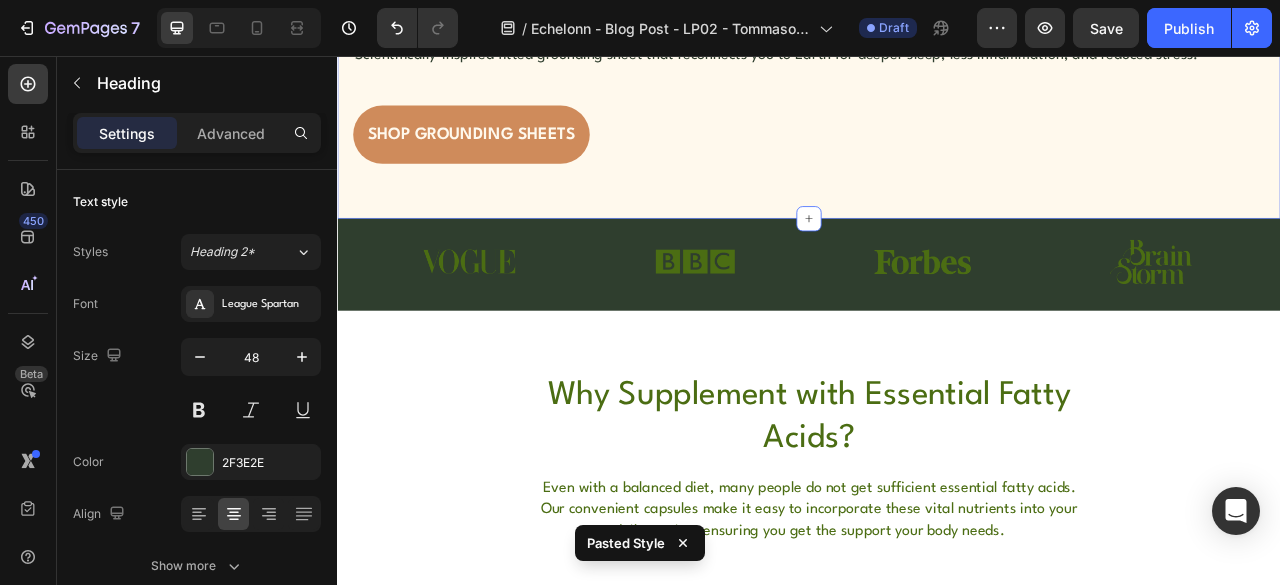 scroll, scrollTop: 223, scrollLeft: 0, axis: vertical 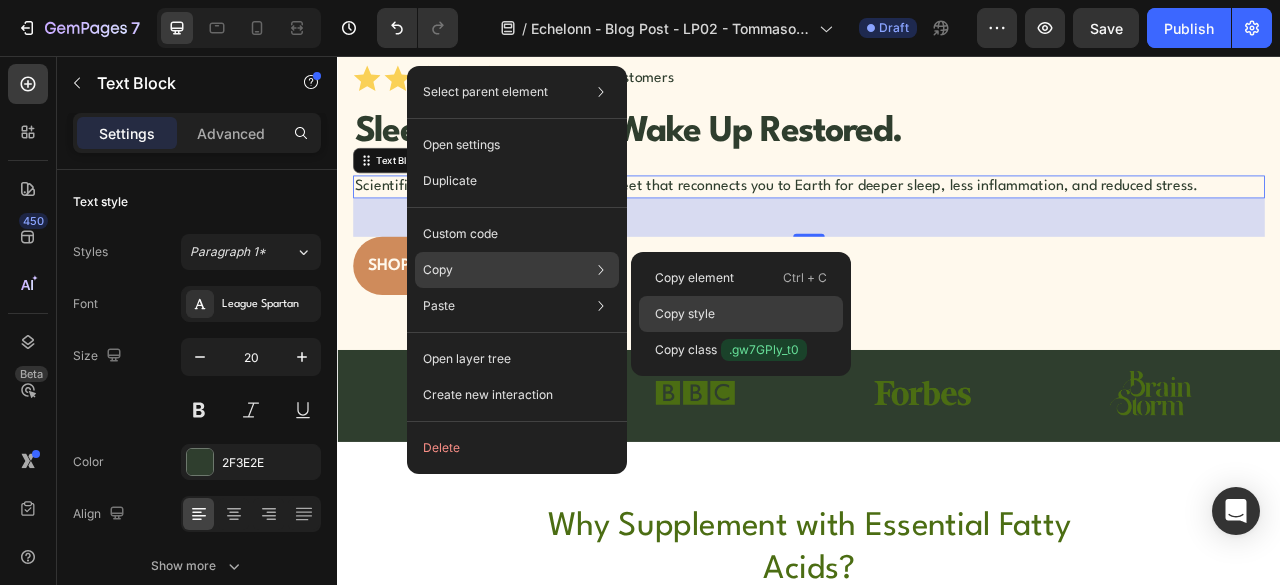 click on "Copy style" at bounding box center [685, 314] 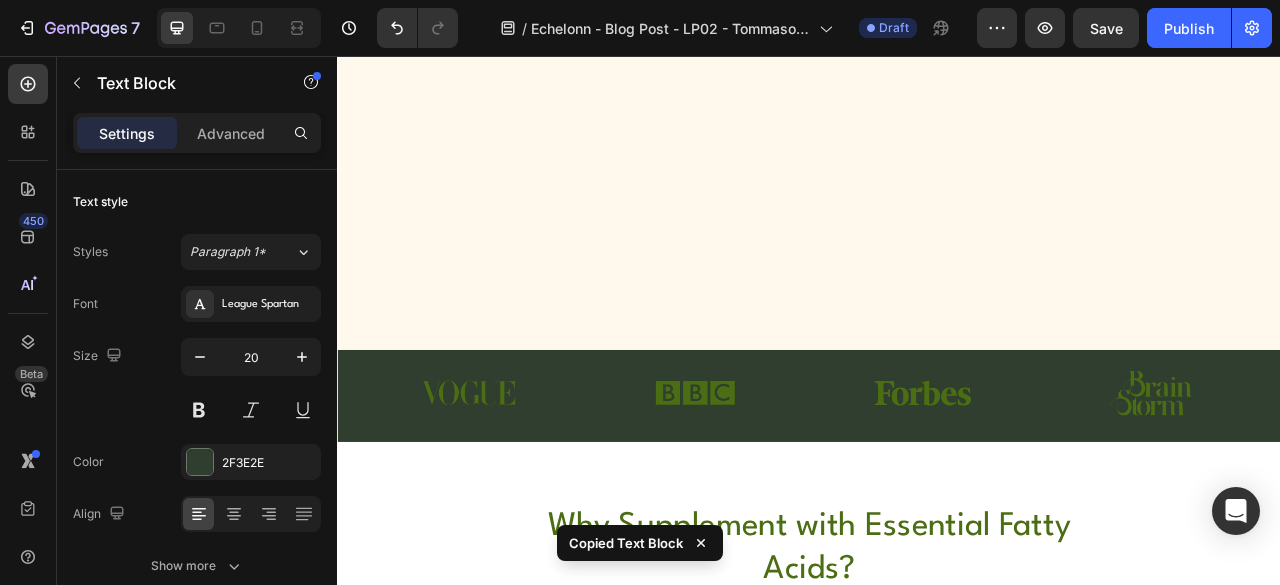 scroll, scrollTop: 723, scrollLeft: 0, axis: vertical 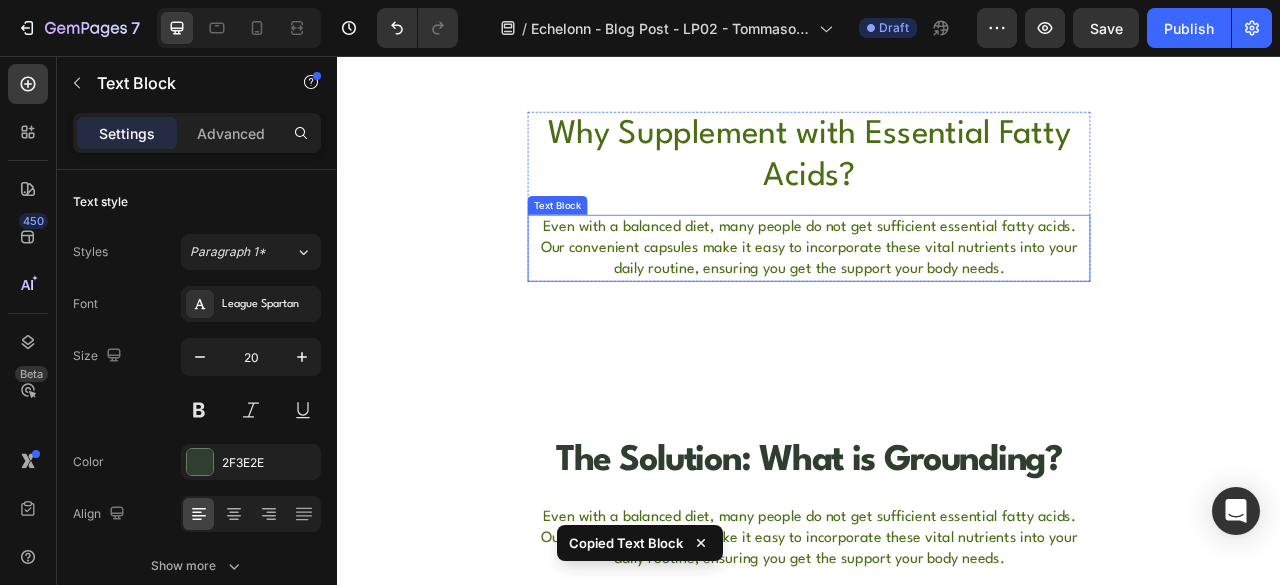 click on "Even with a balanced diet, many people do not get sufficient essential fatty acids. Our convenient capsules make it easy to incorporate these vital nutrients into your daily routine, ensuring you get the support your body needs." at bounding box center [937, 300] 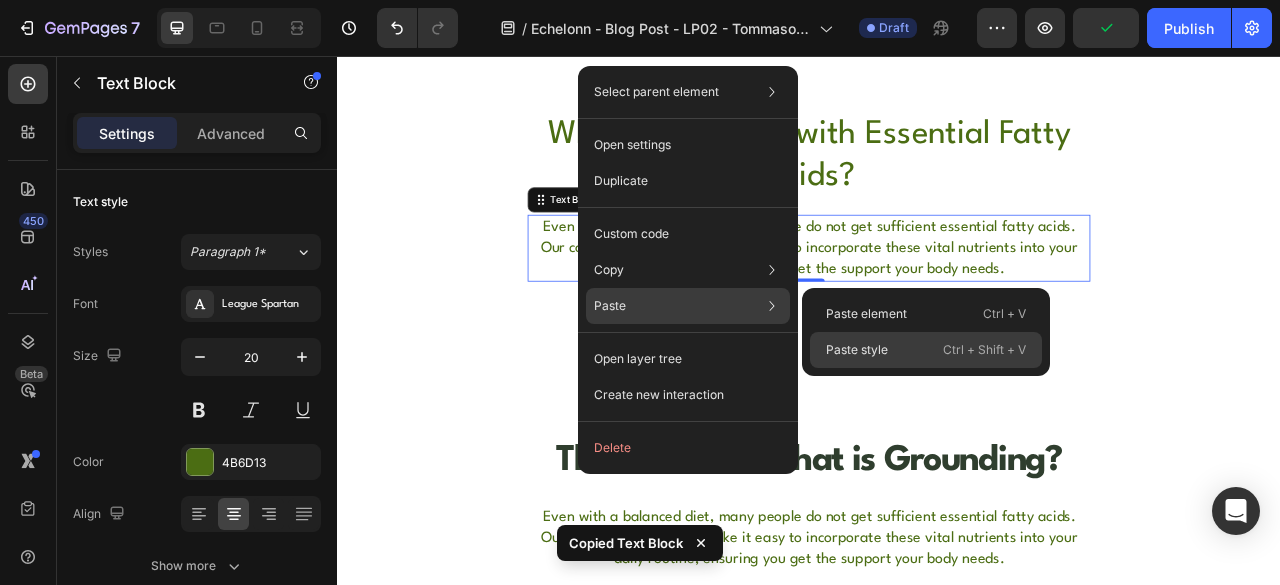 click on "Paste style" at bounding box center (857, 350) 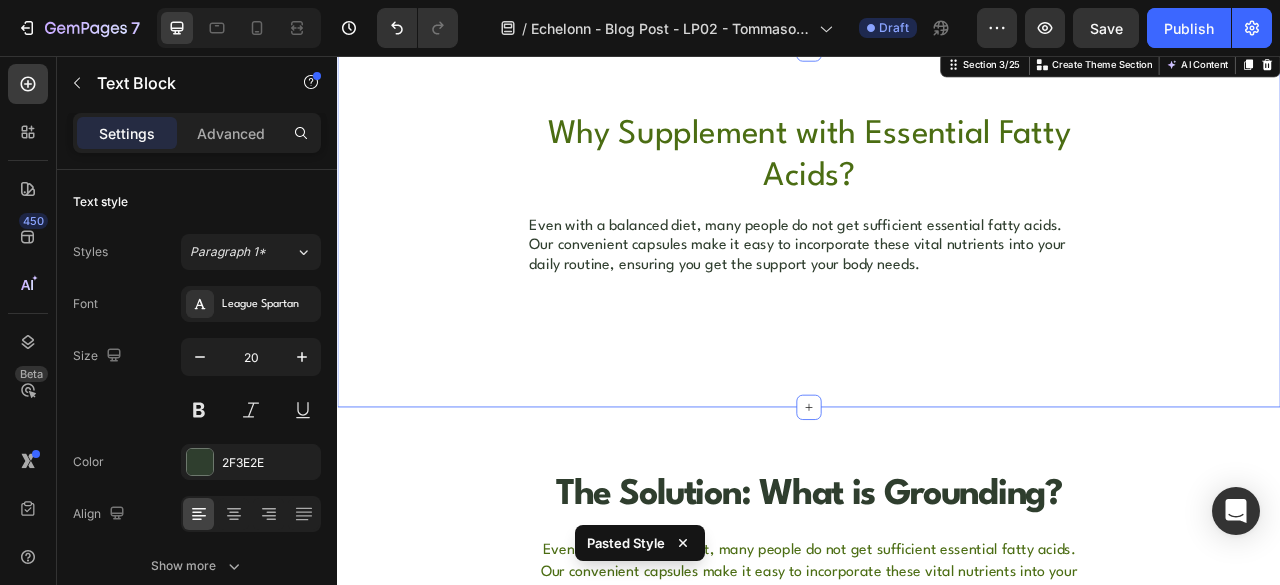 click on "Why Supplement with Essential Fatty Acids? Heading Even with a balanced diet, many people do not get sufficient essential fatty acids. Our convenient capsules make it easy to incorporate these vital nutrients into your daily routine, ensuring you get the support your body needs. Text Block Row Section 3/25   You can create reusable sections Create Theme Section AI Content Write with GemAI What would you like to describe here? Tone and Voice Persuasive Product Lifetime Money-Back Guarantee Show more Generate" at bounding box center (937, 275) 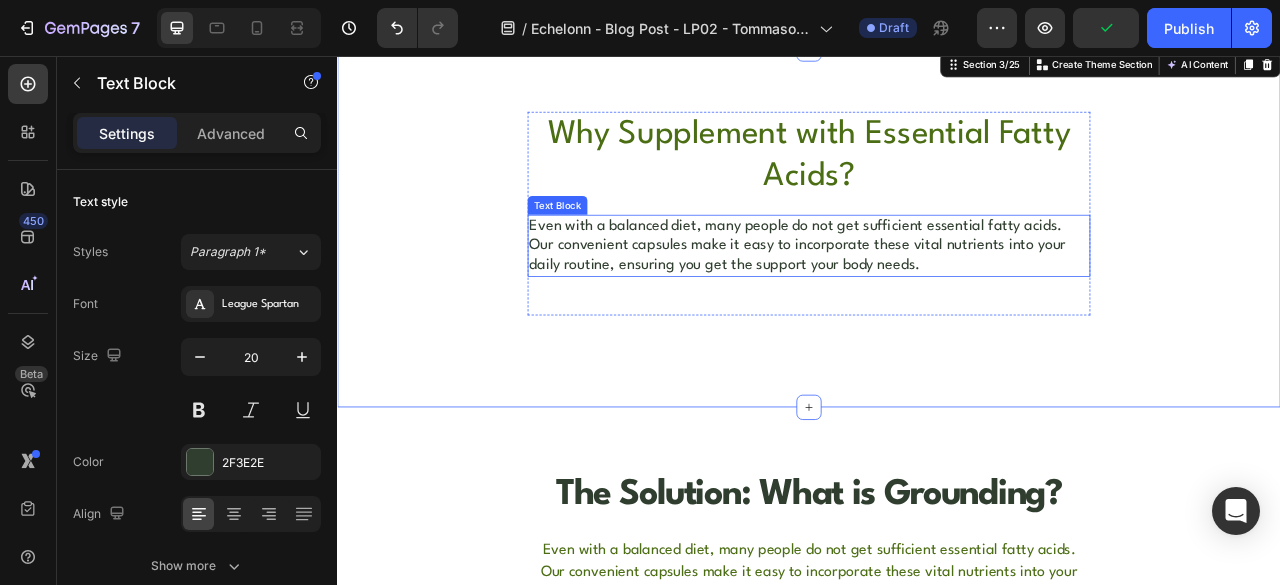 click on "Even with a balanced diet, many people do not get sufficient essential fatty acids. Our convenient capsules make it easy to incorporate these vital nutrients into your daily routine, ensuring you get the support your body needs." at bounding box center (937, 297) 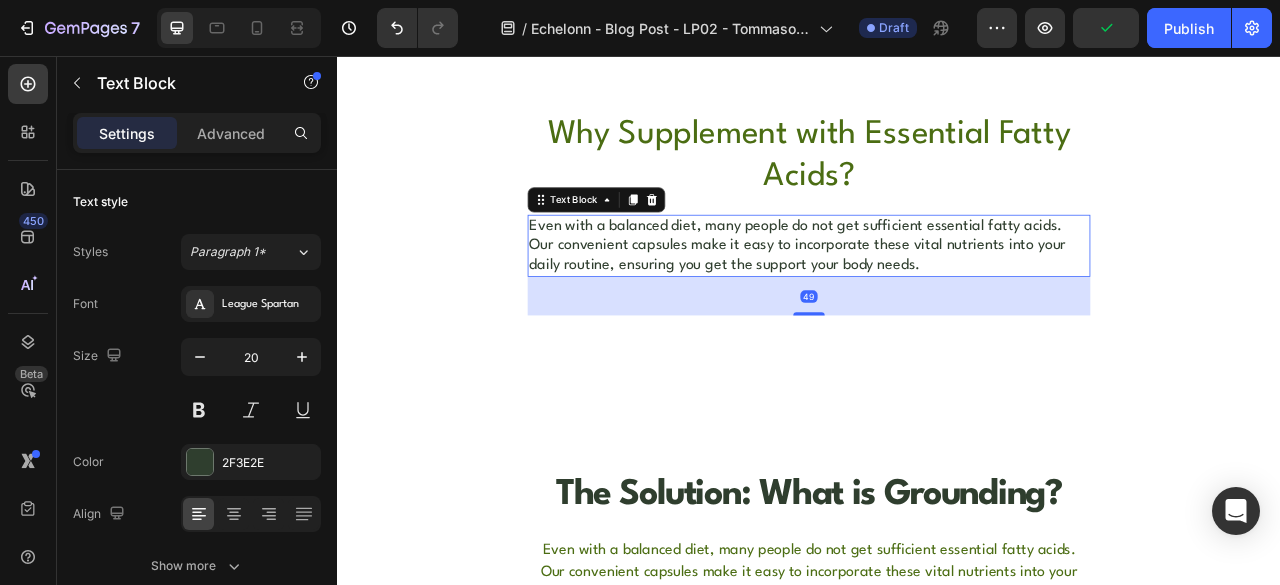 click on "Even with a balanced diet, many people do not get sufficient essential fatty acids. Our convenient capsules make it easy to incorporate these vital nutrients into your daily routine, ensuring you get the support your body needs." at bounding box center [937, 297] 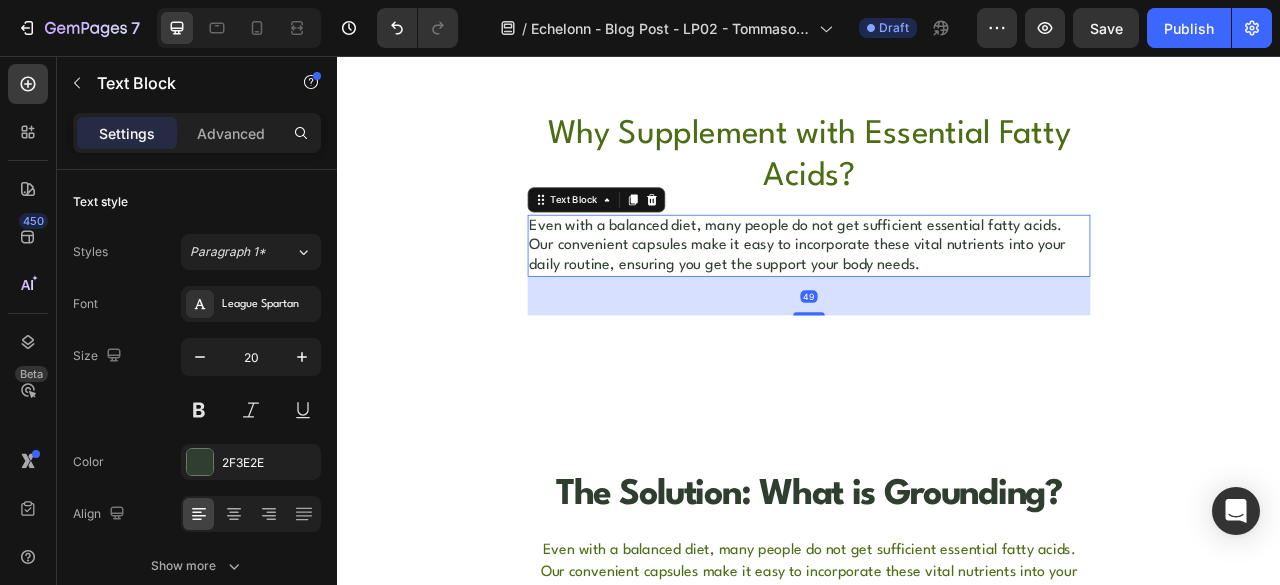click on "Even with a balanced diet, many people do not get sufficient essential fatty acids. Our convenient capsules make it easy to incorporate these vital nutrients into your daily routine, ensuring you get the support your body needs." at bounding box center (937, 297) 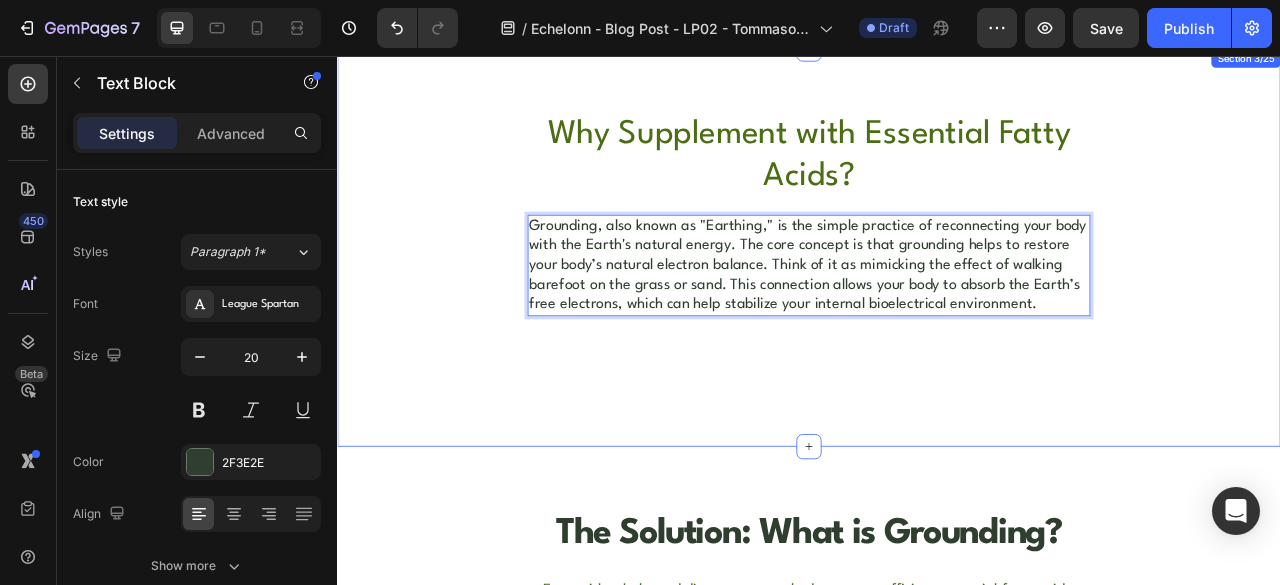 click on "Why Supplement with Essential Fatty Acids? Heading Grounding, also known as "Earthing," is the simple practice of reconnecting your body with the Earth's natural energy. The core concept is that grounding helps to restore your body’s natural electron balance. Think of it as mimicking the effect of walking barefoot on the grass or sand. This connection allows your body to absorb the Earth’s free electrons, which can help stabilize your internal bioelectrical environment. Text Block   49 Row Section 3/25" at bounding box center [937, 300] 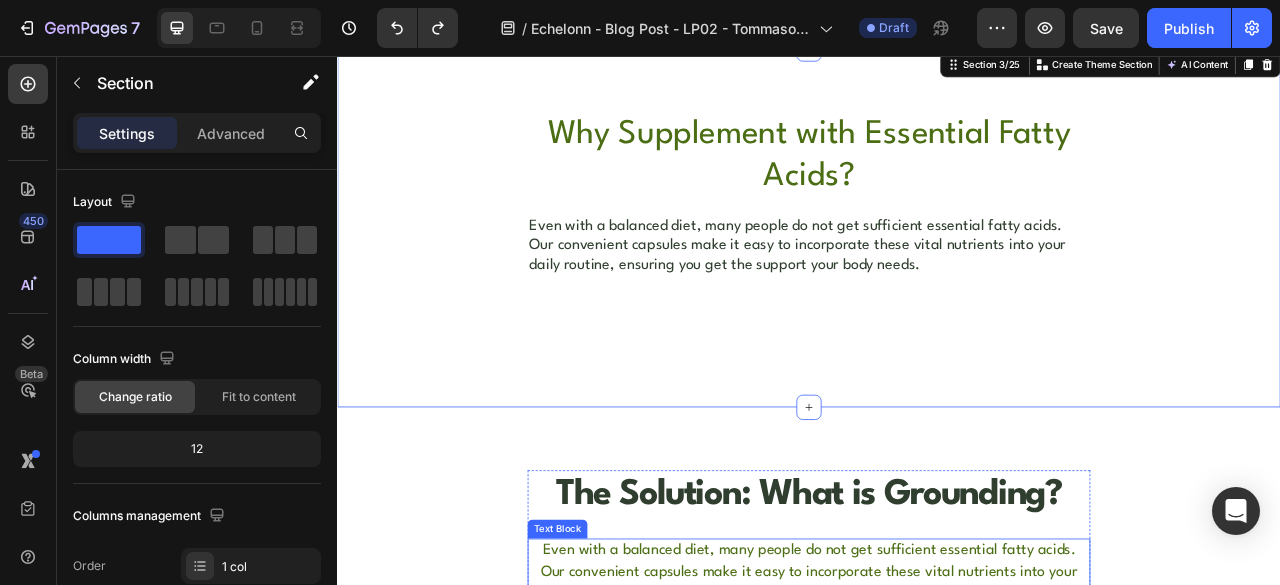 scroll, scrollTop: 1056, scrollLeft: 0, axis: vertical 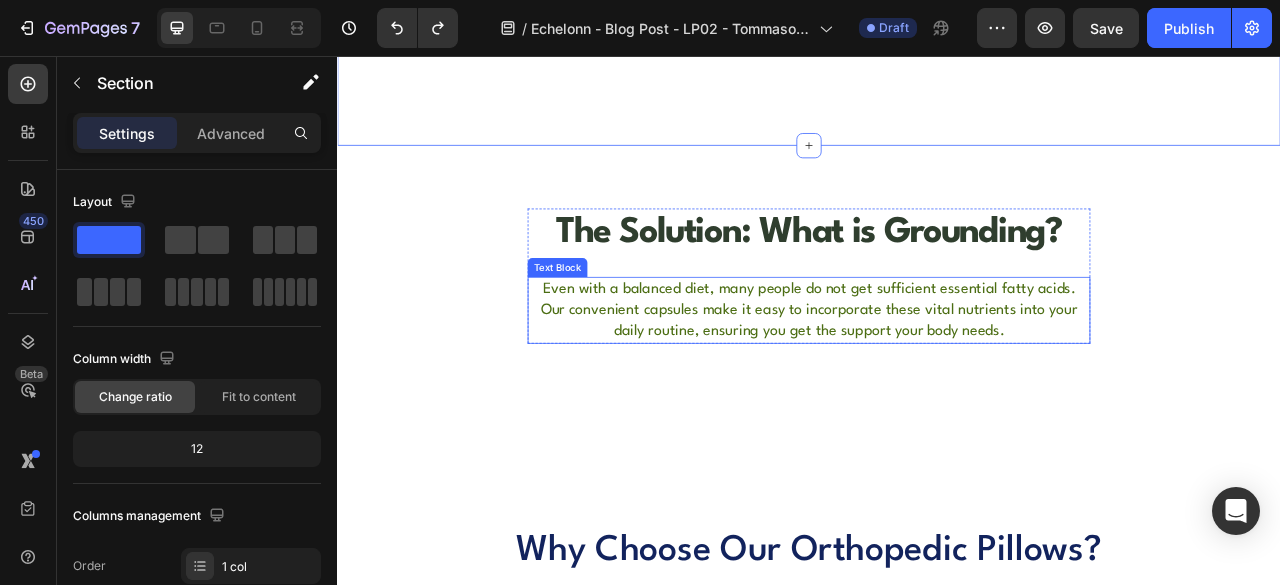 click on "Even with a balanced diet, many people do not get sufficient essential fatty acids. Our convenient capsules make it easy to incorporate these vital nutrients into your daily routine, ensuring you get the support your body needs." at bounding box center [937, 379] 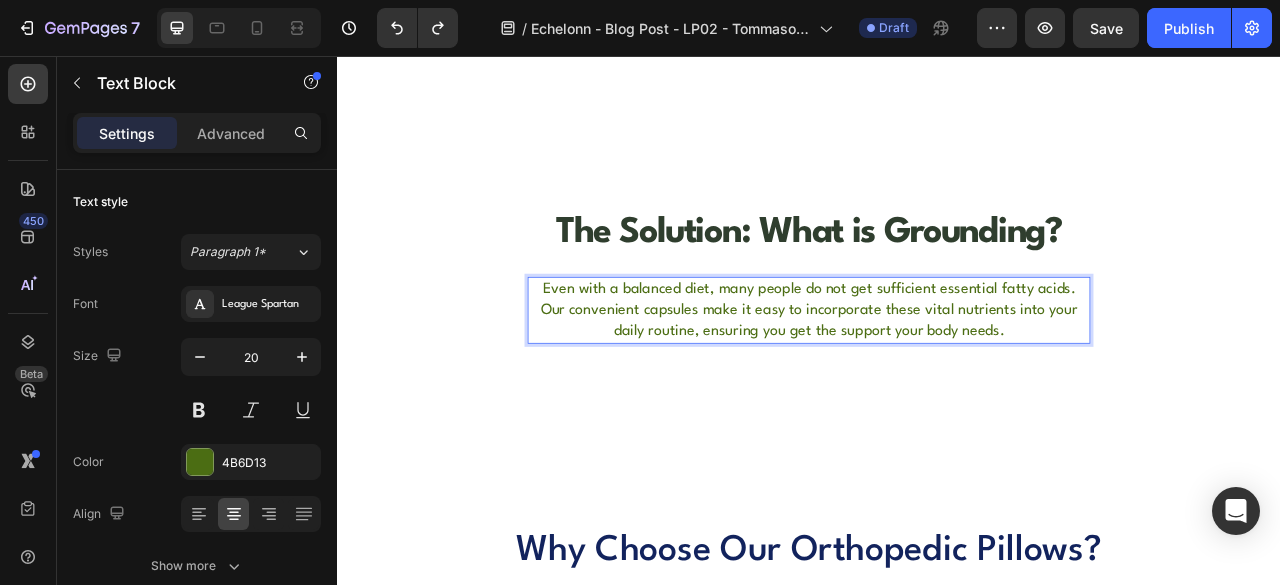 click on "Even with a balanced diet, many people do not get sufficient essential fatty acids. Our convenient capsules make it easy to incorporate these vital nutrients into your daily routine, ensuring you get the support your body needs." at bounding box center (937, 379) 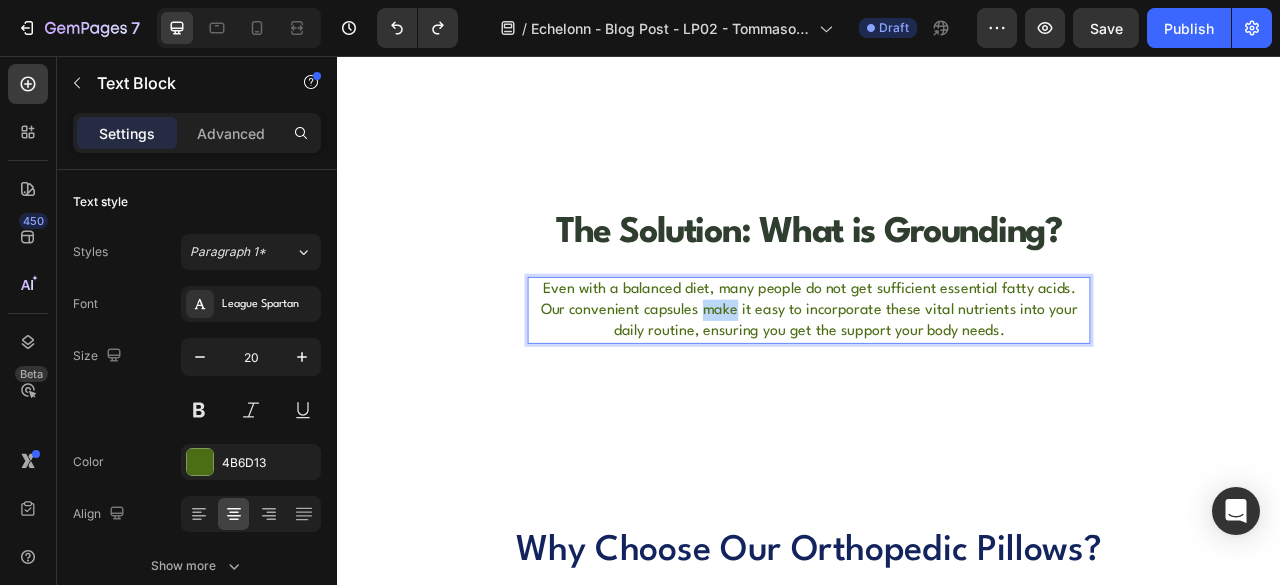click on "Even with a balanced diet, many people do not get sufficient essential fatty acids. Our convenient capsules make it easy to incorporate these vital nutrients into your daily routine, ensuring you get the support your body needs." at bounding box center [937, 379] 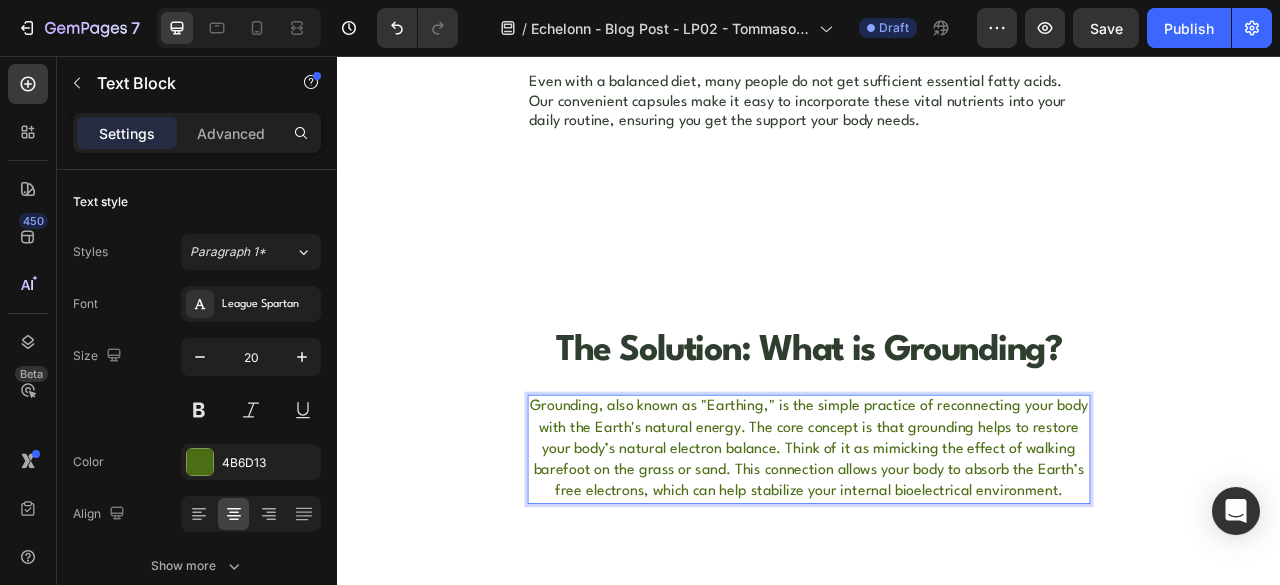 scroll, scrollTop: 1056, scrollLeft: 0, axis: vertical 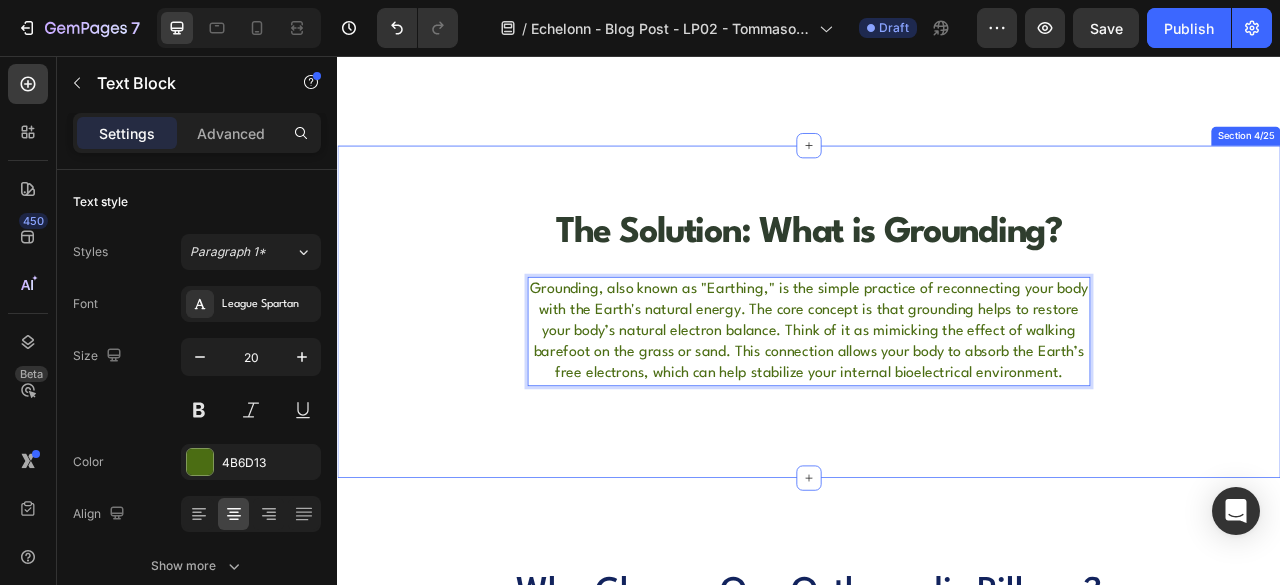 click on "The Solution: What is Grounding? Heading Grounding, also known as "Earthing," is the simple practice of reconnecting your body with the Earth's natural energy. The core concept is that grounding helps to restore your body’s natural electron balance. Think of it as mimicking the effect of walking barefoot on the grass or sand. This connection allows your body to absorb the Earth’s free electrons, which can help stabilize your internal bioelectrical environment. Text Block   0 Row Section 4/25" at bounding box center (937, 381) 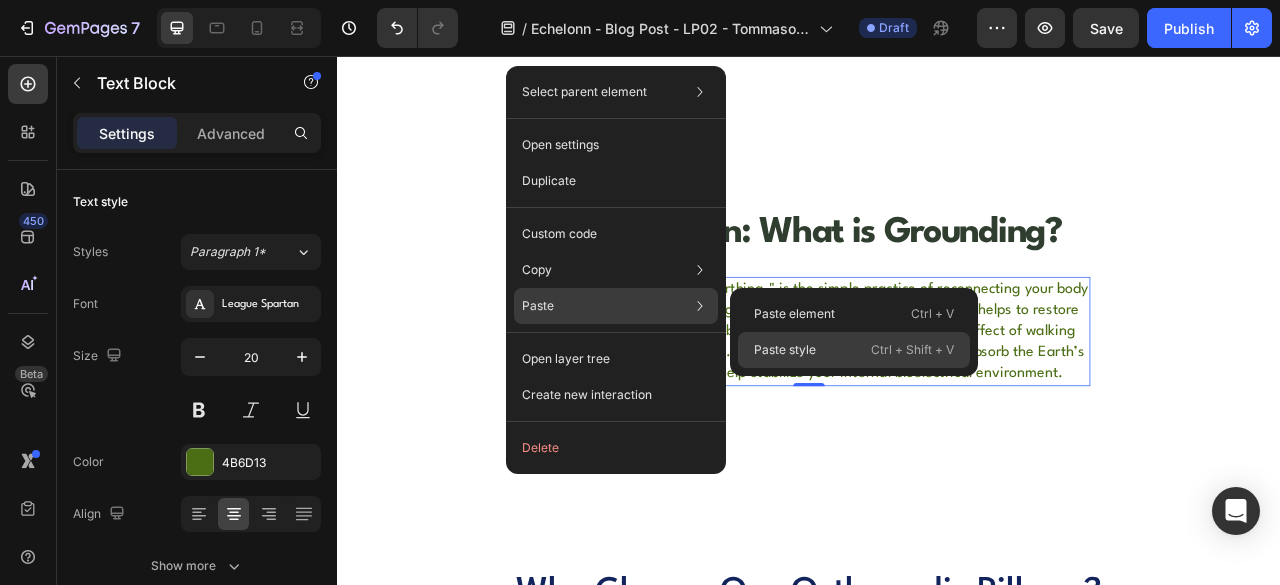 click on "Paste style" at bounding box center [785, 350] 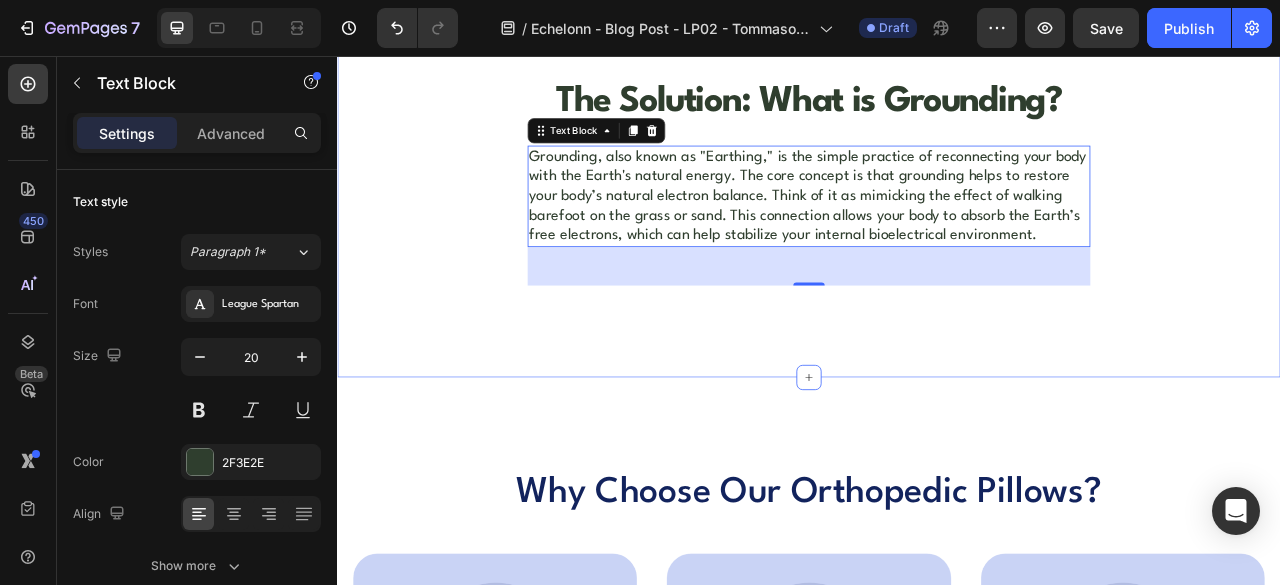 scroll, scrollTop: 1056, scrollLeft: 0, axis: vertical 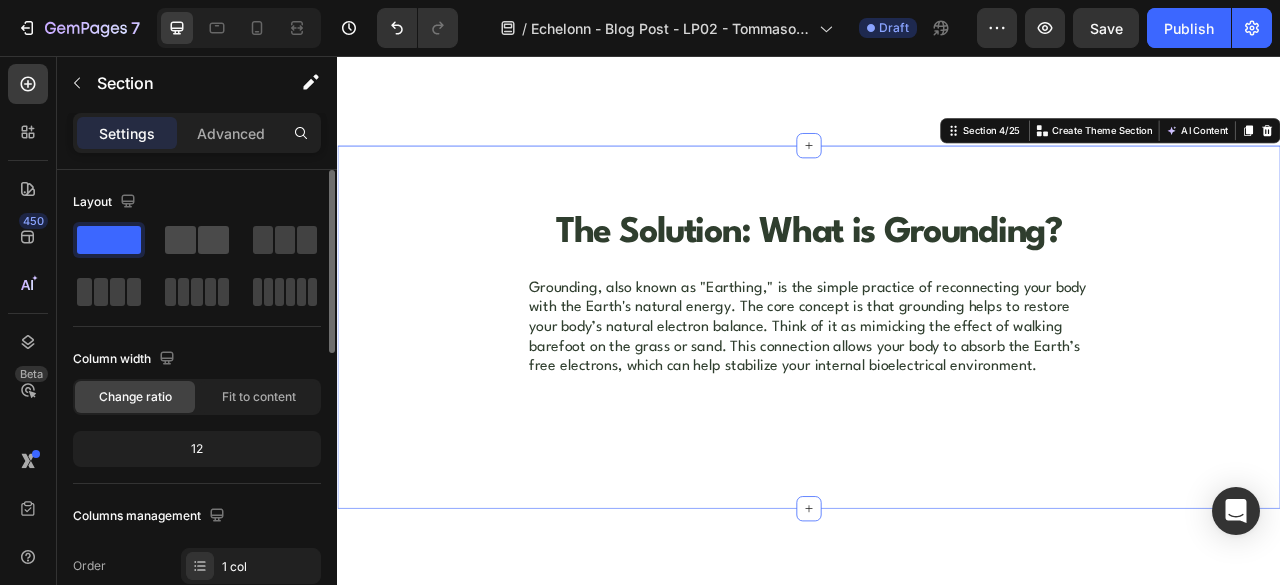 click 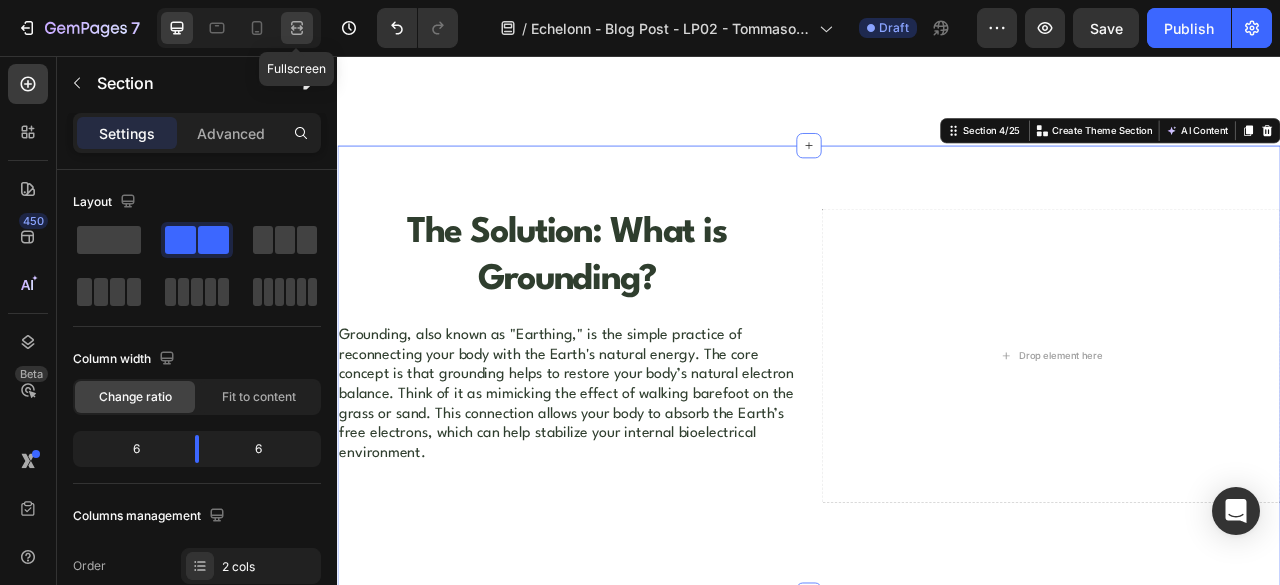 click 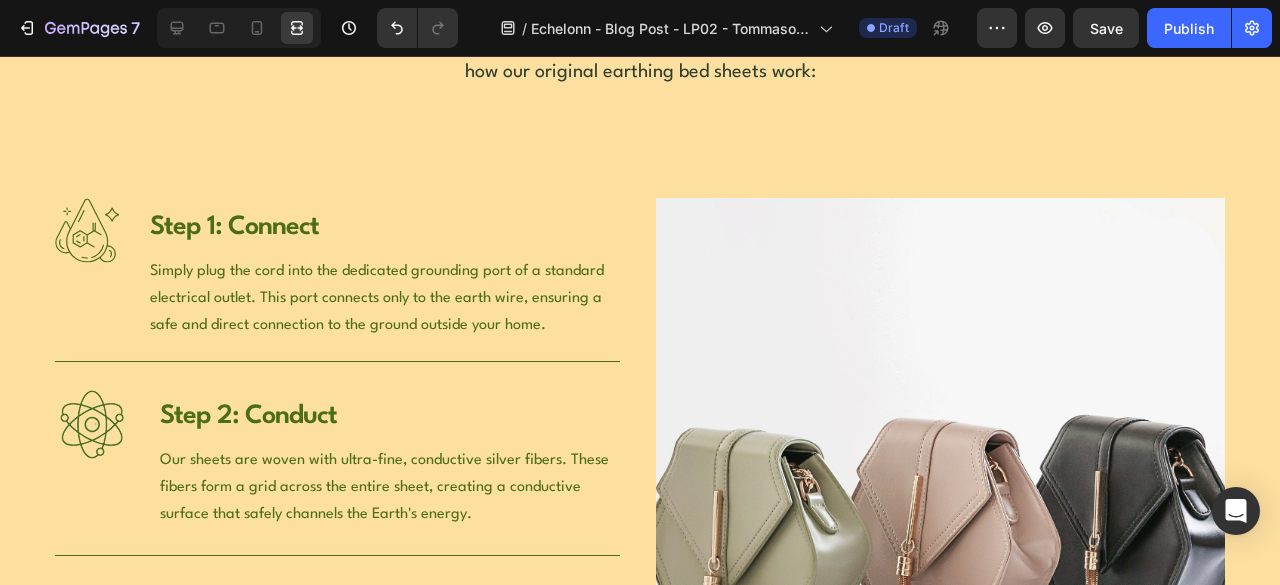 scroll, scrollTop: 2723, scrollLeft: 0, axis: vertical 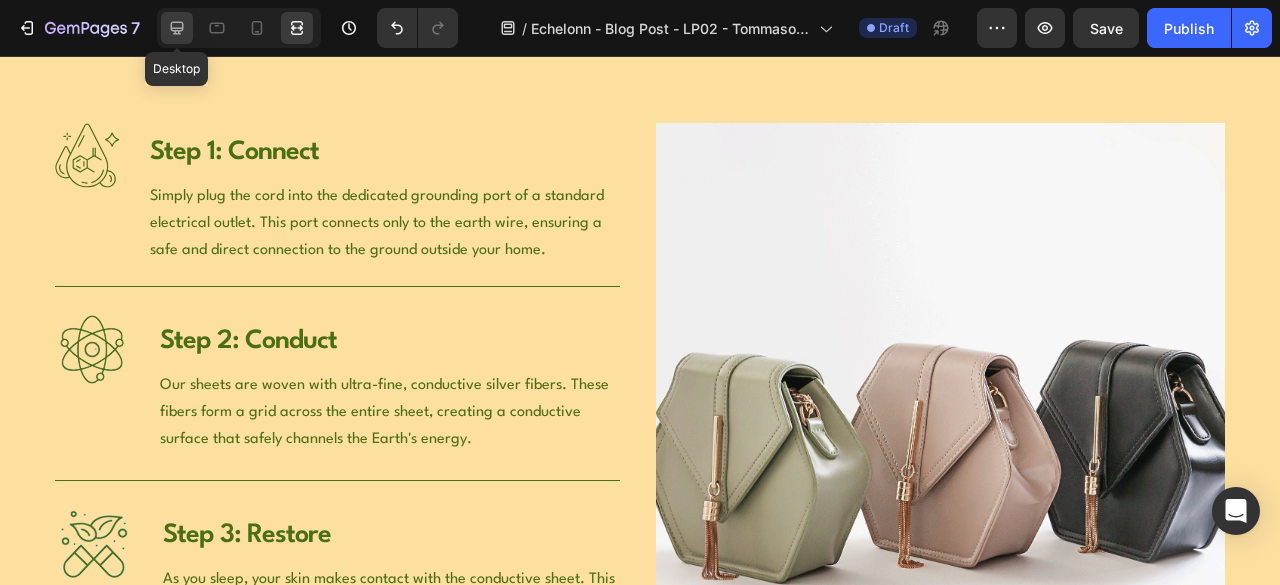 click 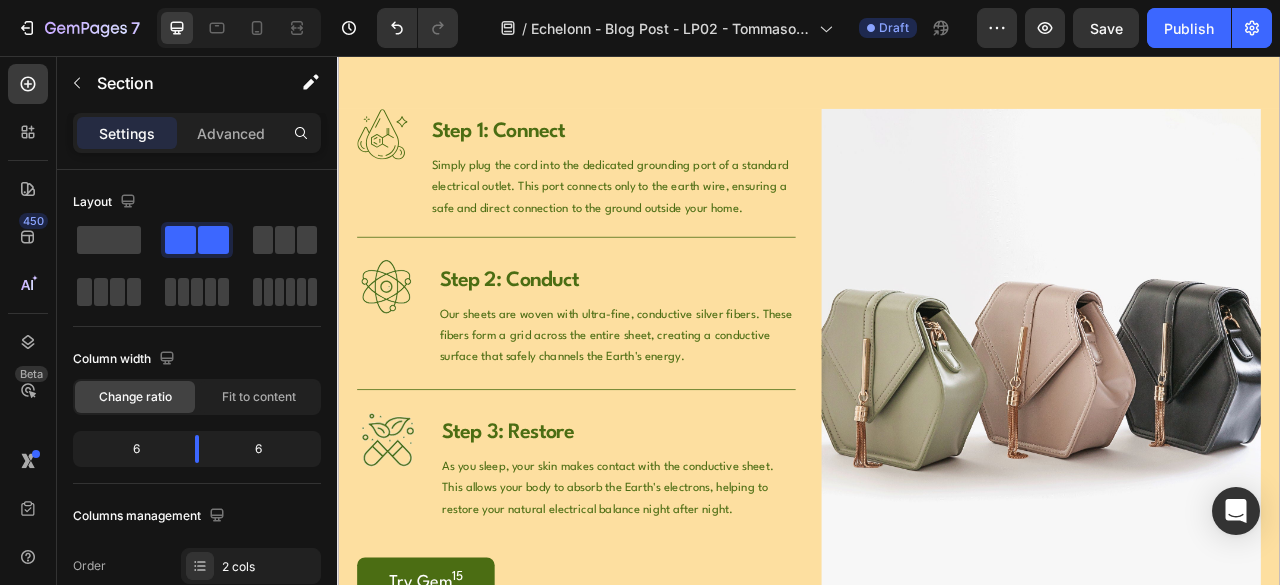 click on "Image Image How Do Heal Naturally Grounding Sheets Work? Heading We've made it easy to reconnect with the Earth's energy from the comfort of your own bed. Here's how our original earthing bed sheets work: Text Block Row Image Step 1: Connect Heading Simply plug the cord into the dedicated grounding port of a standard electrical outlet. This port connects only to the earth wire, ensuring a safe and direct connection to the ground outside your home. Text Block Row Image Step 2: Conduct Heading Our sheets are woven with ultra-fine, conductive silver fibers. These fibers form a grid across the entire sheet, creating a conductive surface that safely channels the Earth's energy. Text Block Row Image Step 3: Restore Heading As you sleep, your skin makes contact with the conductive sheet. This allows your body to absorb the Earth's electrons, helping to restore your natural electrical balance night after night. Text Block Row Try Gem 15 Button Row Image Hero Banner" at bounding box center (937, 344) 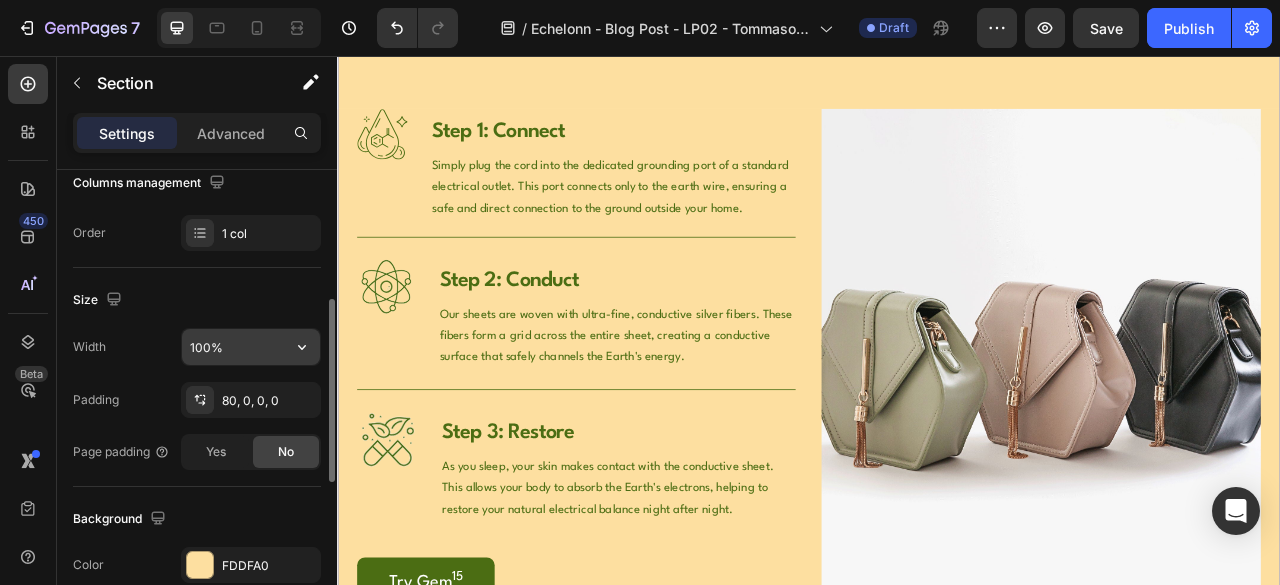 scroll, scrollTop: 500, scrollLeft: 0, axis: vertical 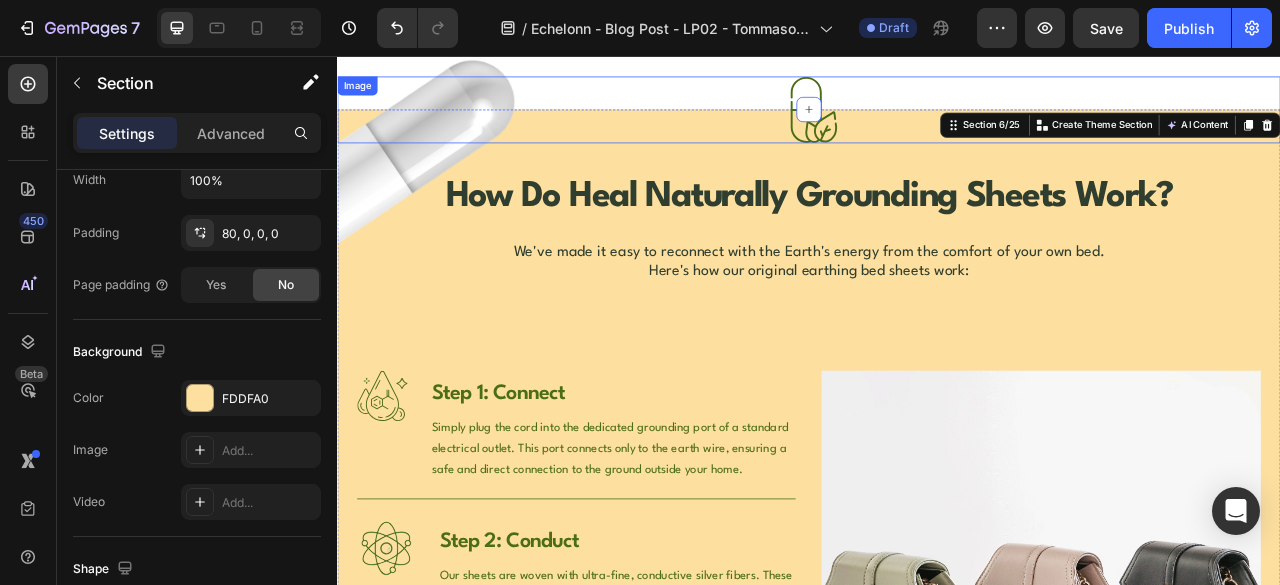 click at bounding box center (937, 124) 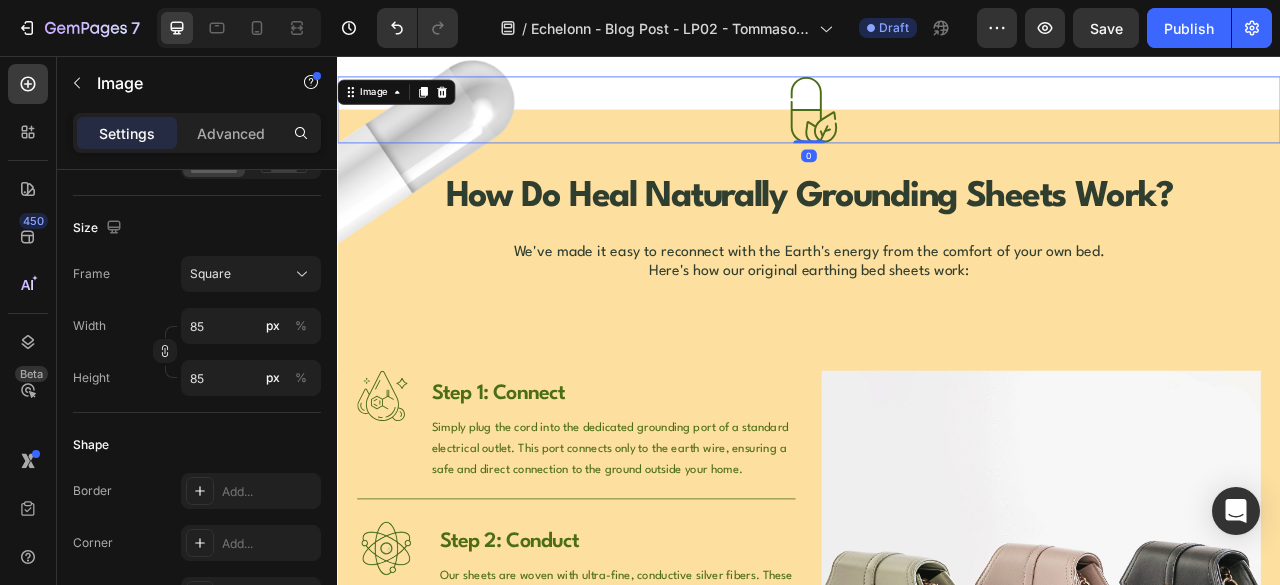 scroll, scrollTop: 0, scrollLeft: 0, axis: both 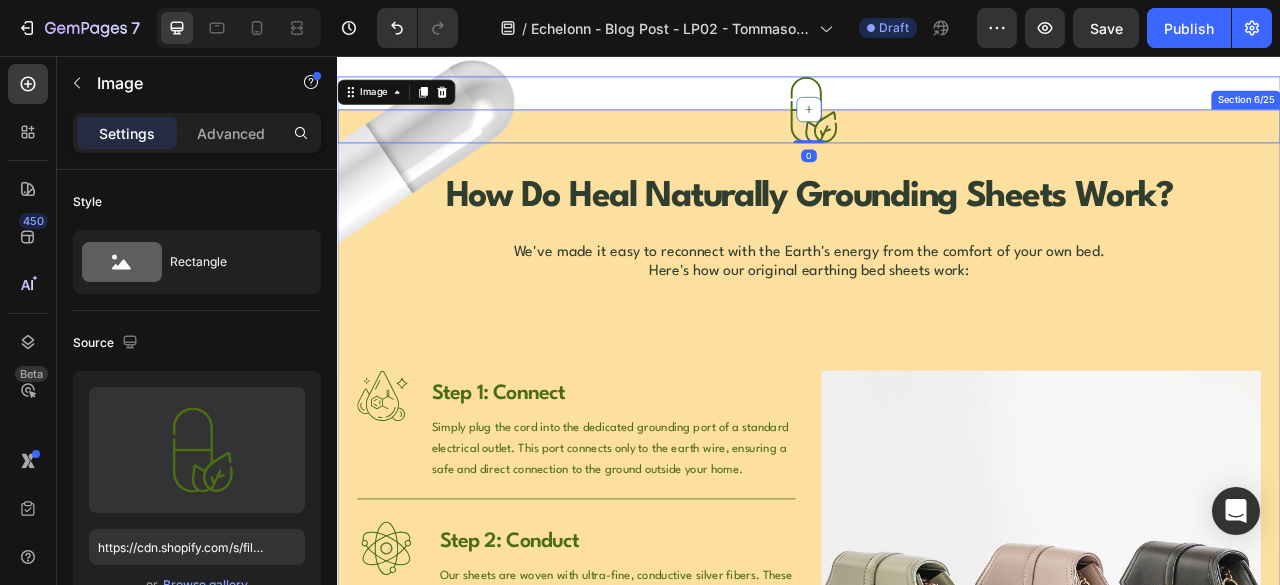 click on "Image   0 Image How Do Heal Naturally Grounding Sheets Work? Heading We've made it easy to reconnect with the Earth's energy from the comfort of your own bed. Here's how our original earthing bed sheets work: Text Block Row Image Step 1: Connect Heading Simply plug the cord into the dedicated grounding port of a standard electrical outlet. This port connects only to the earth wire, ensuring a safe and direct connection to the ground outside your home. Text Block Row Image Step 2: Conduct Heading Our sheets are woven with ultra-fine, conductive silver fibers. These fibers form a grid across the entire sheet, creating a conductive surface that safely channels the Earth's energy. Text Block Row Image Step 3: Restore Heading As you sleep, your skin makes contact with the conductive sheet. This allows your body to absorb the Earth's electrons, helping to restore your natural electrical balance night after night. Text Block Row Try Gem 15 Button Row Image Hero Banner Section 6/25" at bounding box center (937, 637) 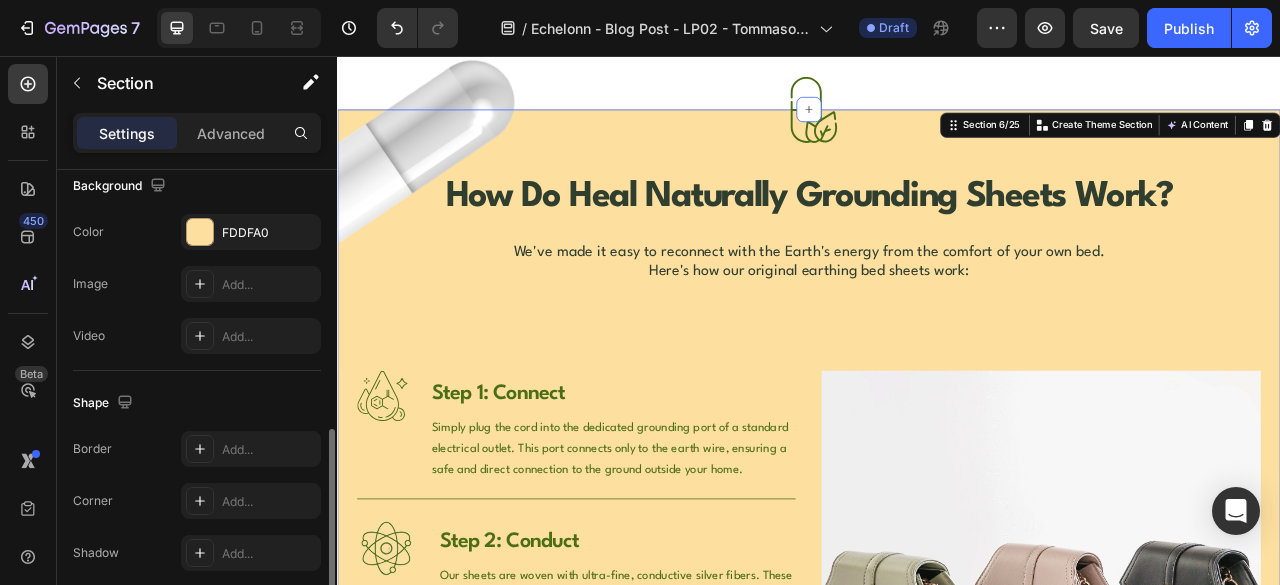 scroll, scrollTop: 333, scrollLeft: 0, axis: vertical 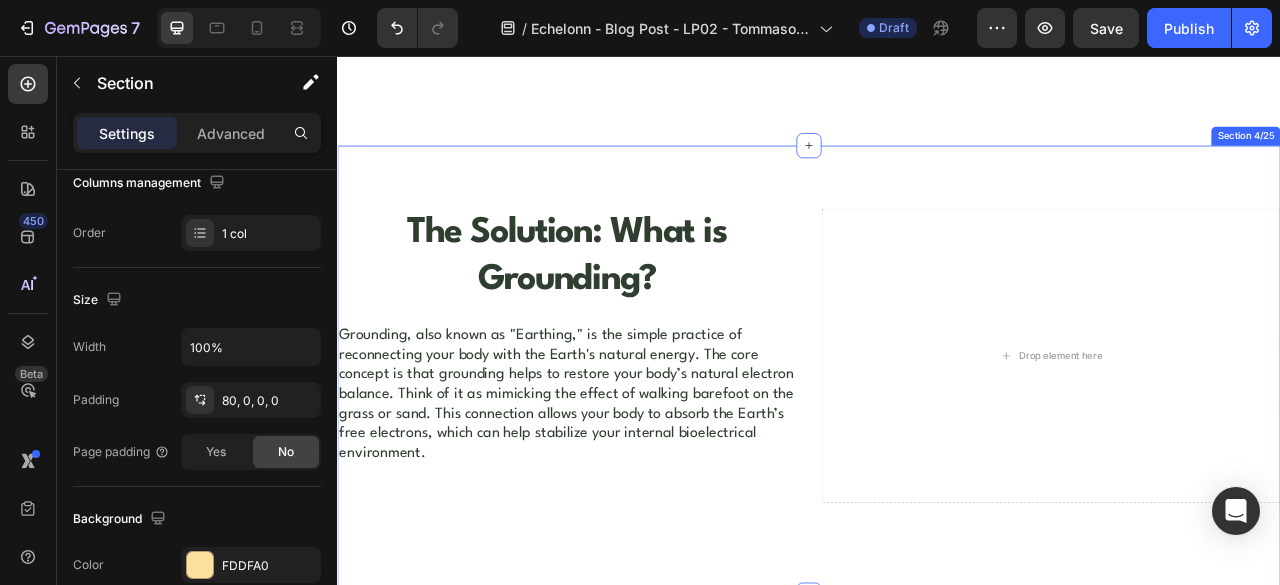 click on "The Solution: What is Grounding? Heading Grounding, also known as "Earthing," is the simple practice of reconnecting your body with the Earth's natural energy. The core concept is that grounding helps to restore your body’s natural electron balance. Think of it as mimicking the effect of walking barefoot on the grass or sand. This connection allows your body to absorb the Earth’s free electrons, which can help stabilize your internal bioelectrical environment. Text Block Row
Drop element here Section 4/25" at bounding box center [937, 456] 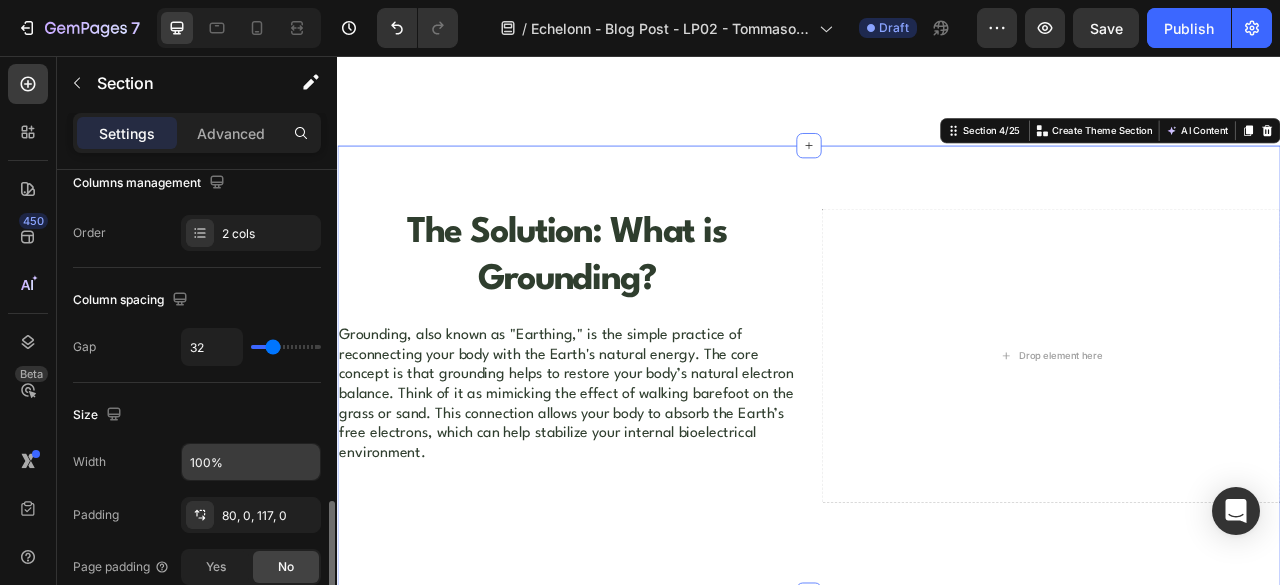 scroll, scrollTop: 500, scrollLeft: 0, axis: vertical 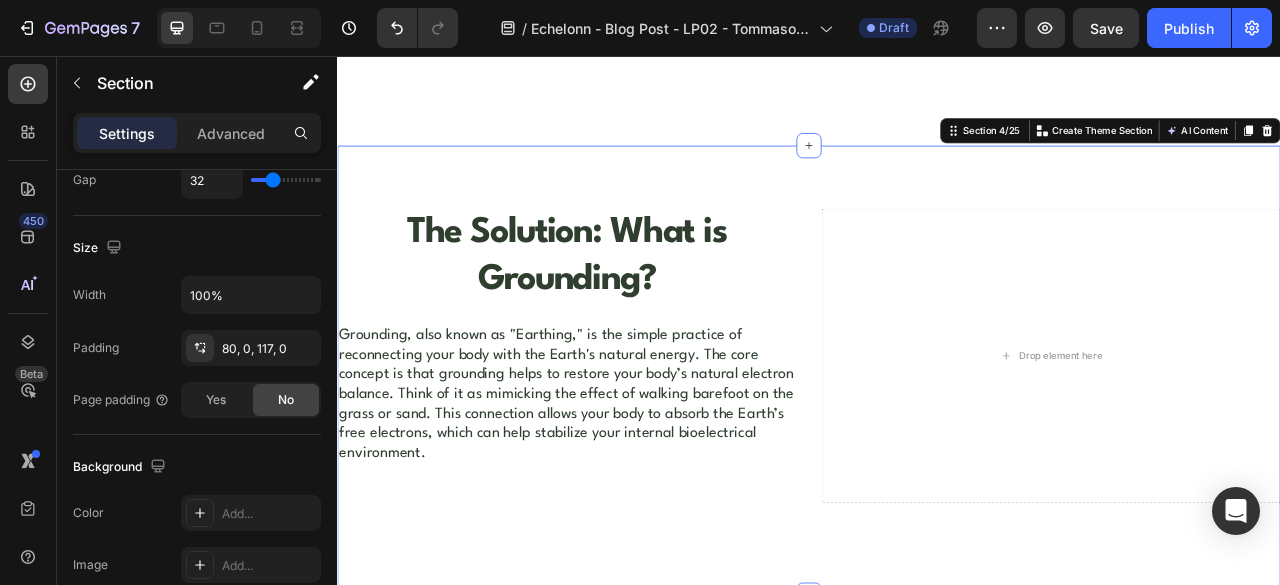 click on "The Solution: What is Grounding? Heading Grounding, also known as "Earthing," is the simple practice of reconnecting your body with the Earth's natural energy. The core concept is that grounding helps to restore your body’s natural electron balance. Think of it as mimicking the effect of walking barefoot on the grass or sand. This connection allows your body to absorb the Earth’s free electrons, which can help stabilize your internal bioelectrical environment. Text Block Row
Drop element here Section 4/25   You can create reusable sections Create Theme Section AI Content Write with GemAI What would you like to describe here? Tone and Voice Persuasive Product Lifetime Money-Back Guarantee Show more Generate" at bounding box center [937, 456] 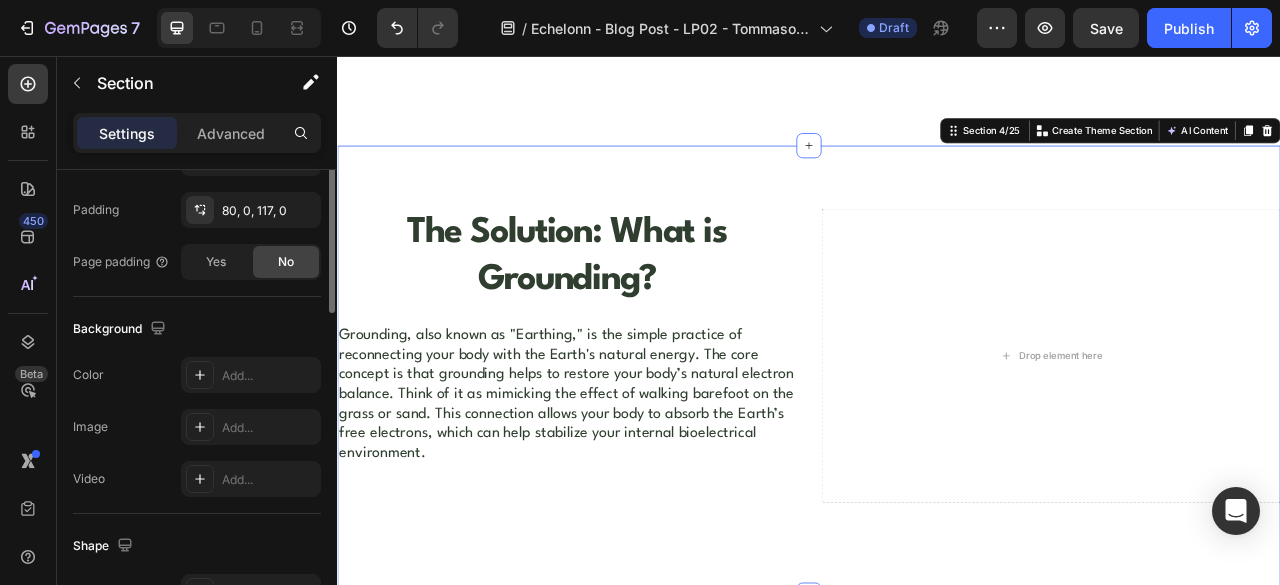 scroll, scrollTop: 472, scrollLeft: 0, axis: vertical 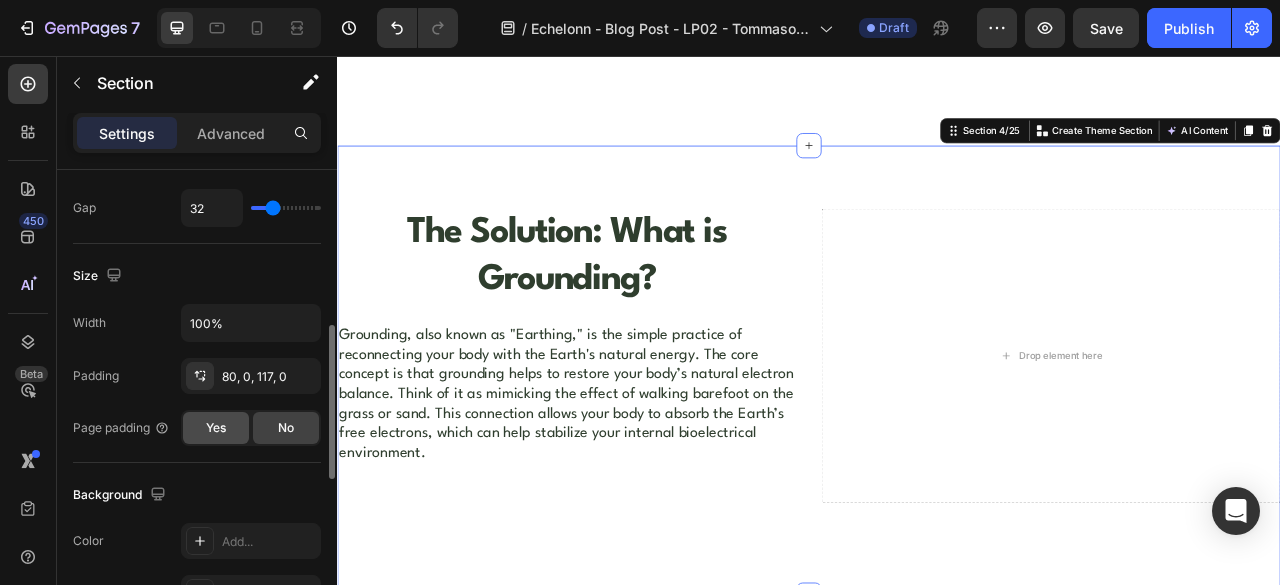 click on "Yes" 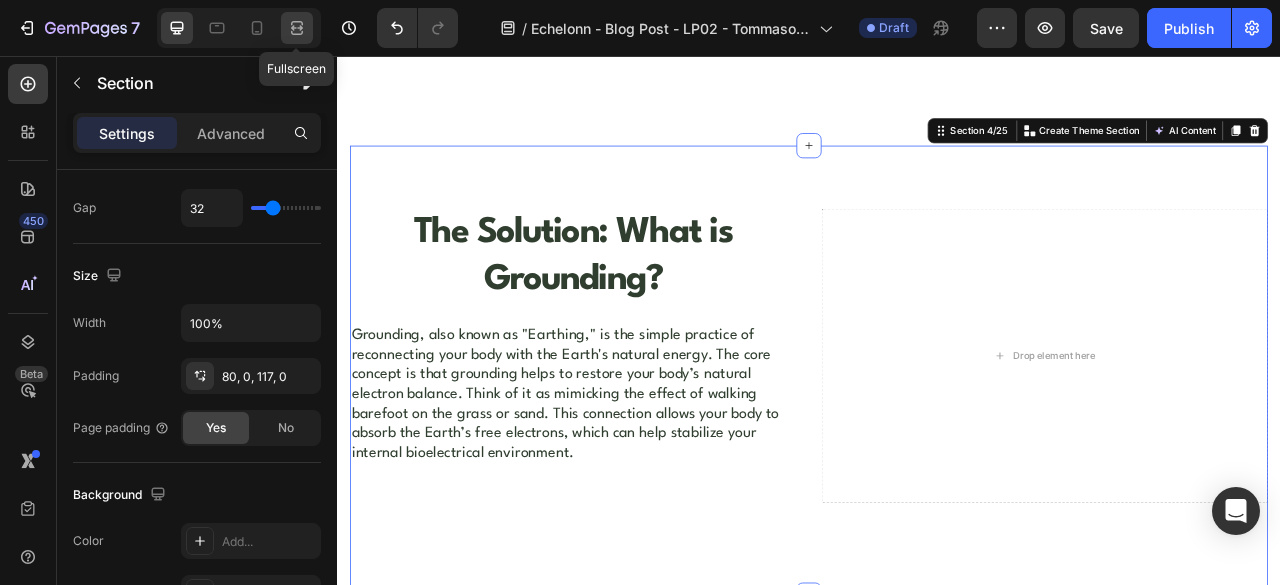 click 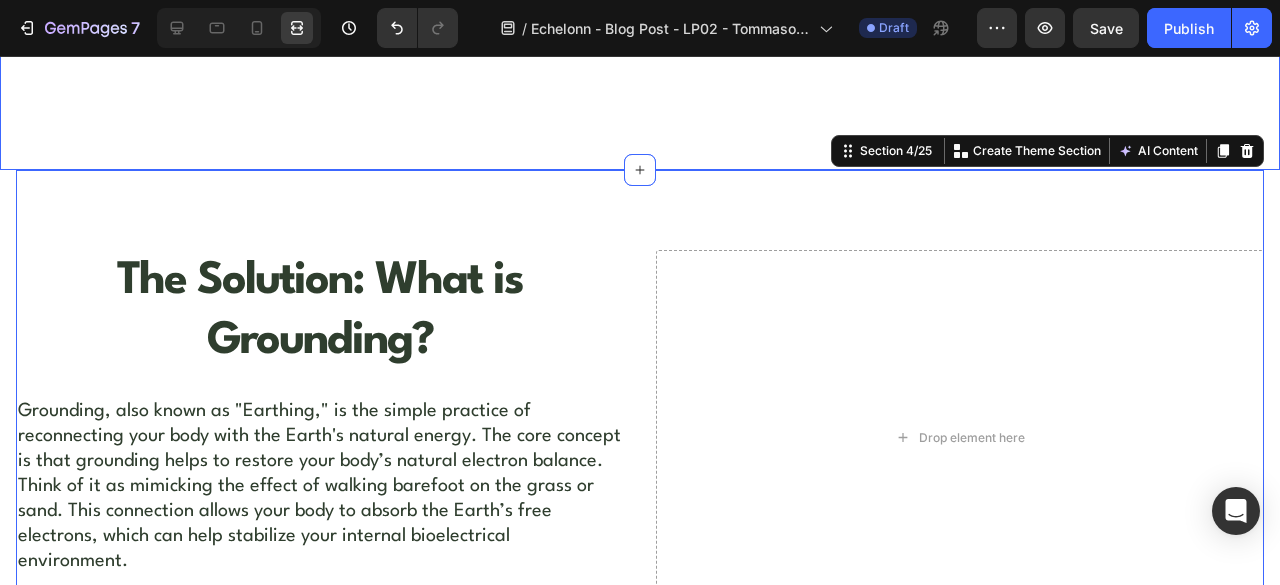 click on "Why Supplement with Essential Fatty Acids? Heading Even with a balanced diet, many people do not get sufficient essential fatty acids. Our convenient capsules make it easy to incorporate these vital nutrients into your daily routine, ensuring you get the support your body needs. Text Block Row Section 3/25" at bounding box center (640, -58) 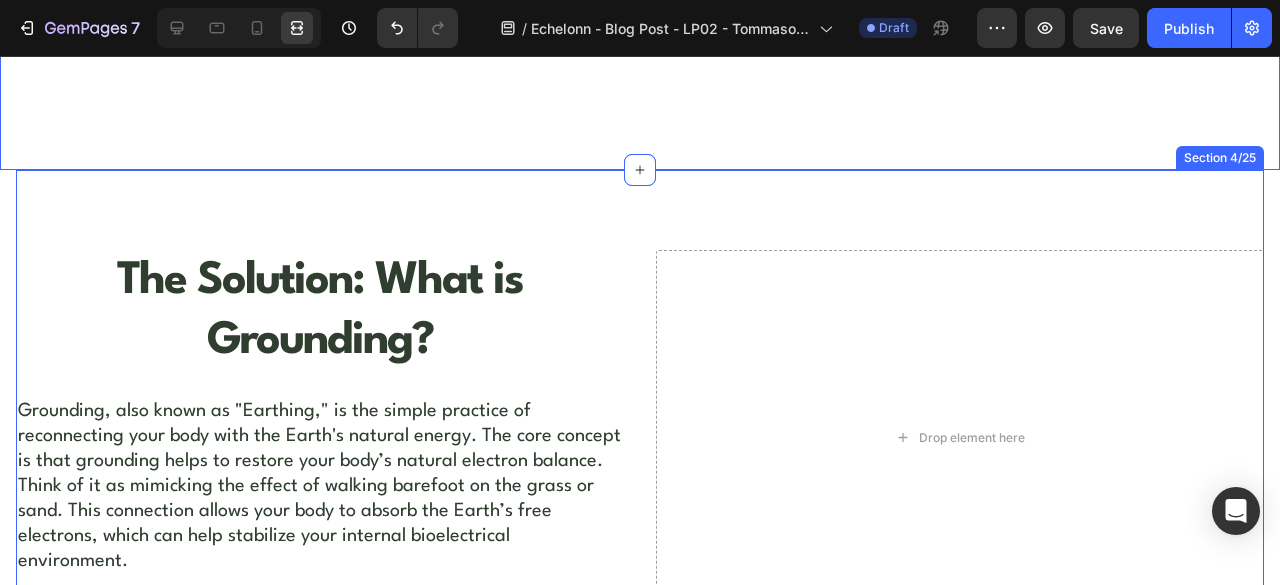 click on "The Solution: What is Grounding? Heading Grounding, also known as "Earthing," is the simple practice of reconnecting your body with the Earth's natural energy. The core concept is that grounding helps to restore your body’s natural electron balance. Think of it as mimicking the effect of walking barefoot on the grass or sand. This connection allows your body to absorb the Earth’s free electrons, which can help stabilize your internal bioelectrical environment. Text Block Row
Drop element here Section 4/25" at bounding box center [640, 456] 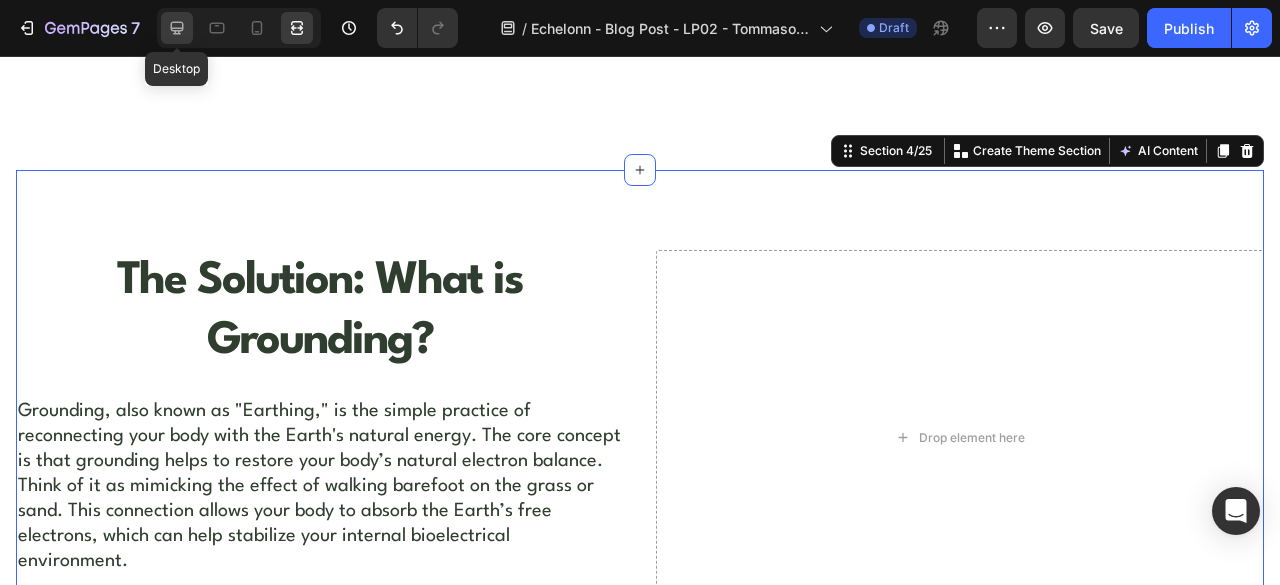 click 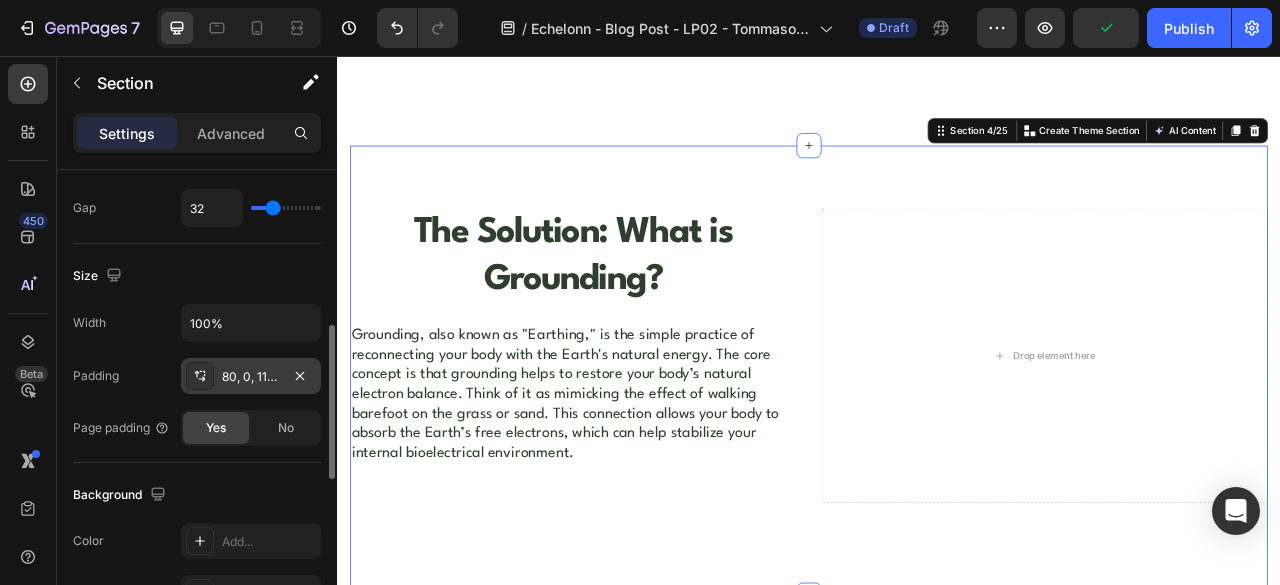 click 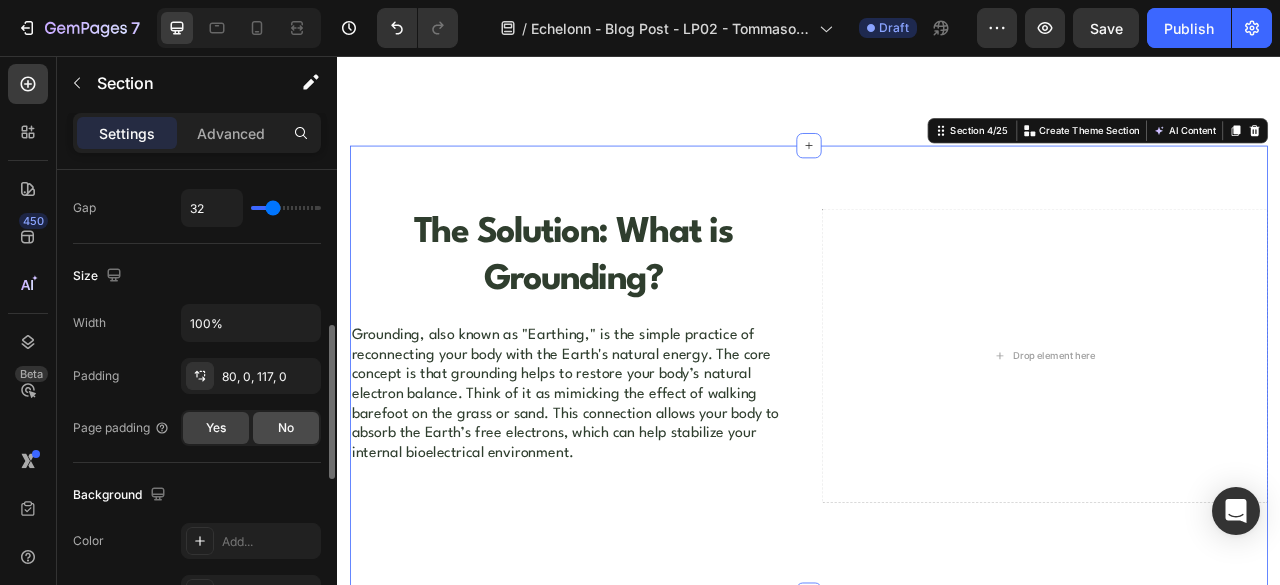 click on "No" 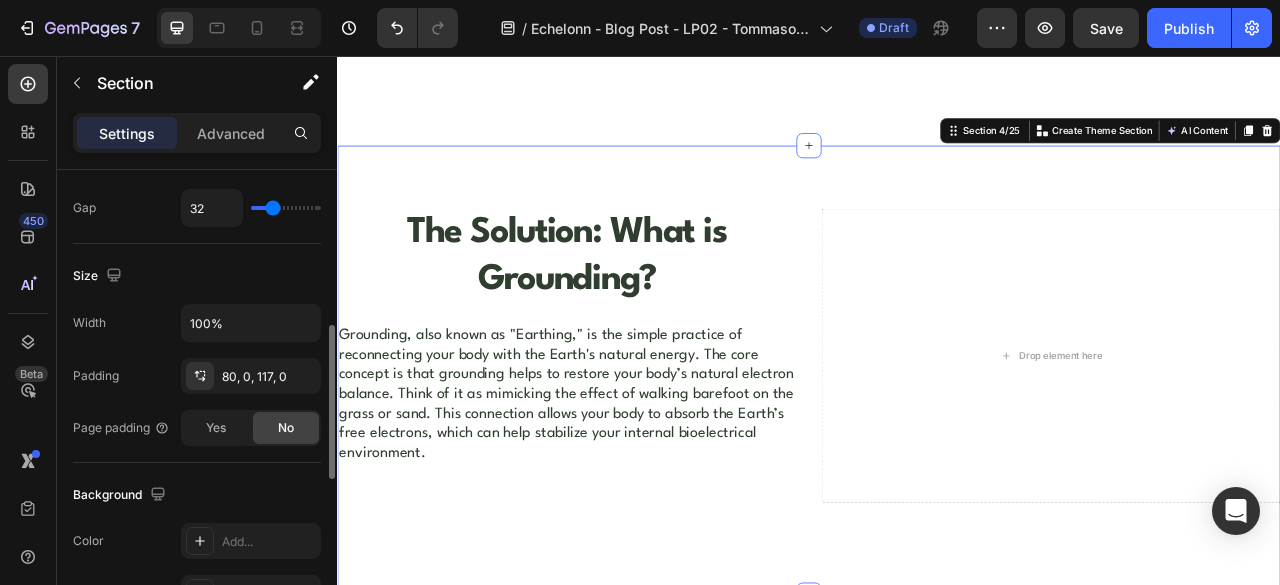 click on "Size" at bounding box center [197, 276] 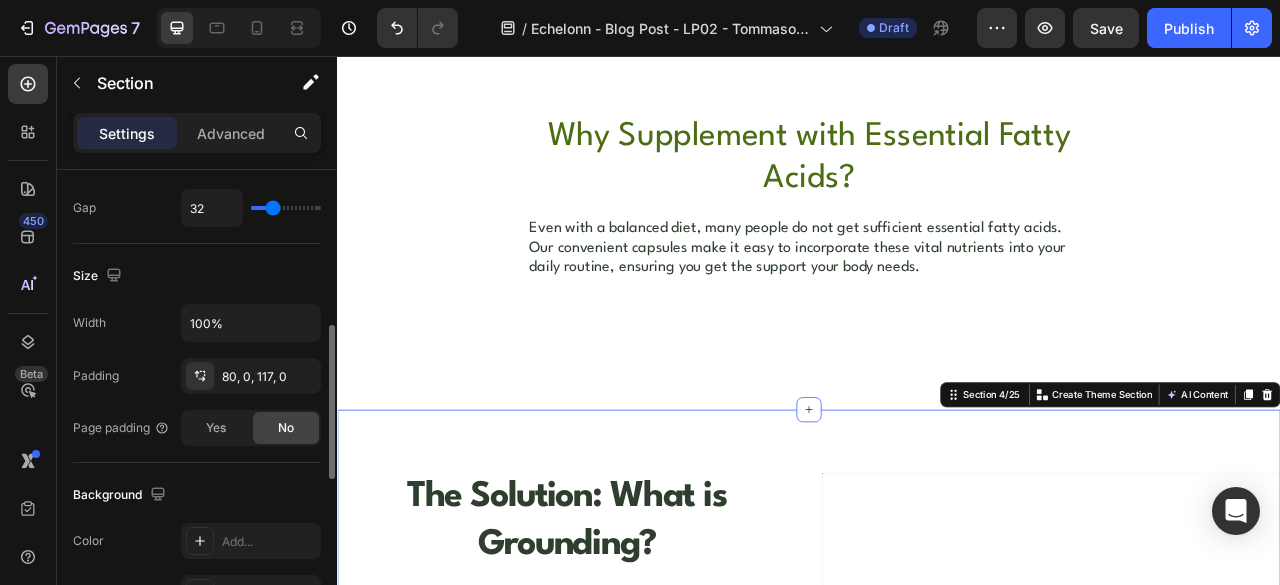scroll, scrollTop: 556, scrollLeft: 0, axis: vertical 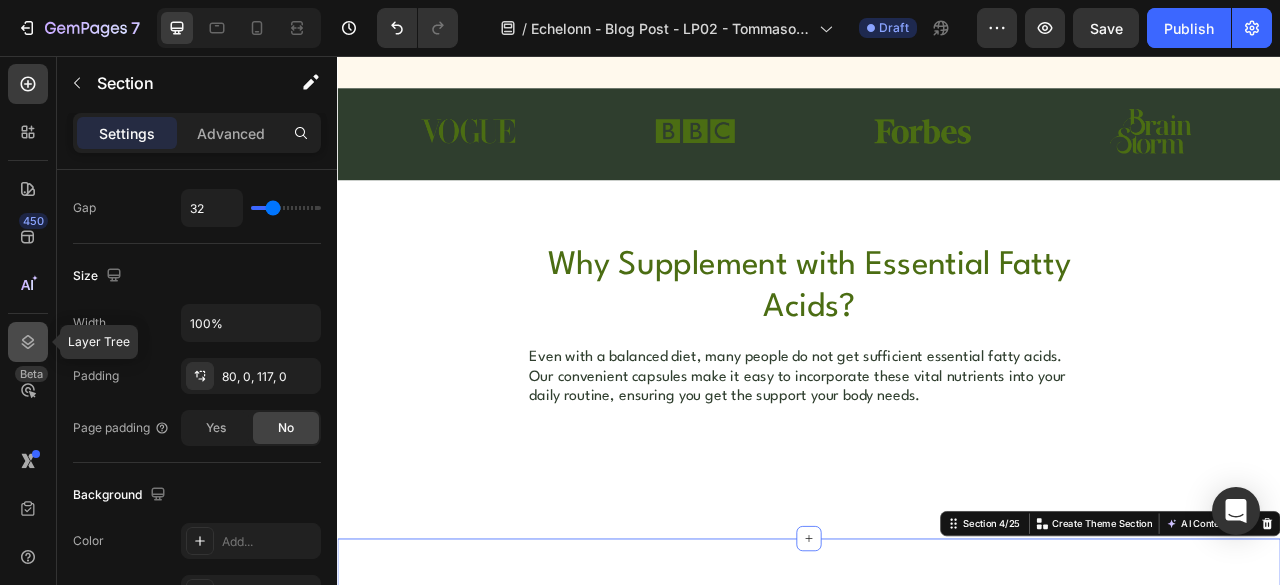click 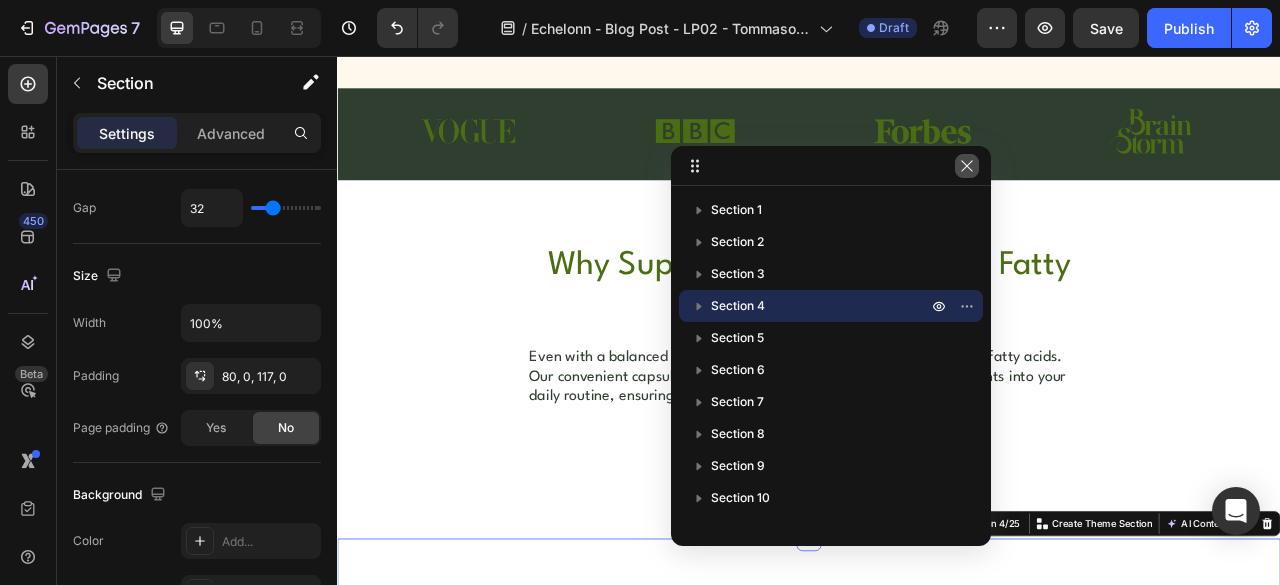 click 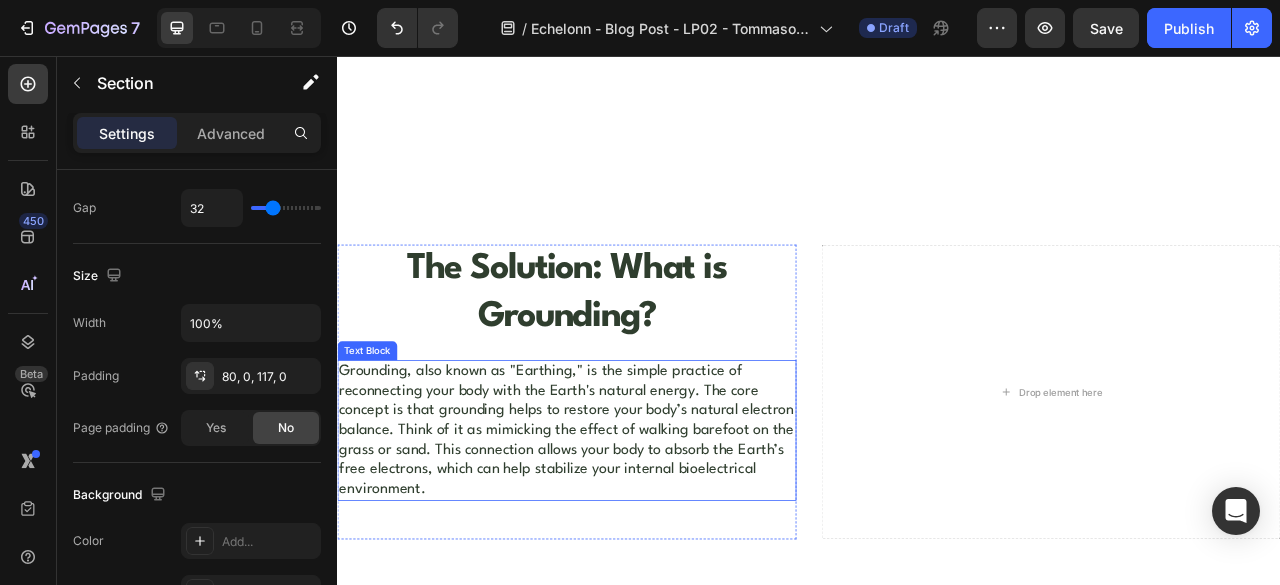 scroll, scrollTop: 1056, scrollLeft: 0, axis: vertical 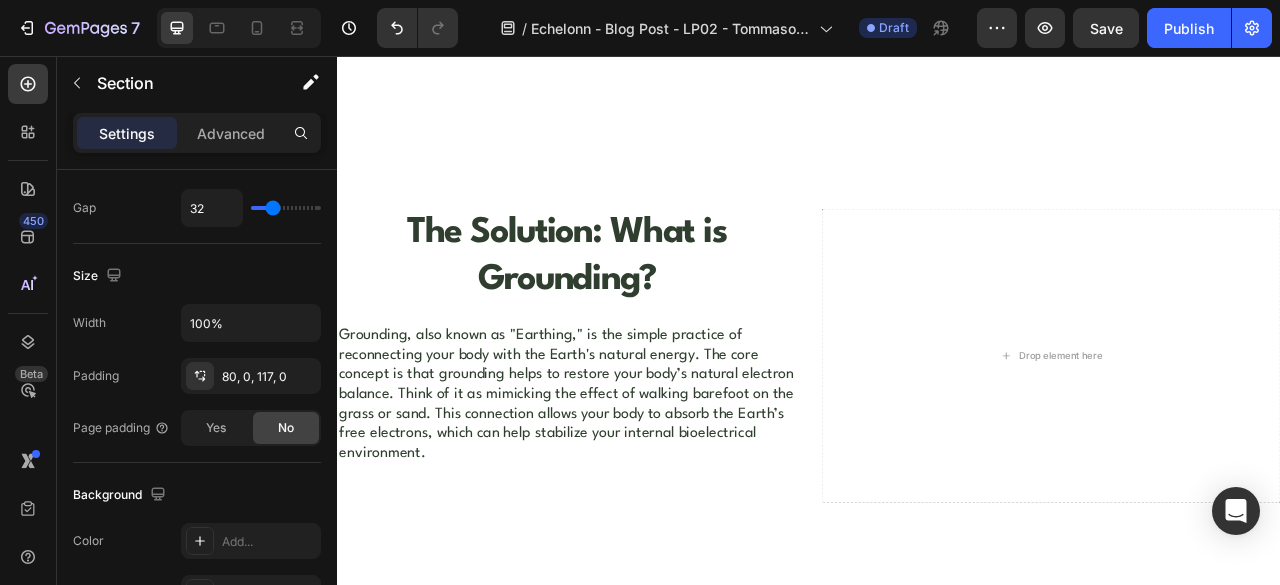 click on "The Solution: What is Grounding? Heading Grounding, also known as "Earthing," is the simple practice of reconnecting your body with the Earth's natural energy. The core concept is that grounding helps to restore your body’s natural electron balance. Think of it as mimicking the effect of walking barefoot on the grass or sand. This connection allows your body to absorb the Earth’s free electrons, which can help stabilize your internal bioelectrical environment. Text Block Row
Drop element here Section 4/25" at bounding box center (937, 456) 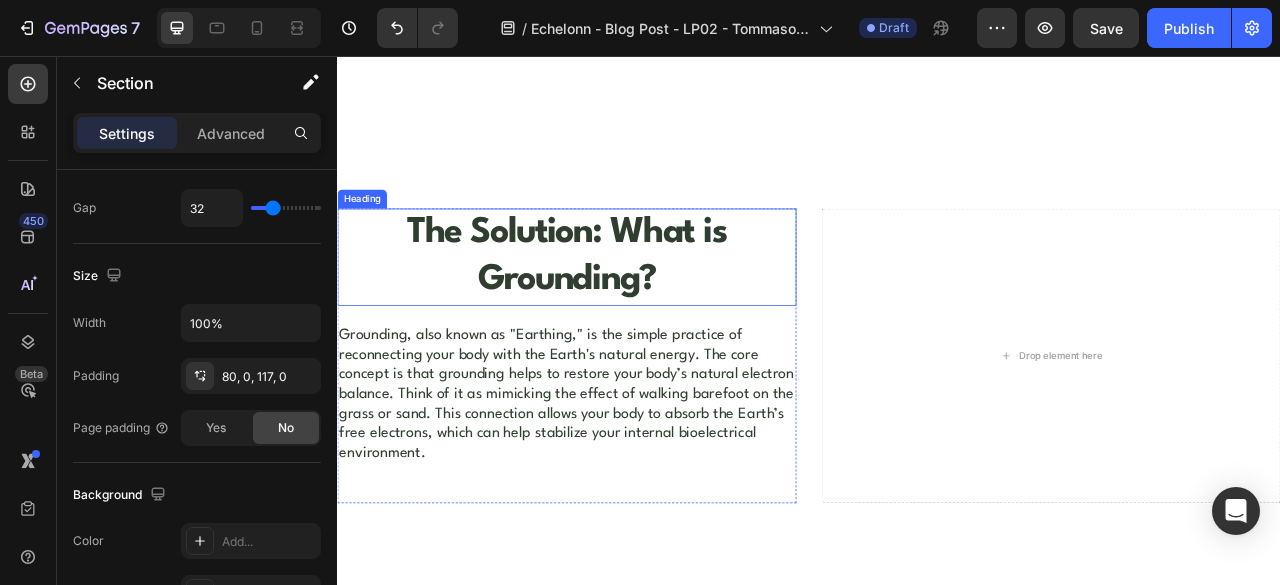 click on "The Solution: What is Grounding?" at bounding box center (629, 312) 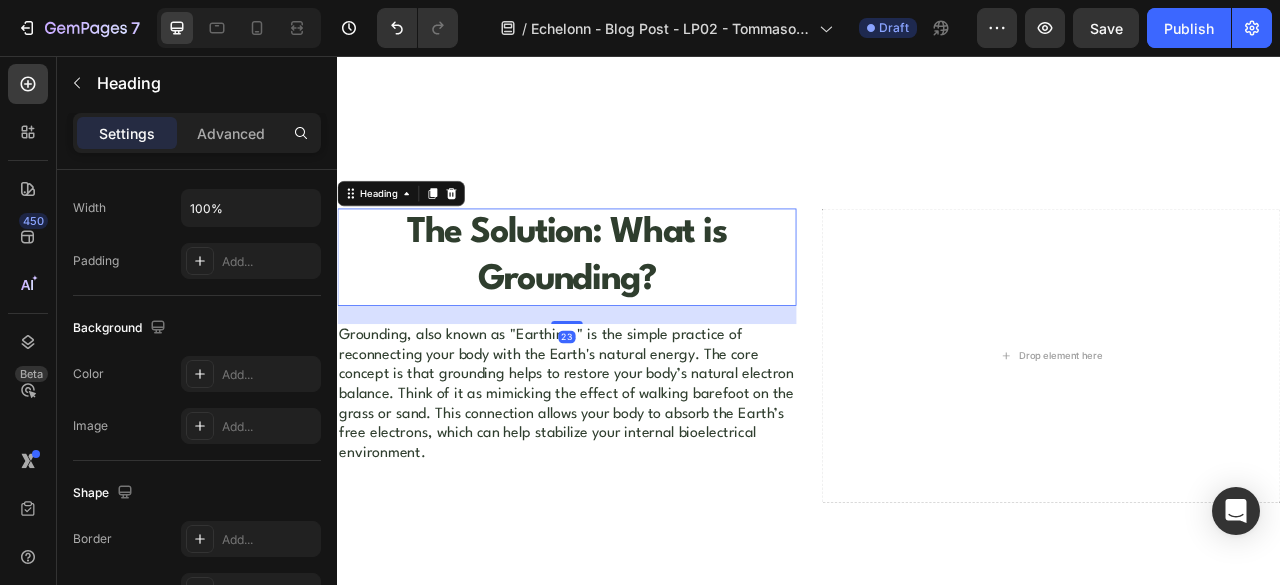 scroll, scrollTop: 0, scrollLeft: 0, axis: both 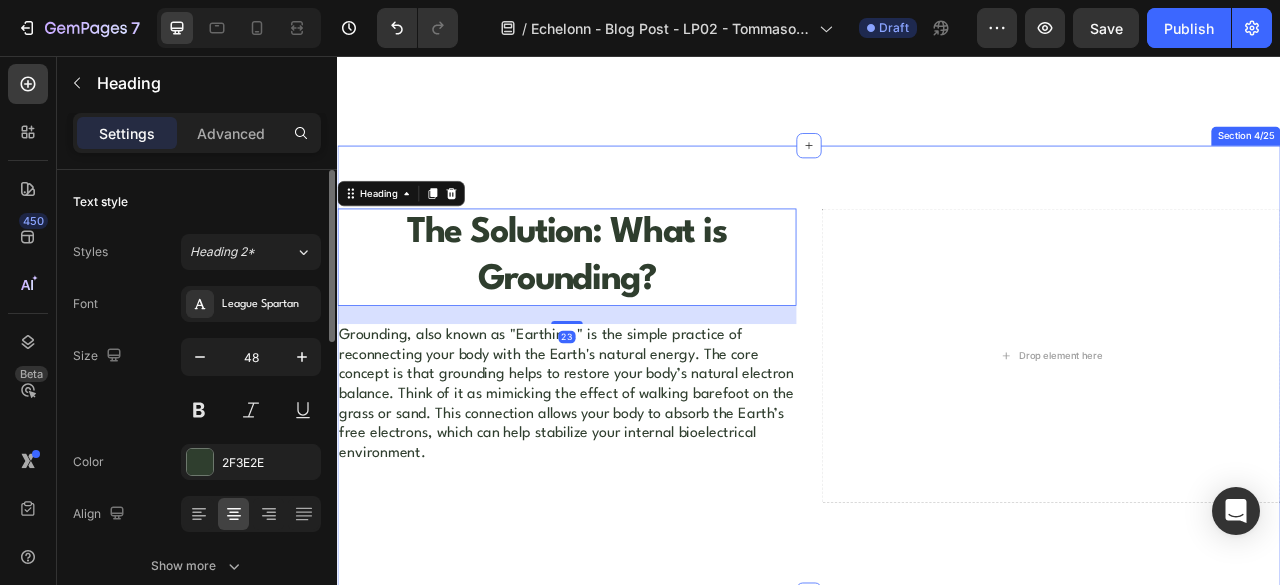 click on "The Solution: What is Grounding? Heading   23 Grounding, also known as "Earthing," is the simple practice of reconnecting your body with the Earth's natural energy. The core concept is that grounding helps to restore your body’s natural electron balance. Think of it as mimicking the effect of walking barefoot on the grass or sand. This connection allows your body to absorb the Earth’s free electrons, which can help stabilize your internal bioelectrical environment. Text Block Row
Drop element here Section 4/25" at bounding box center (937, 456) 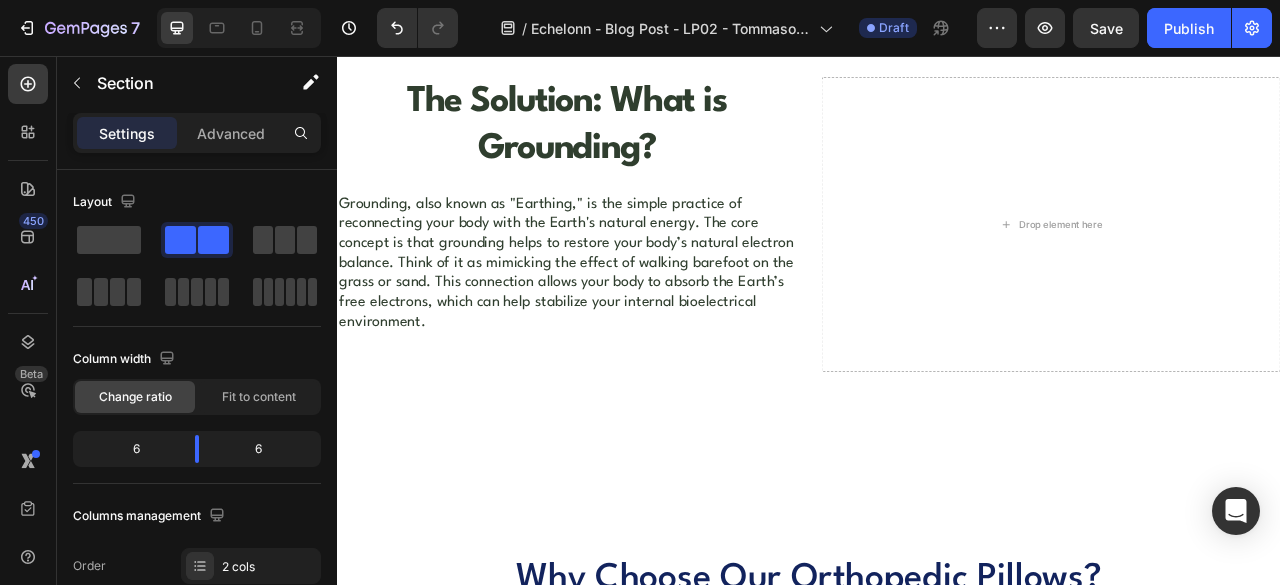 scroll, scrollTop: 1056, scrollLeft: 0, axis: vertical 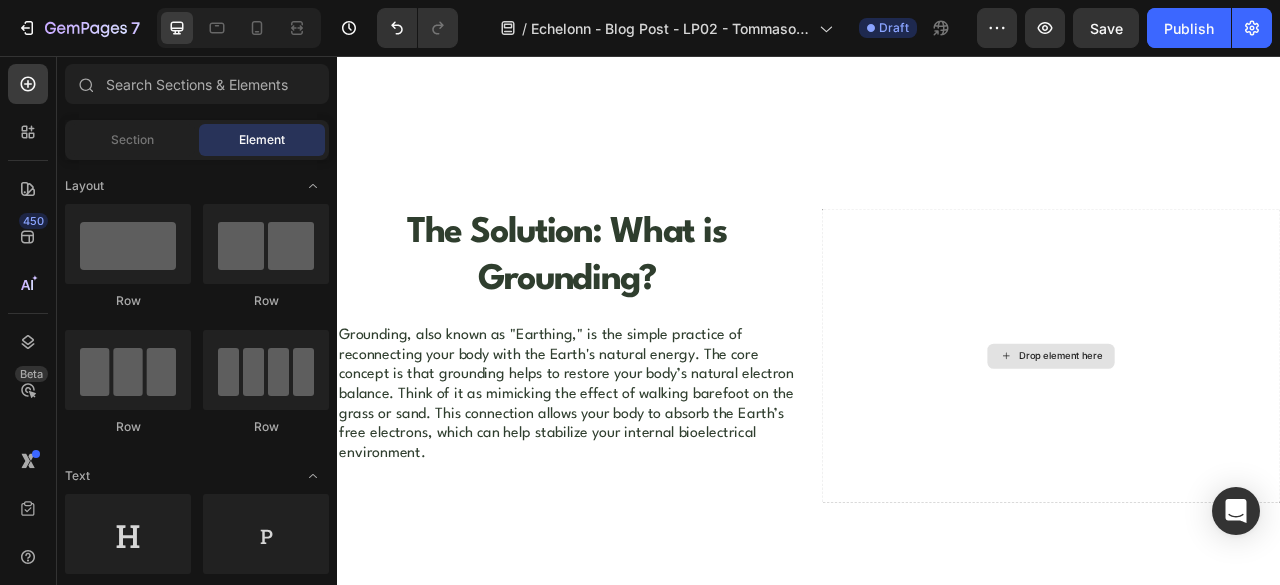 click 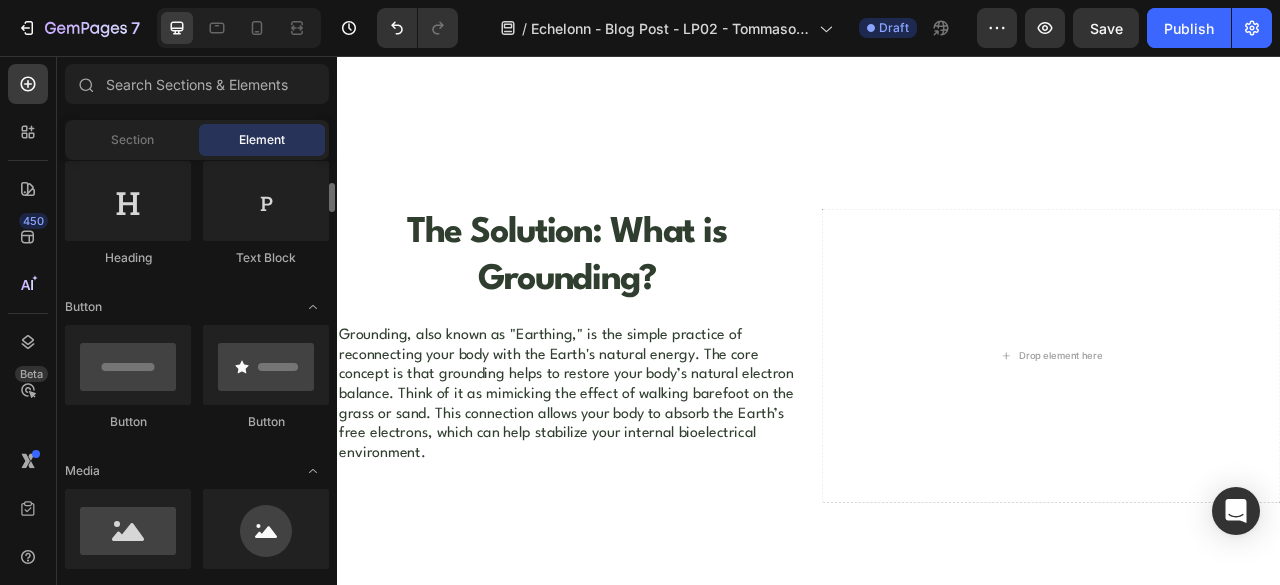 scroll, scrollTop: 500, scrollLeft: 0, axis: vertical 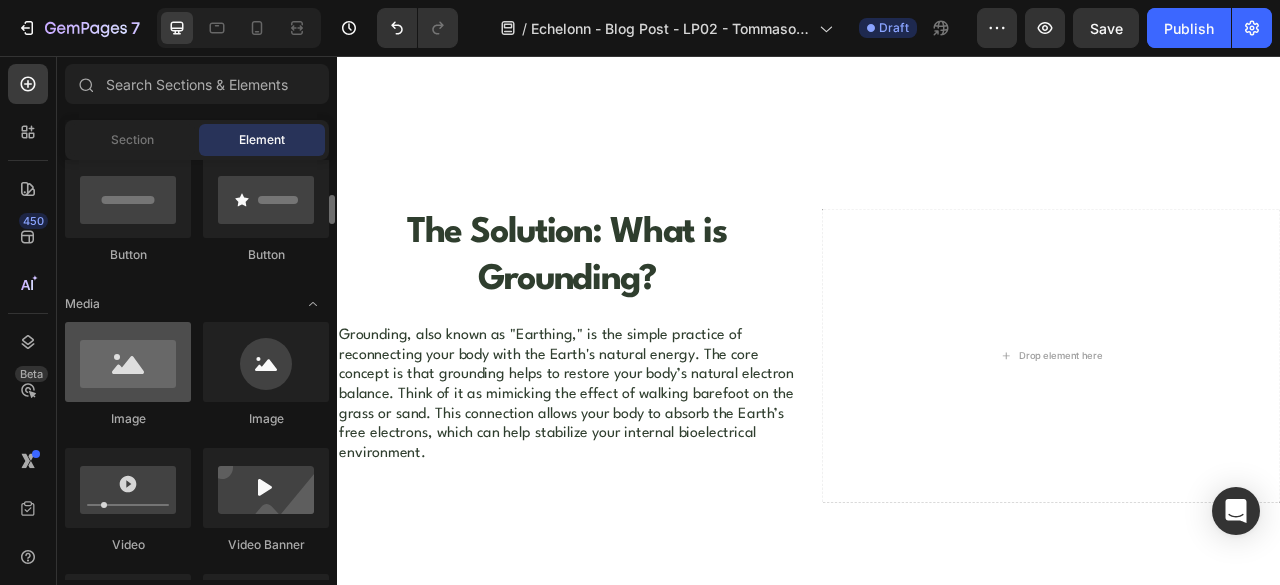 click at bounding box center (128, 362) 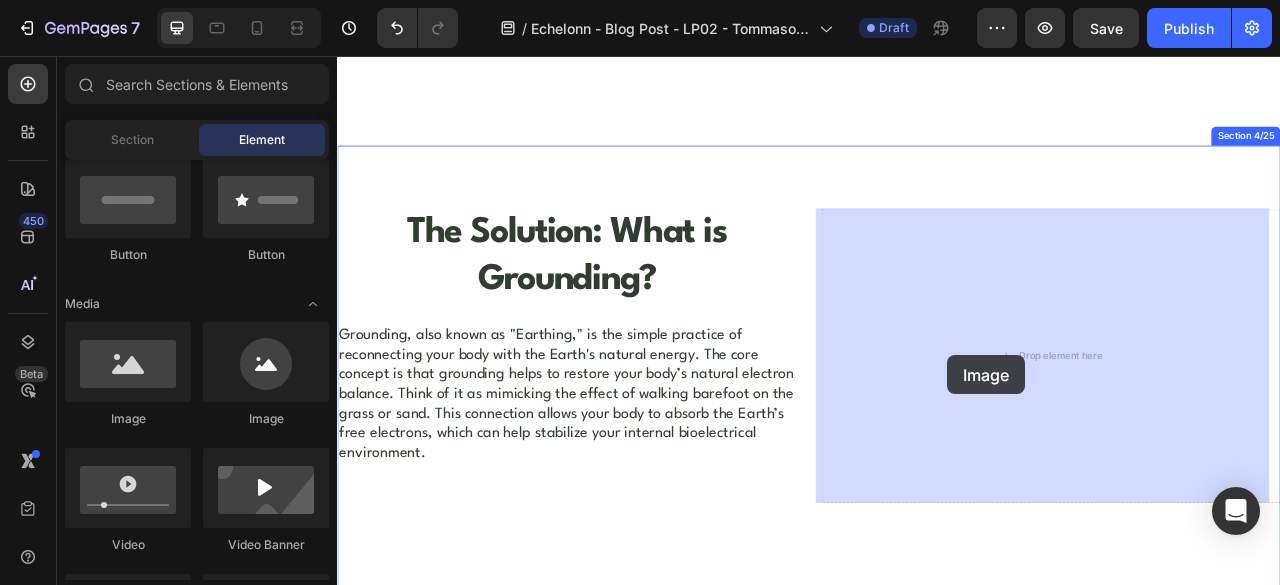 drag, startPoint x: 466, startPoint y: 422, endPoint x: 1114, endPoint y: 436, distance: 648.15125 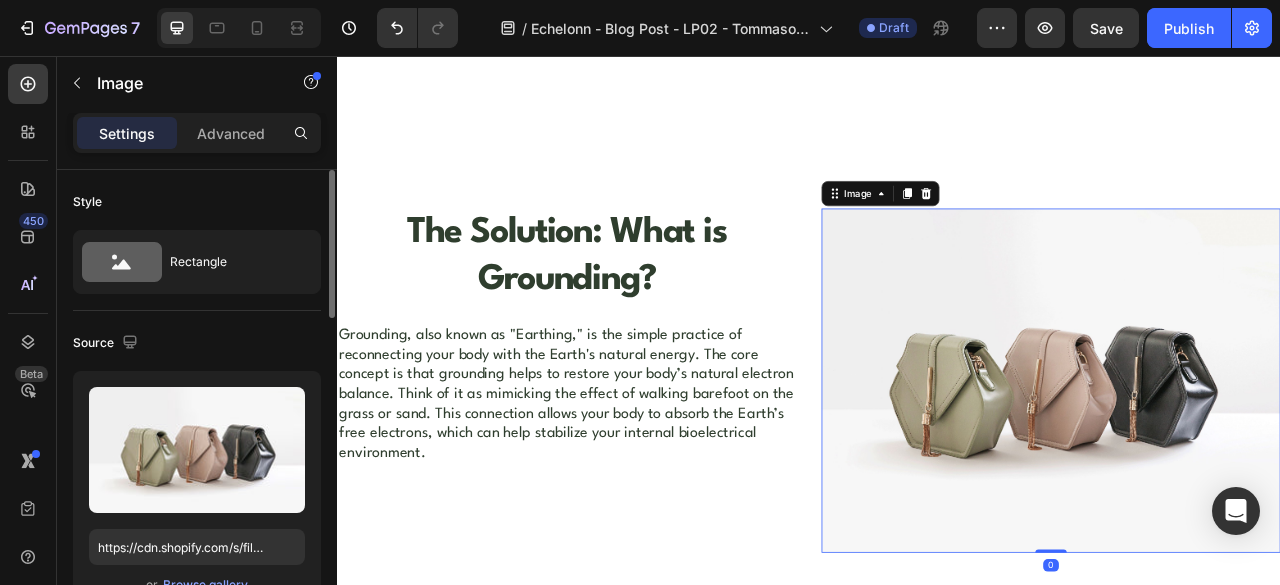 scroll, scrollTop: 333, scrollLeft: 0, axis: vertical 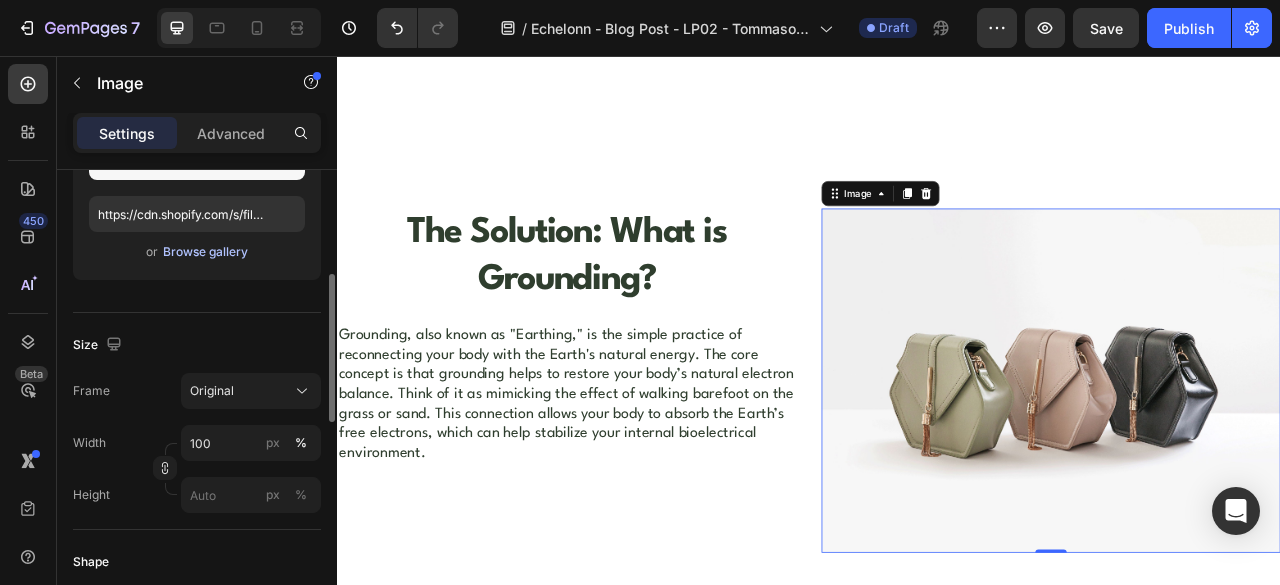 click on "Browse gallery" at bounding box center (205, 252) 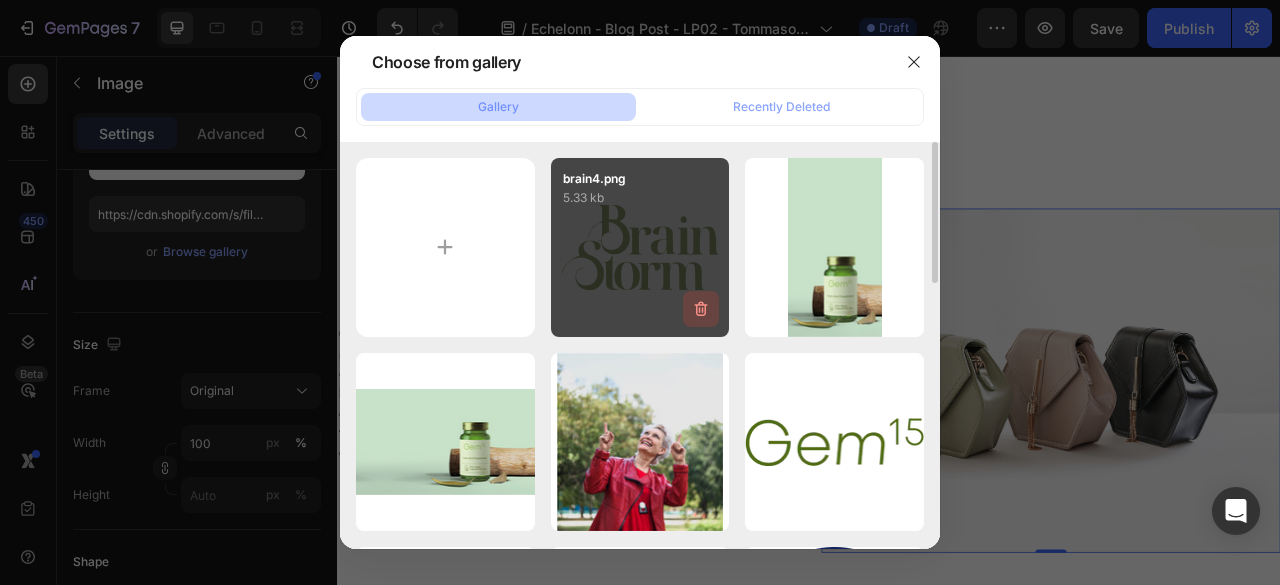 click 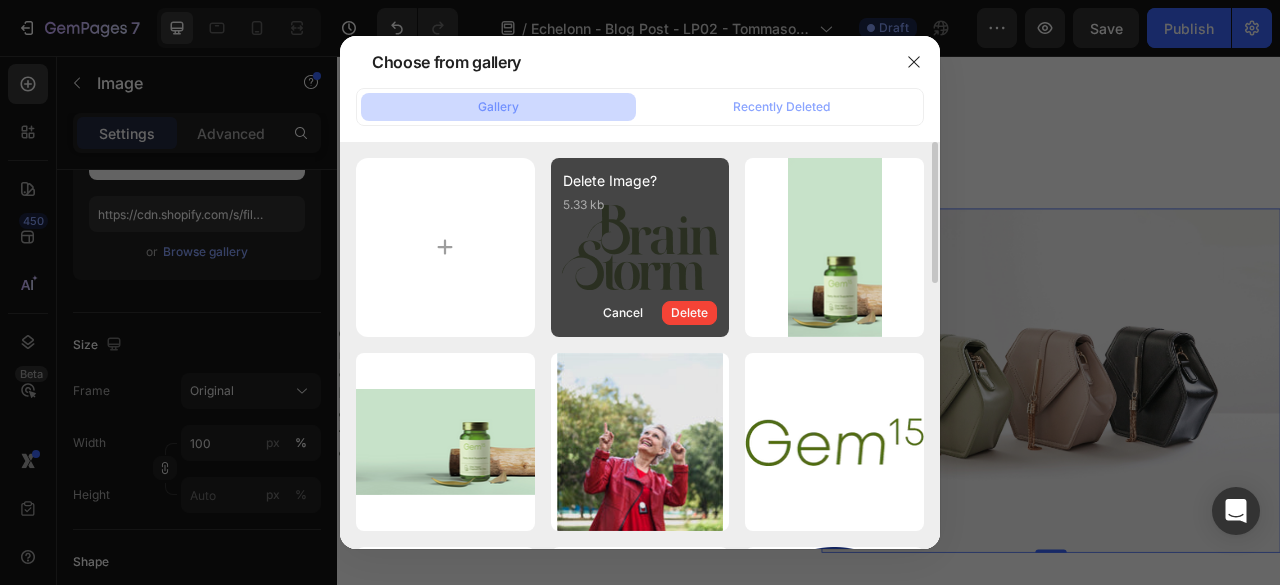 click on "Delete" at bounding box center (689, 313) 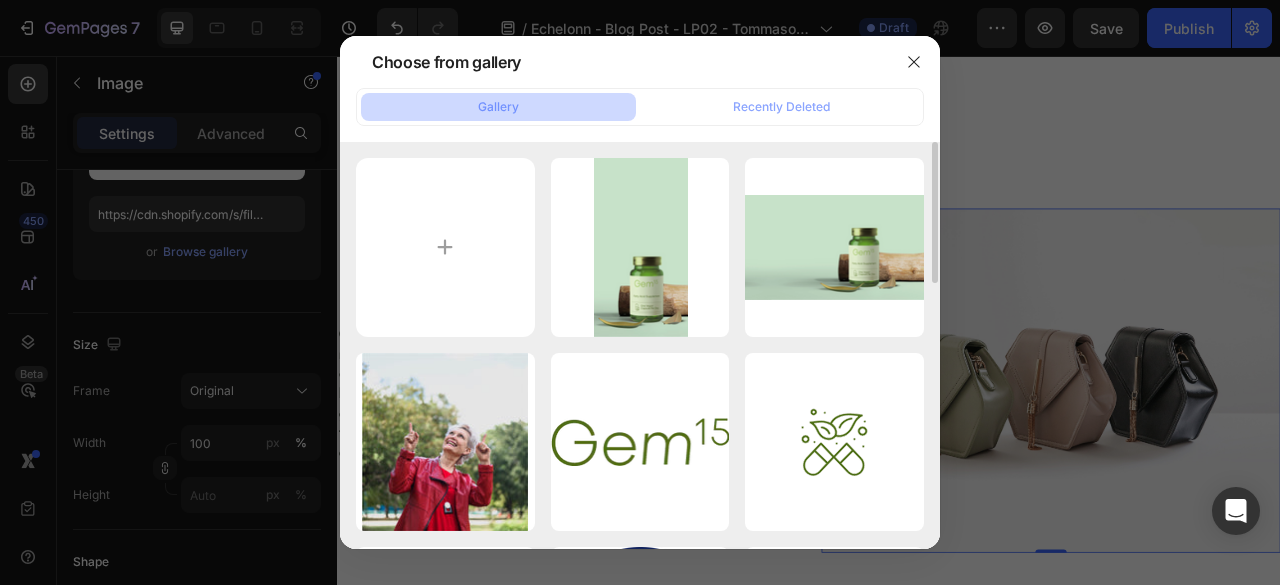 click 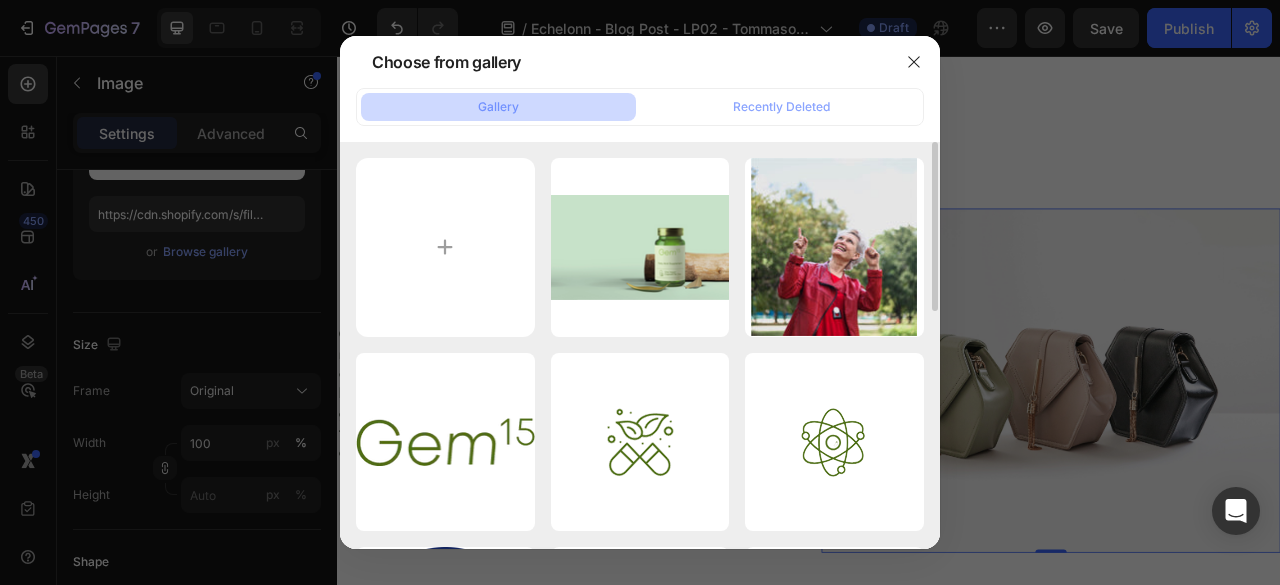 click 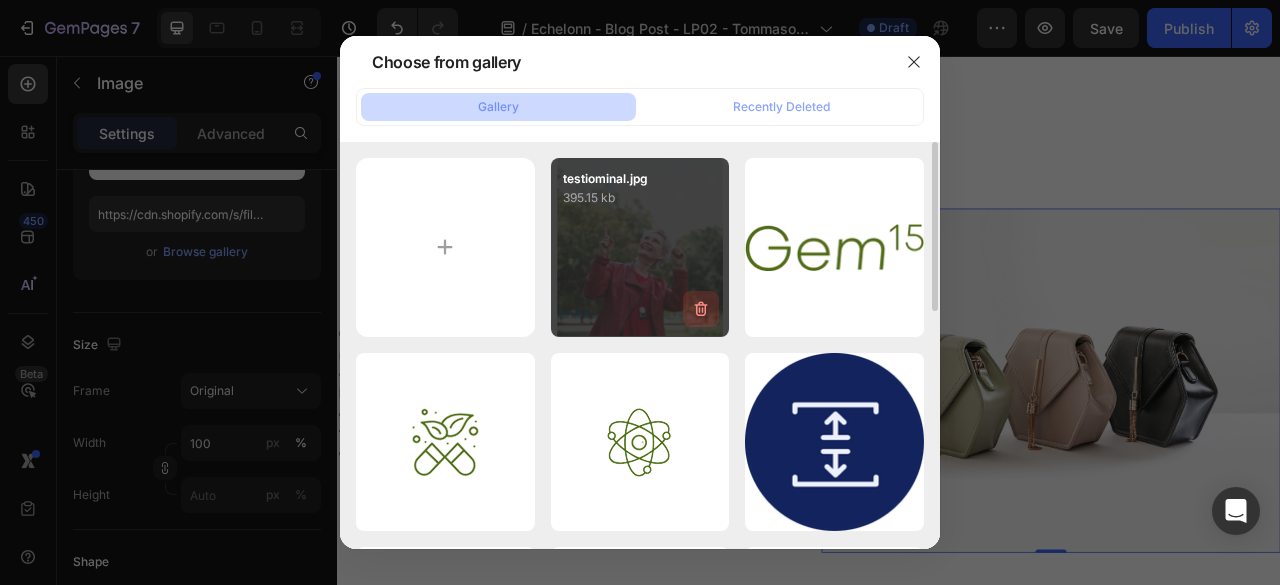 click 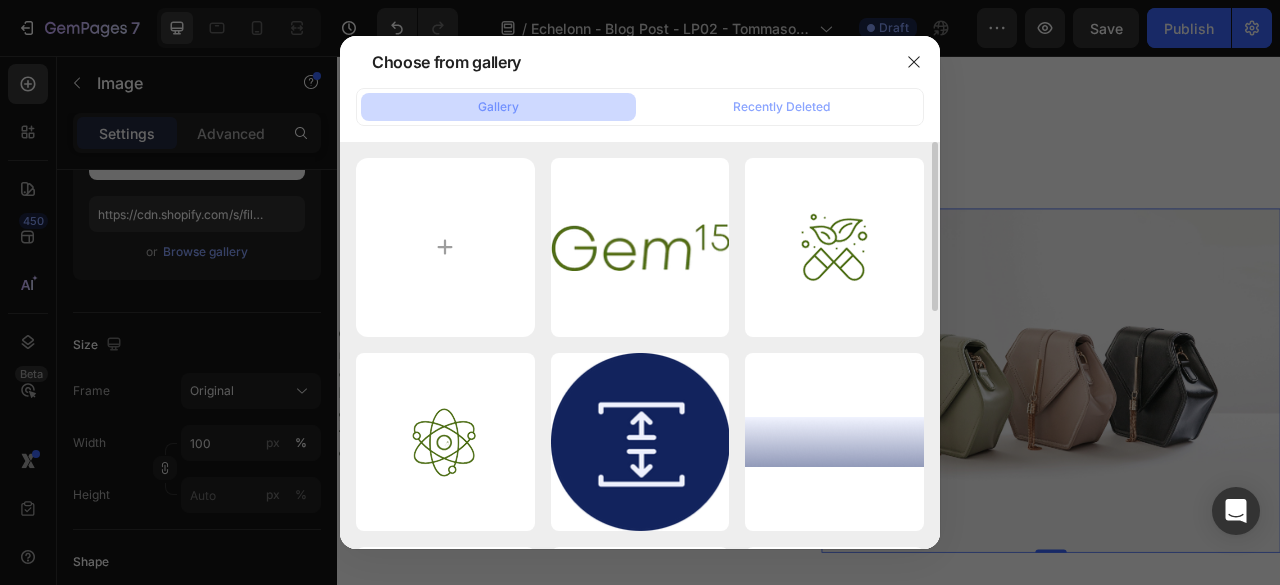 click 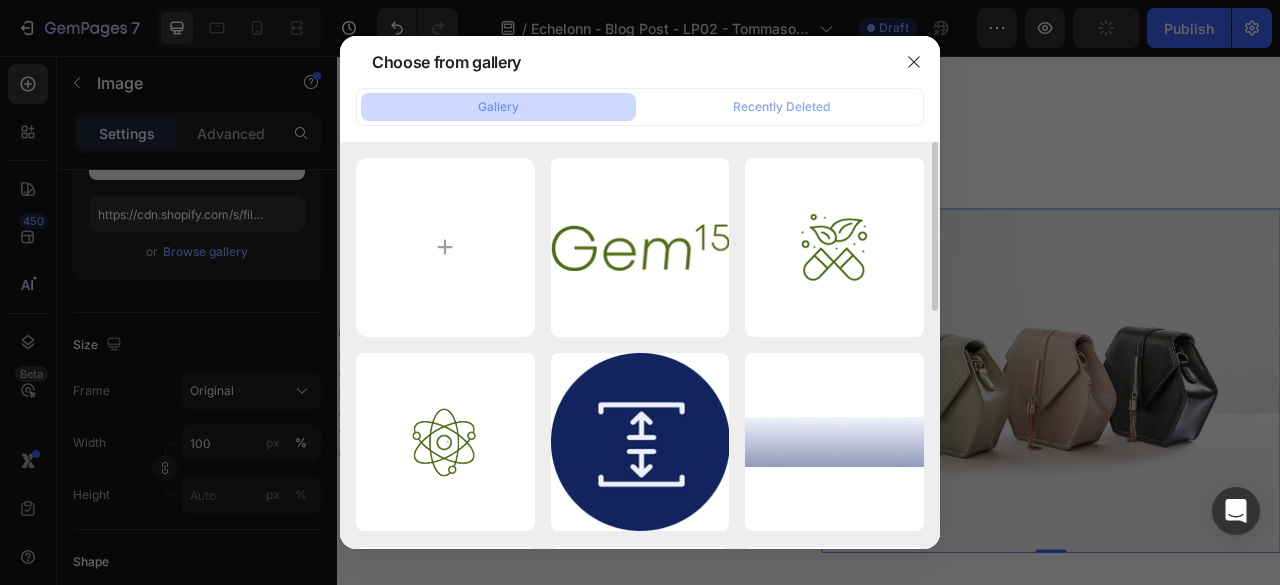 click on "Delete" at bounding box center (0, 0) 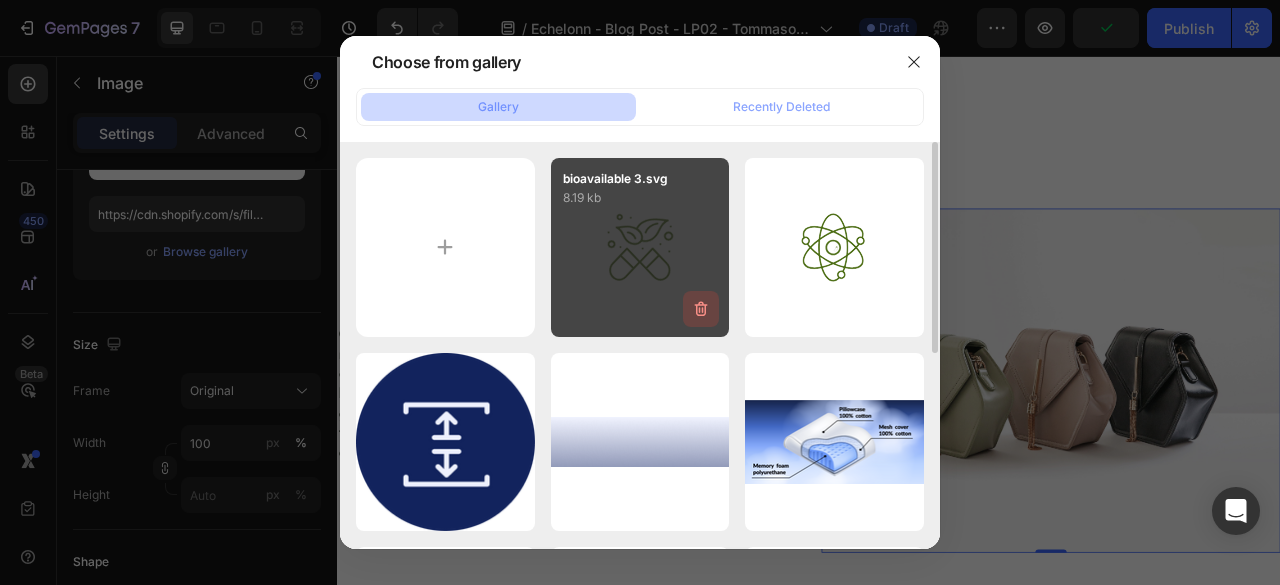 click on "bioavailable 3.svg 8.19 kb" 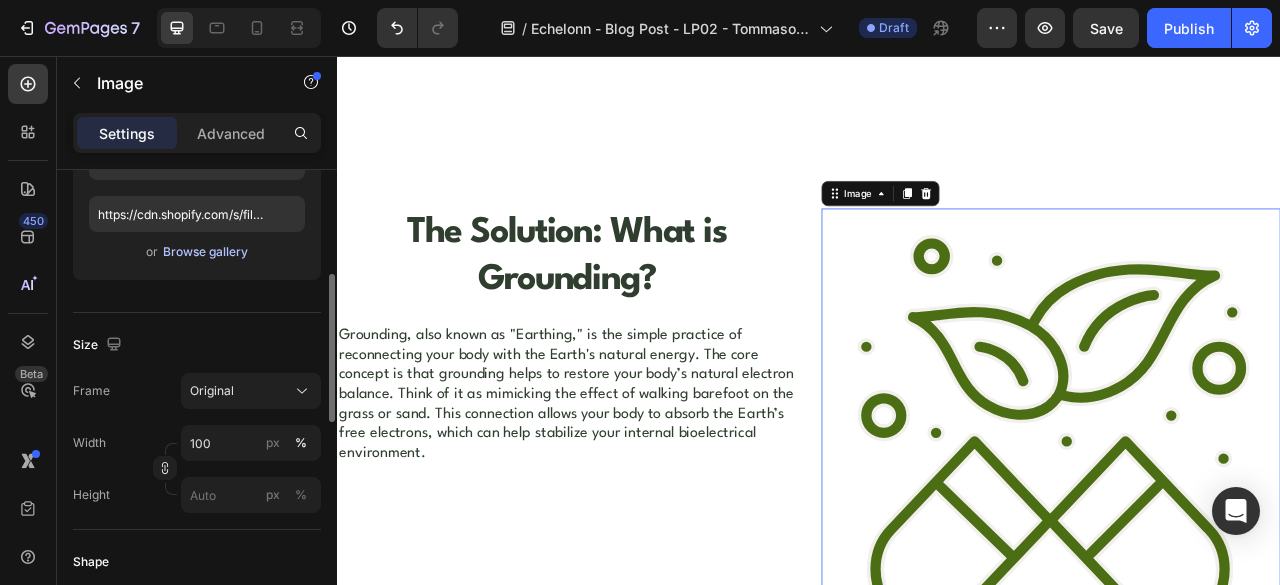 click on "Browse gallery" at bounding box center (205, 252) 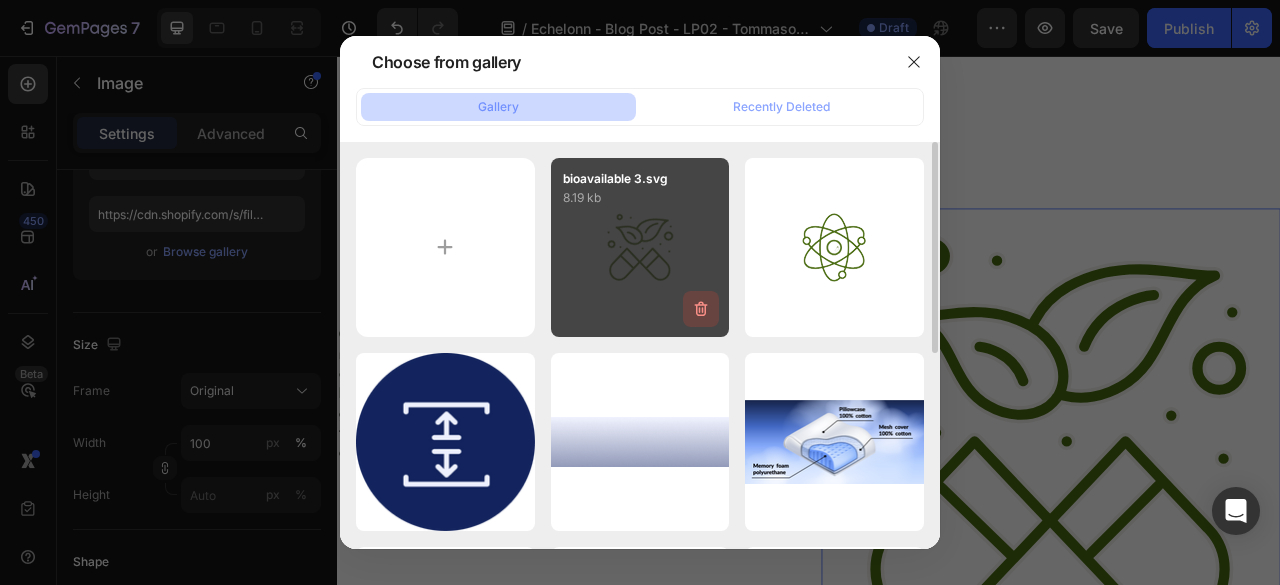 click at bounding box center (701, 309) 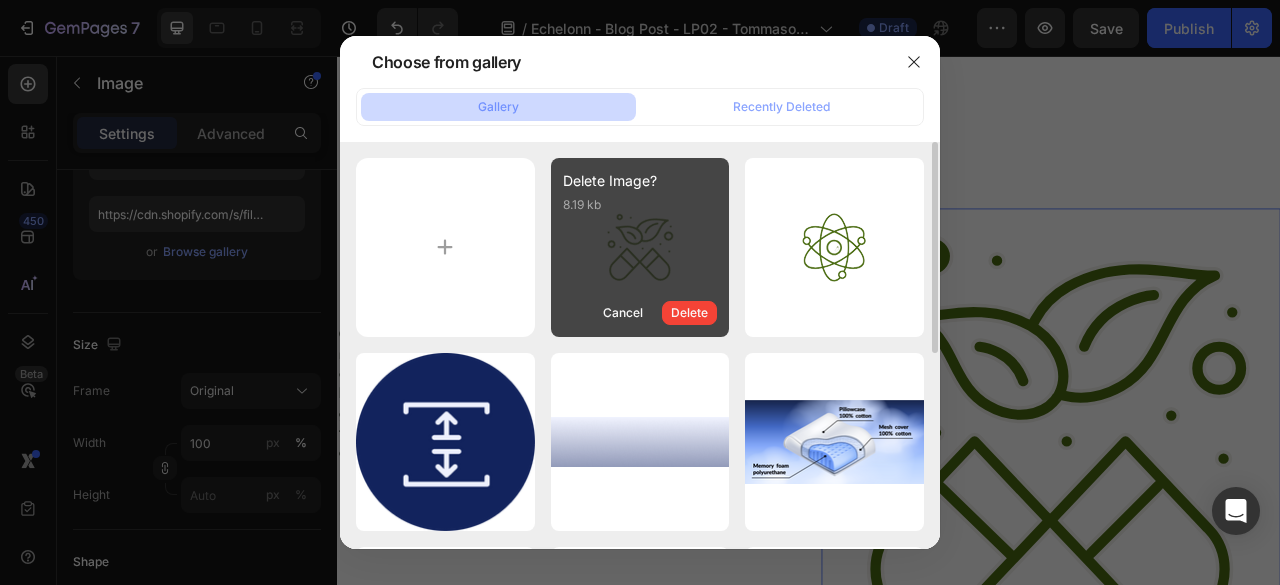 click on "Delete Image? 8.19 kb   Cancel   Delete" at bounding box center [640, 247] 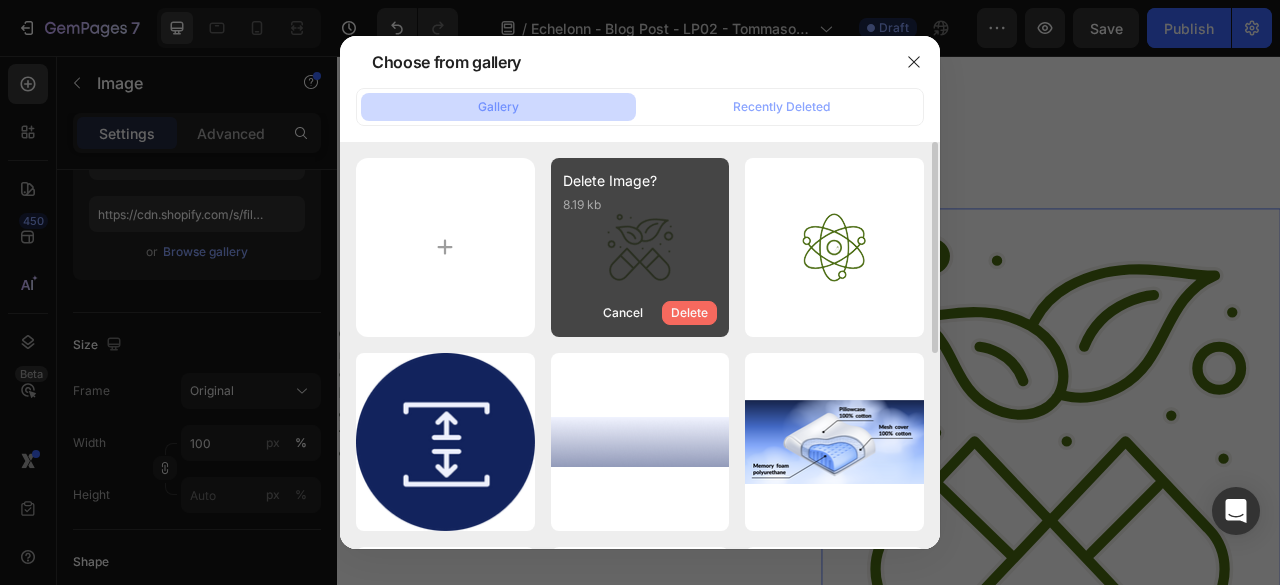 click on "Delete" at bounding box center (689, 313) 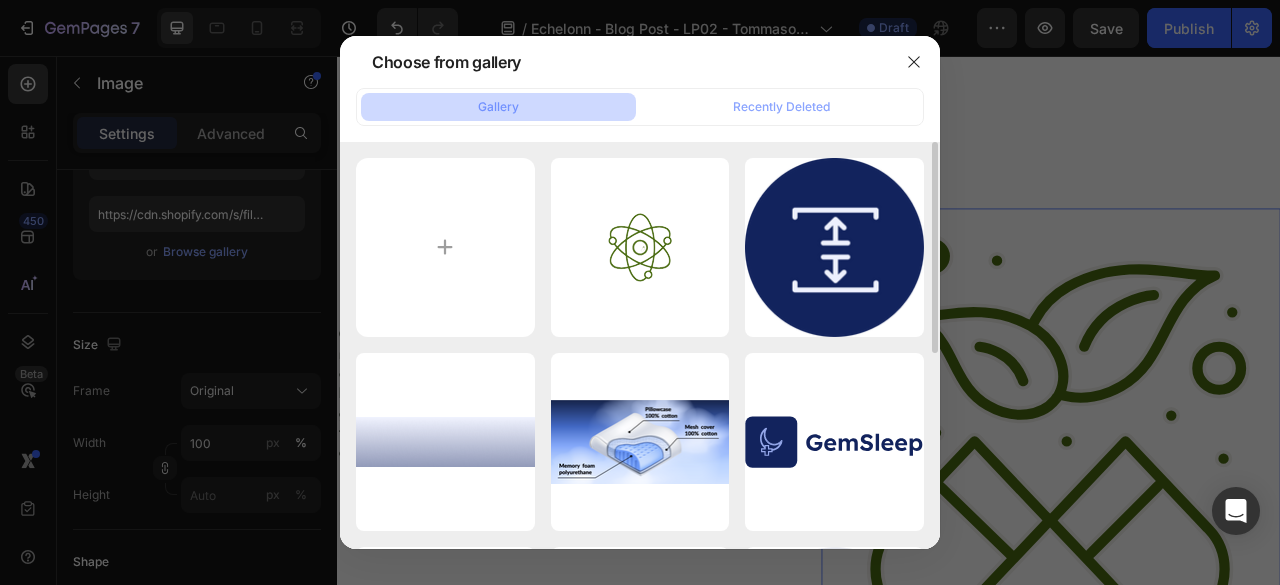click 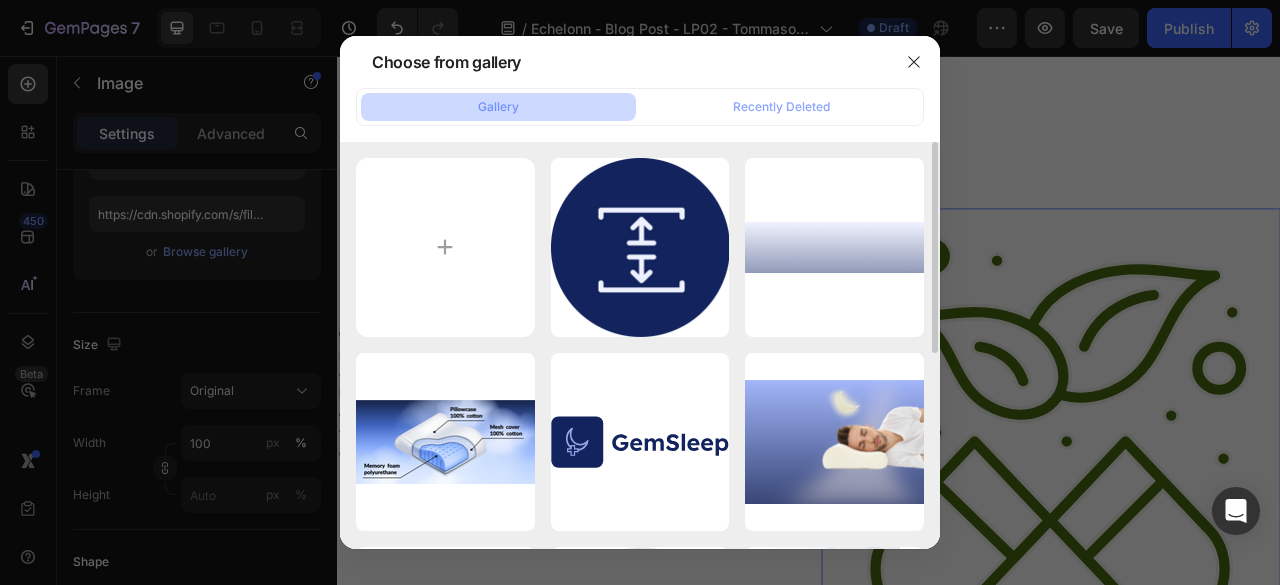 click 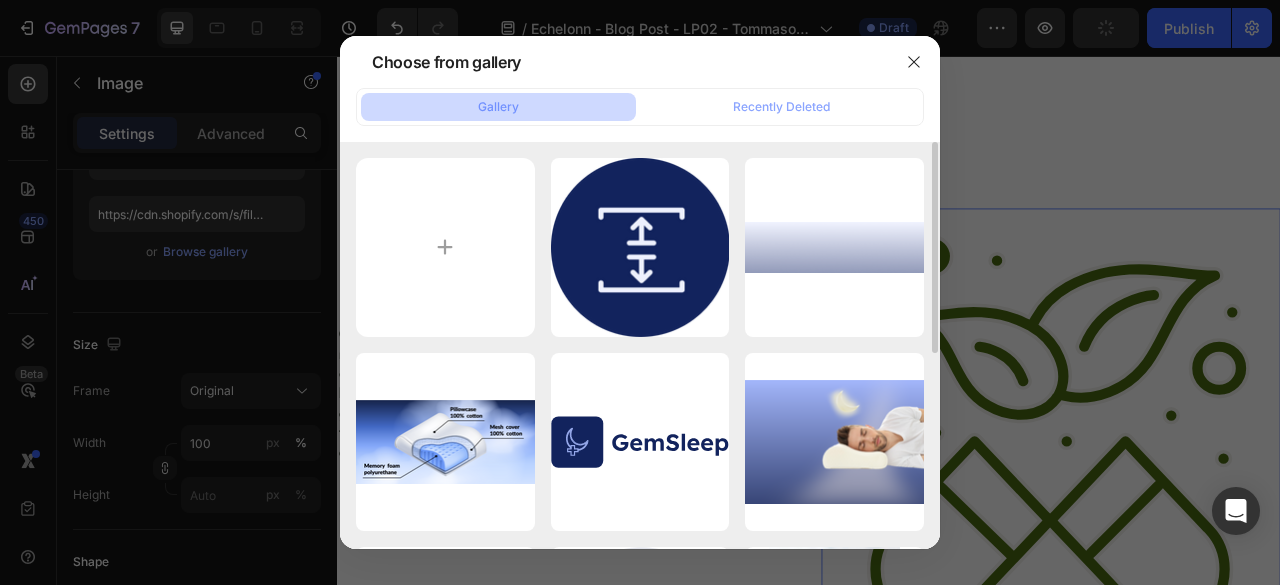 click on "Delete" at bounding box center (0, 0) 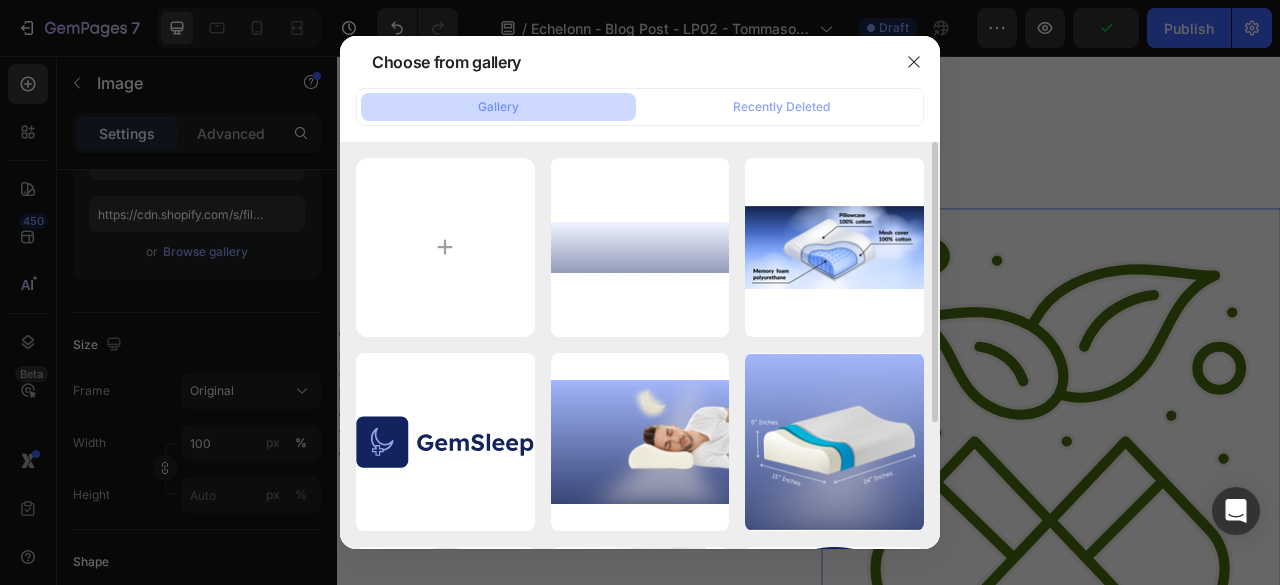 click 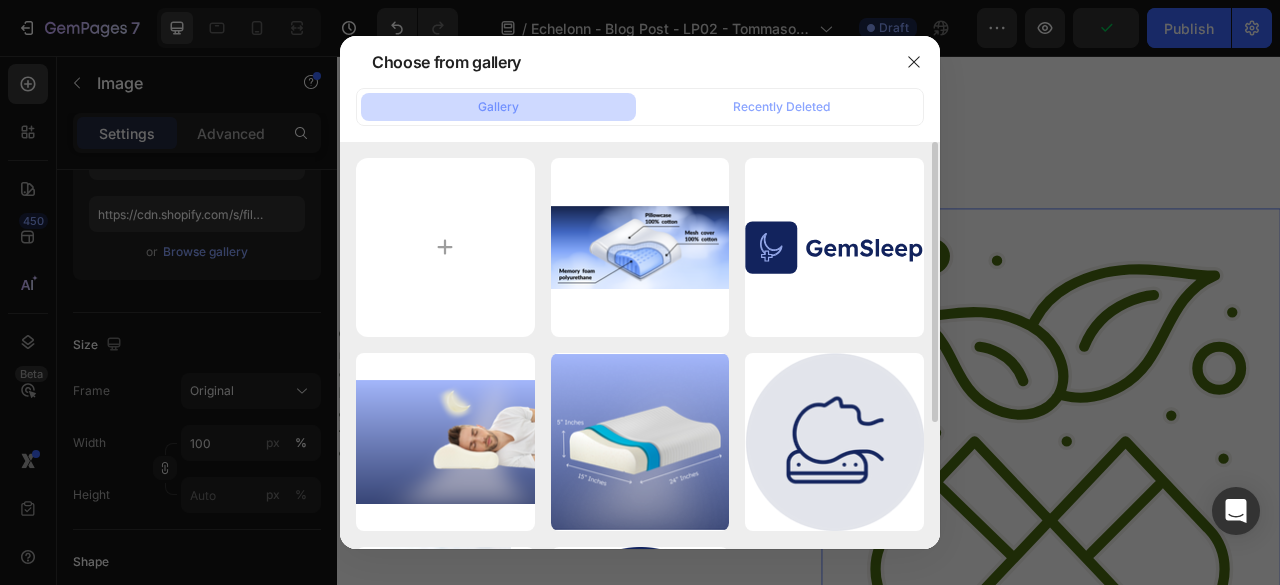 click 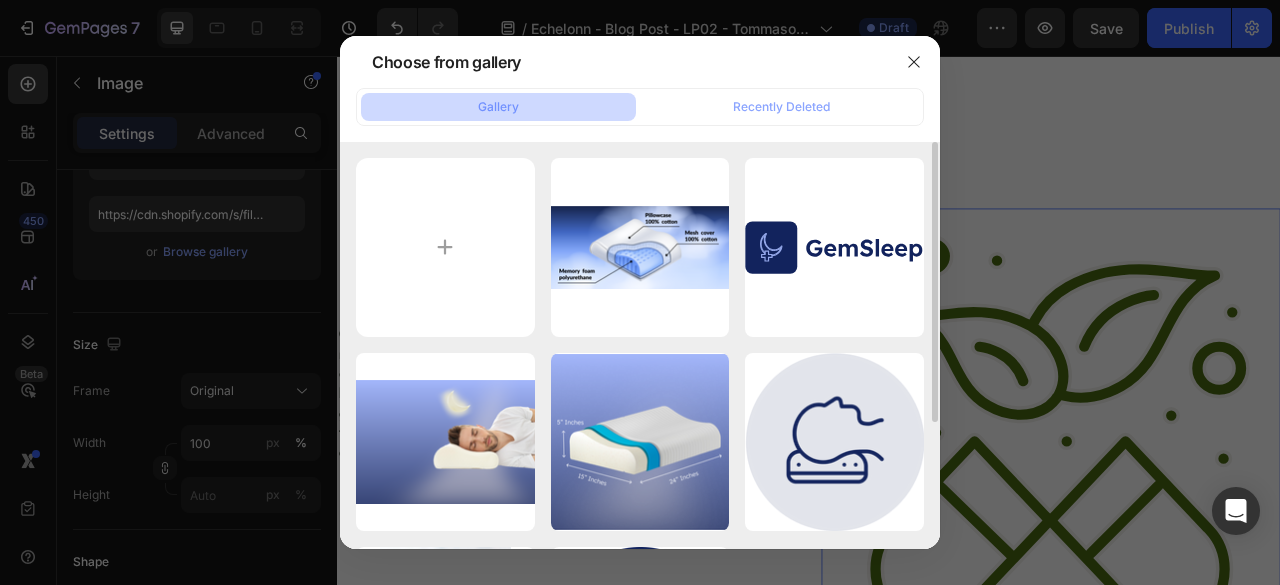 click on "Delete" at bounding box center (0, 0) 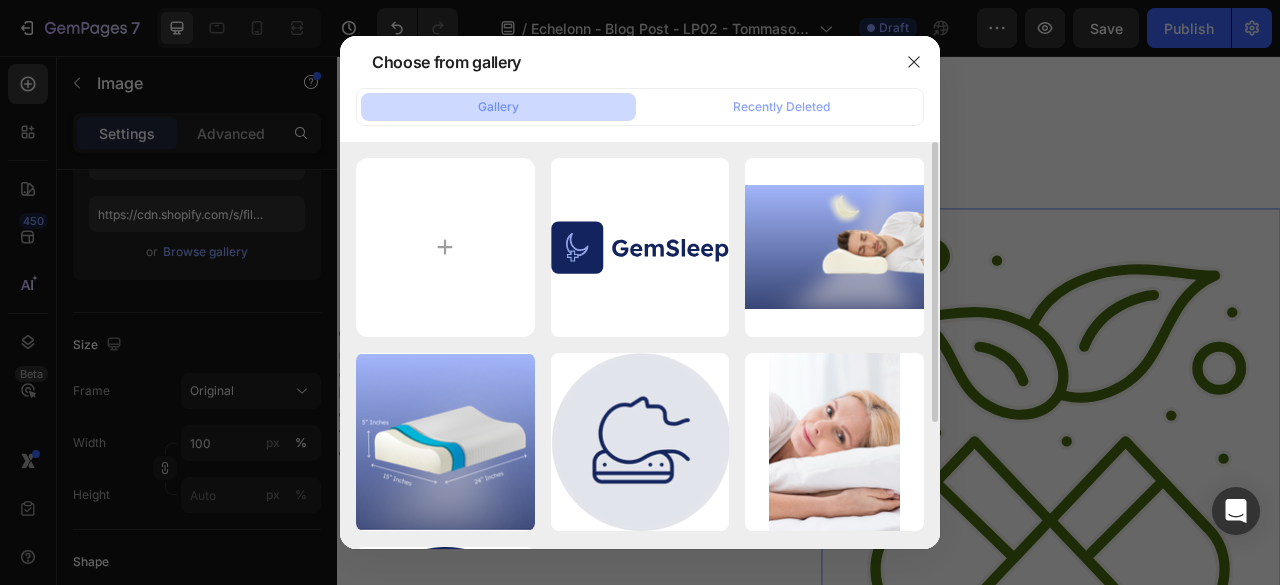 click 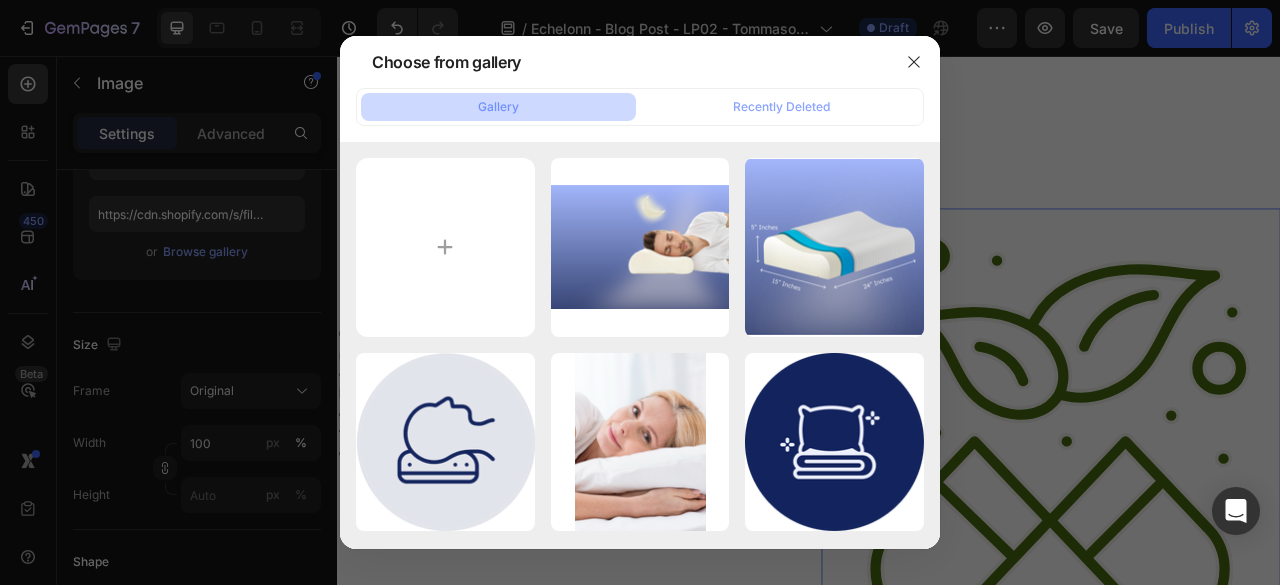click 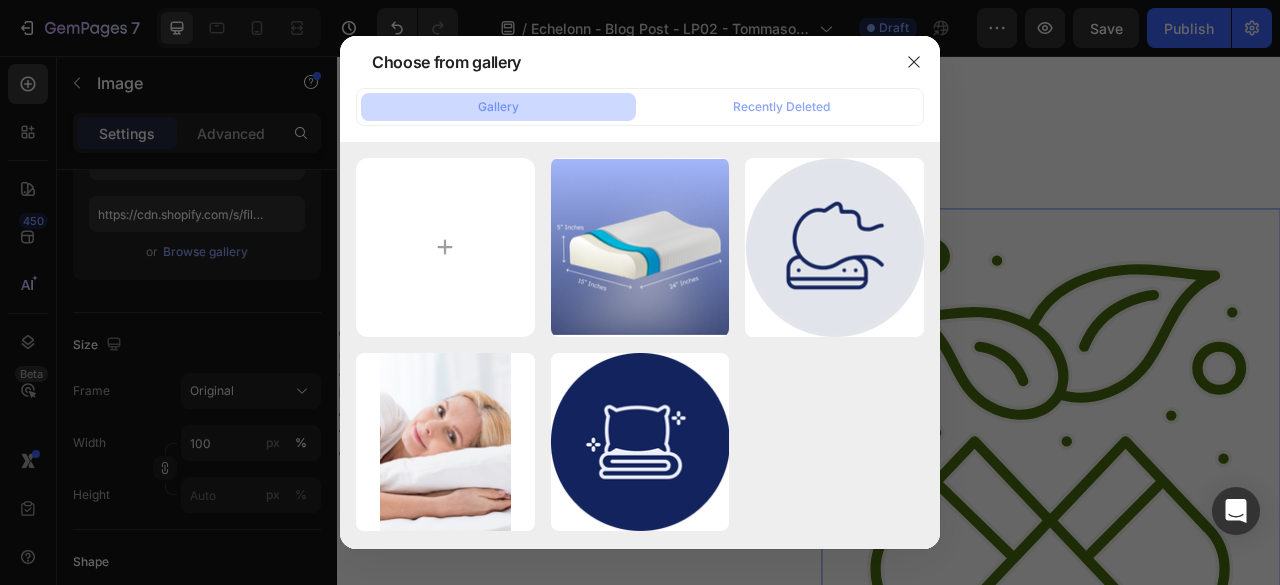 click 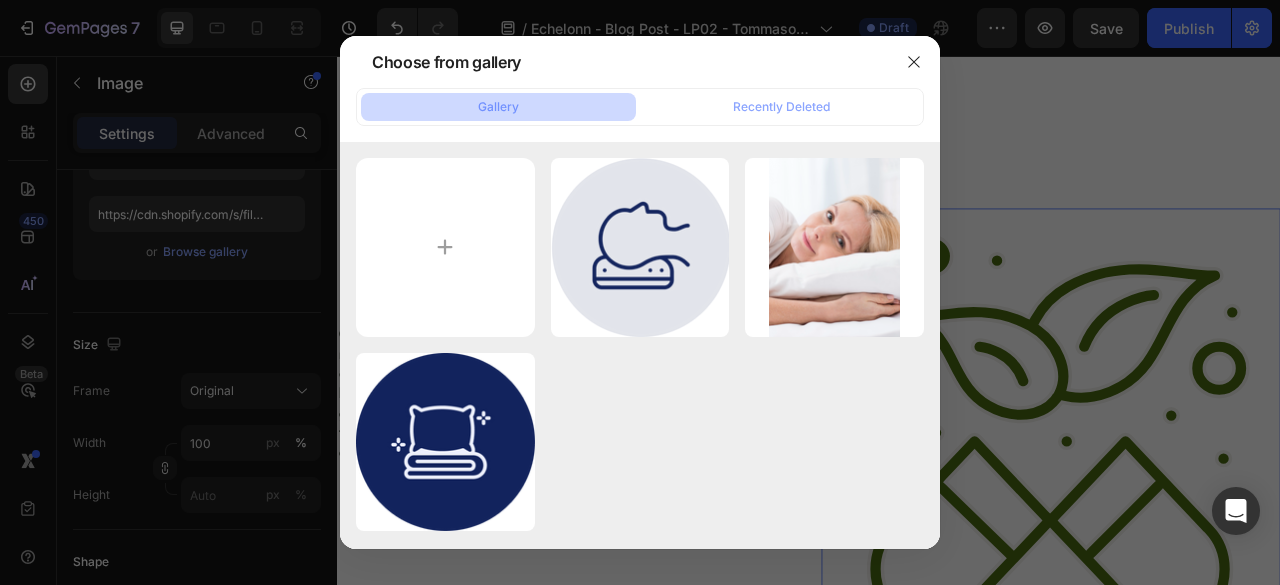 click 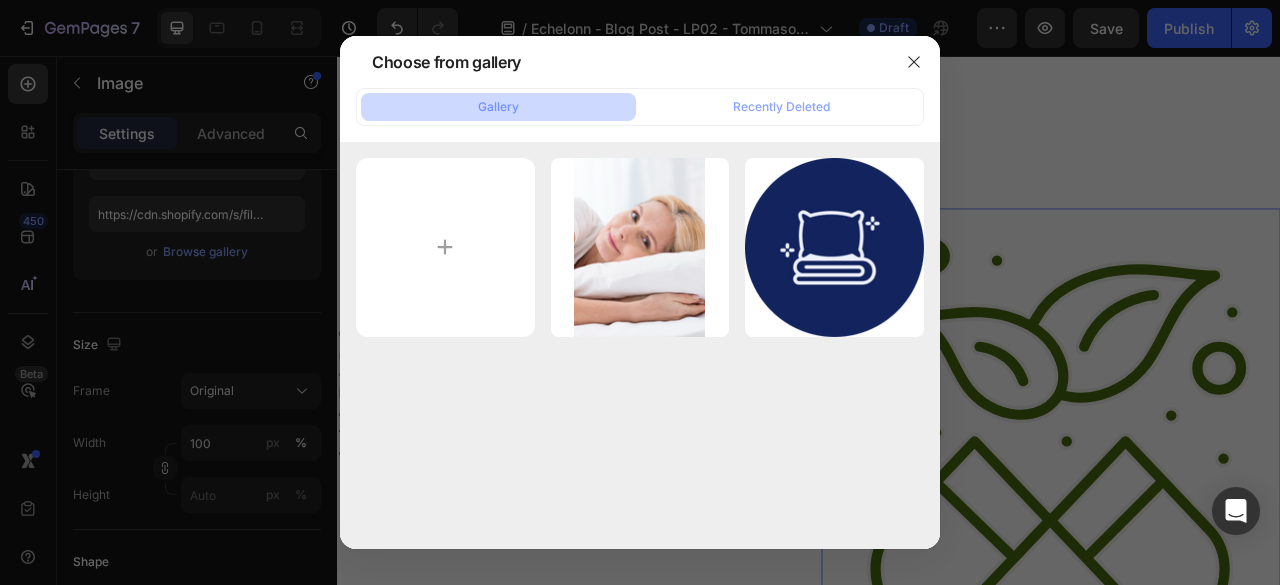 click 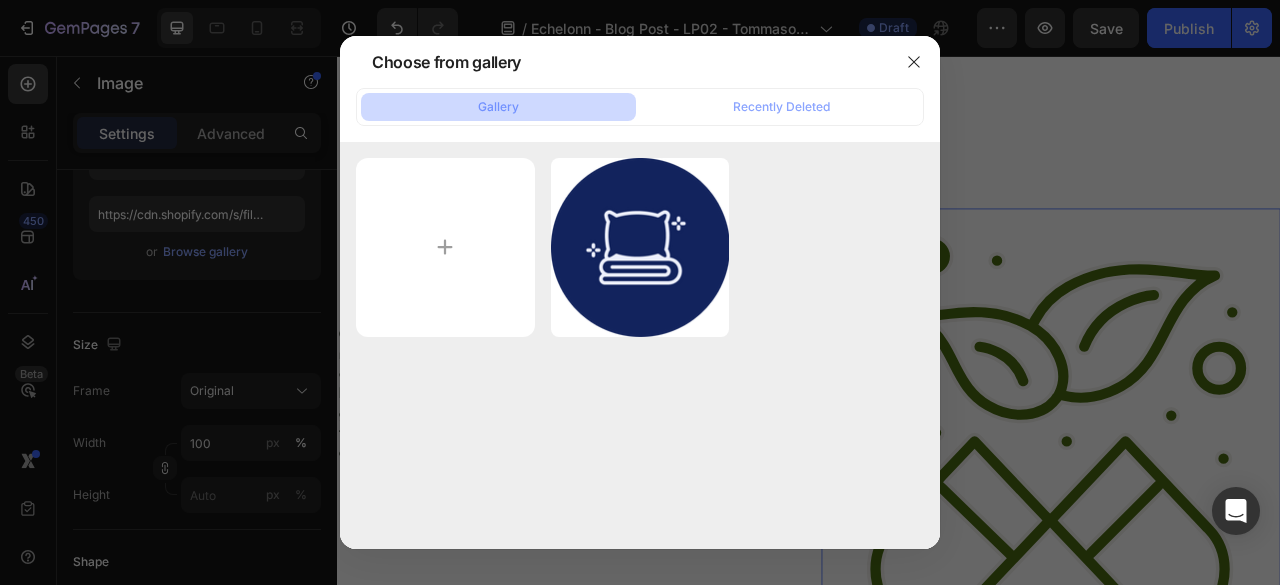 click 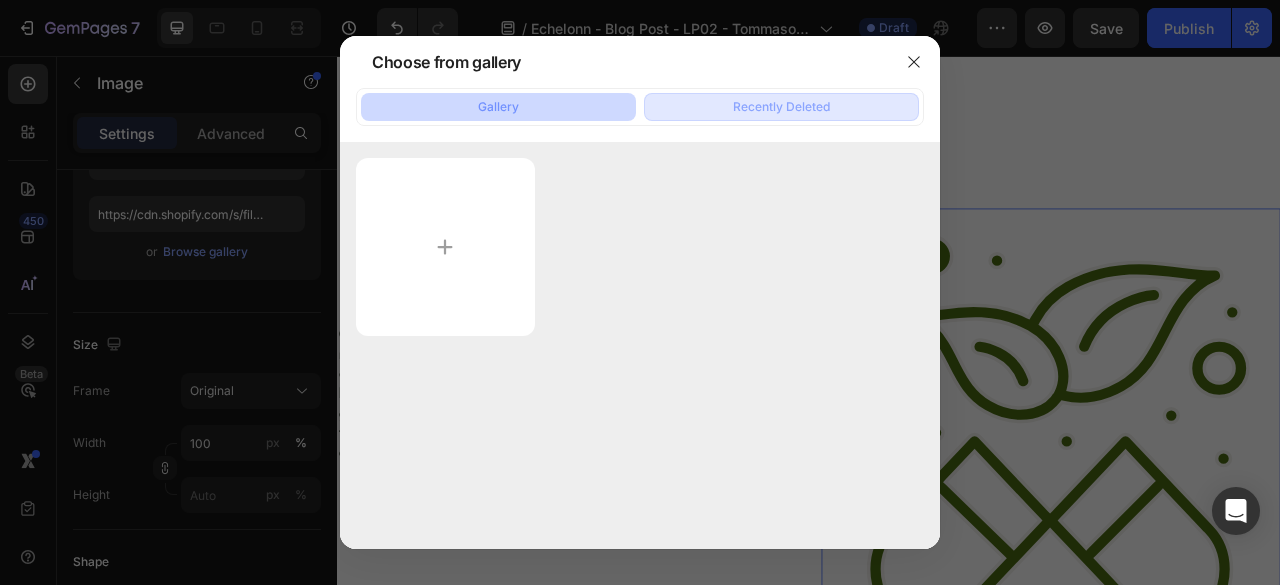 click on "Recently Deleted" at bounding box center [781, 107] 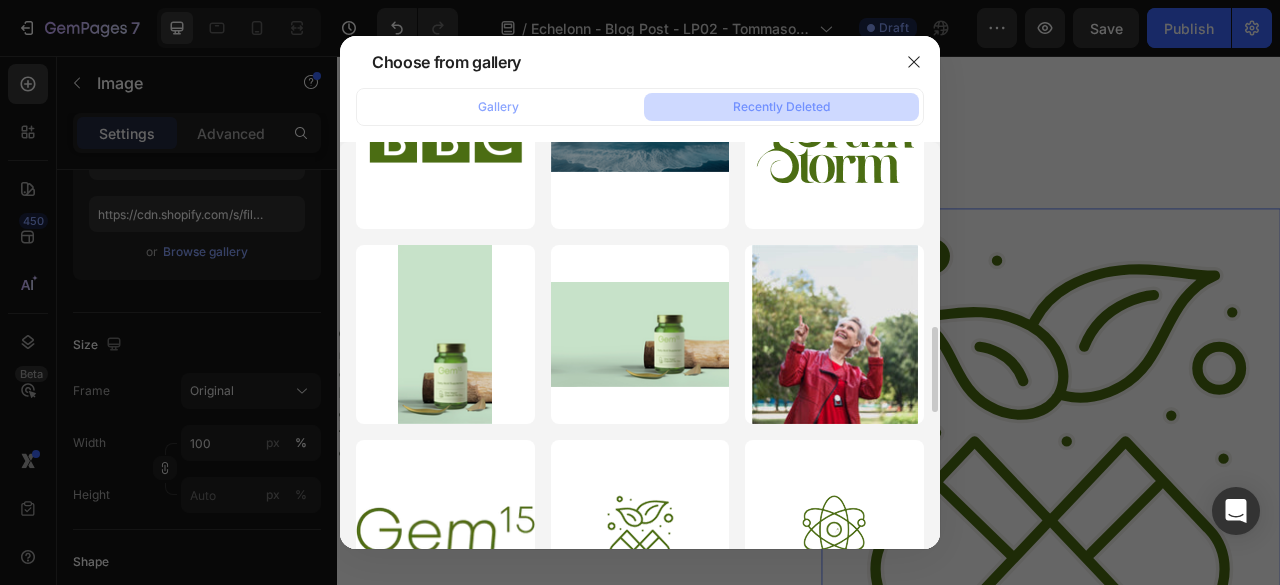 scroll, scrollTop: 0, scrollLeft: 0, axis: both 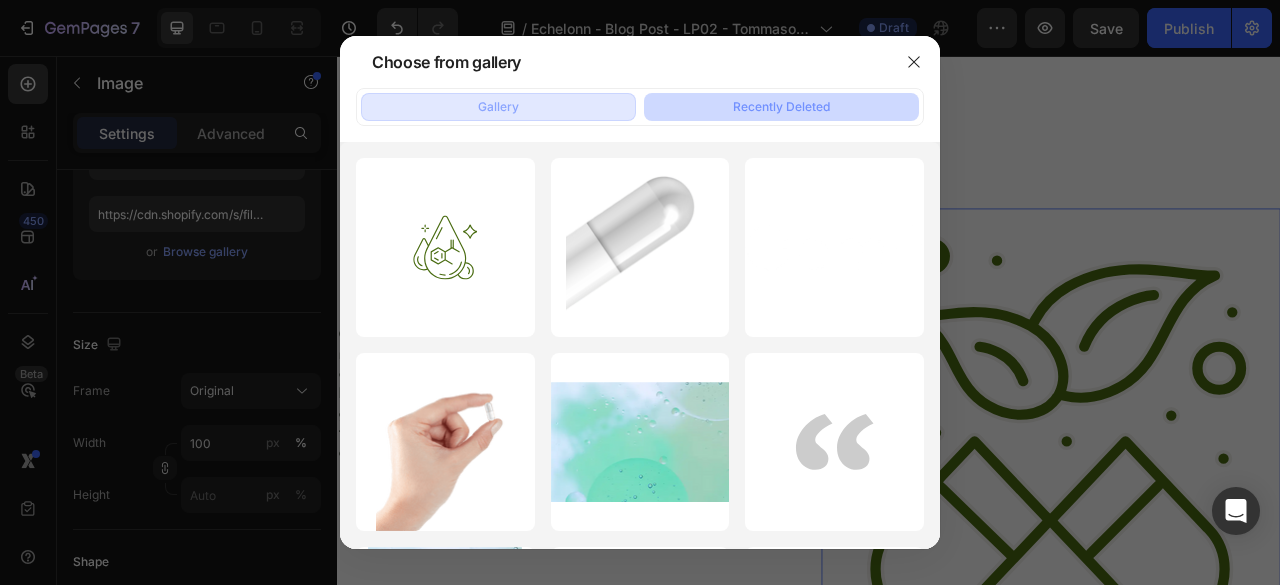 click on "Gallery" at bounding box center (498, 107) 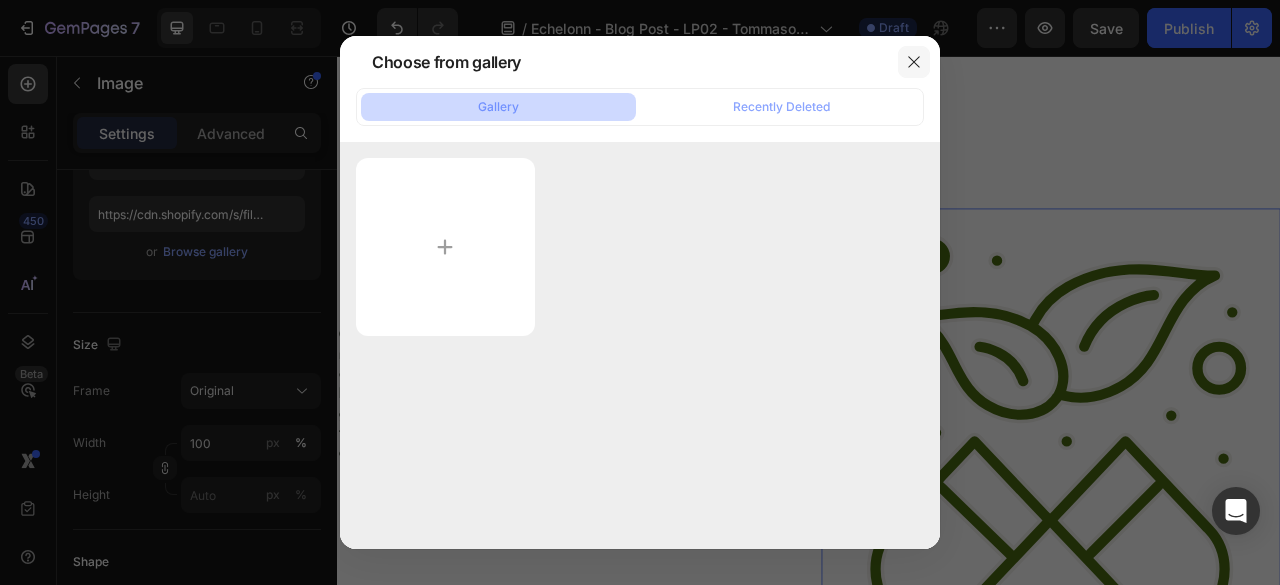click 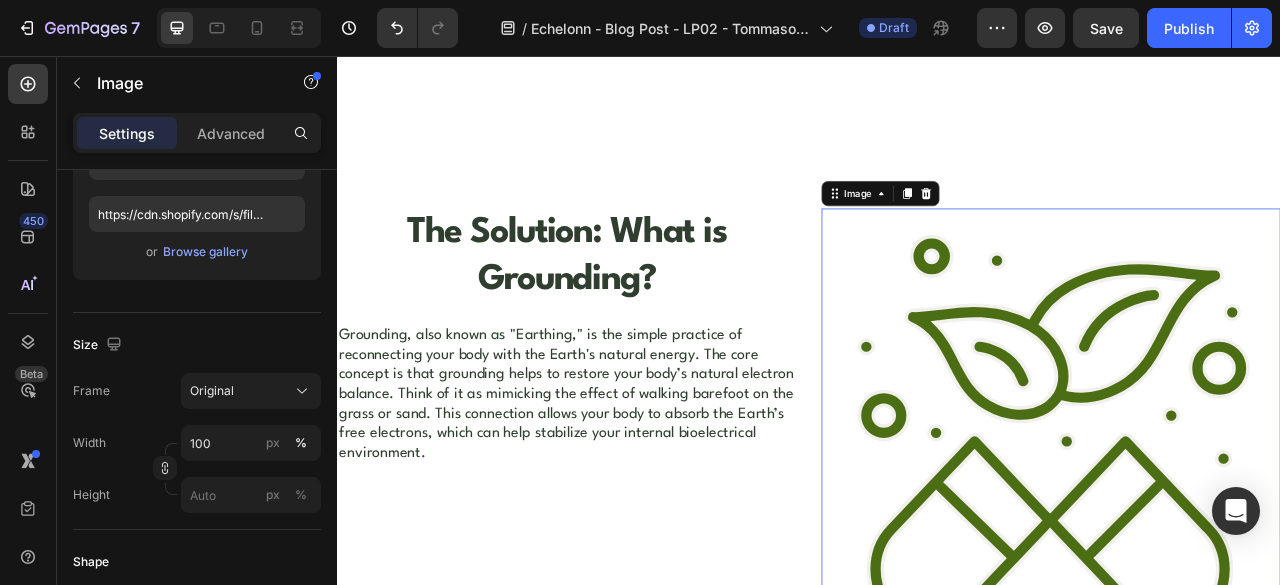 click at bounding box center [1245, 538] 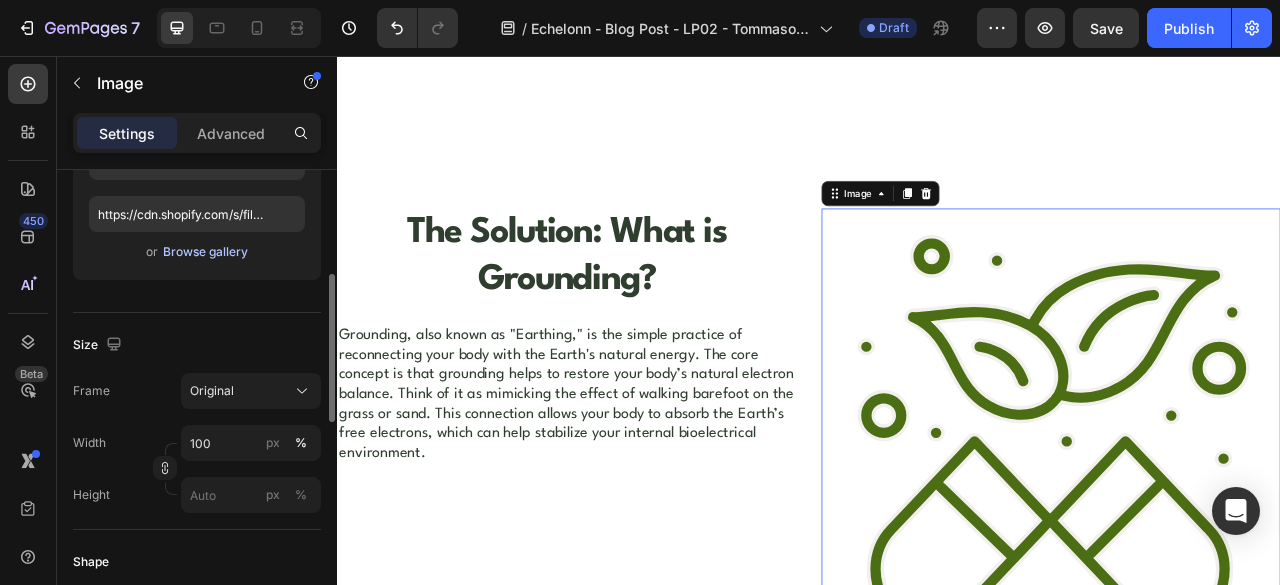 click on "Browse gallery" at bounding box center (205, 252) 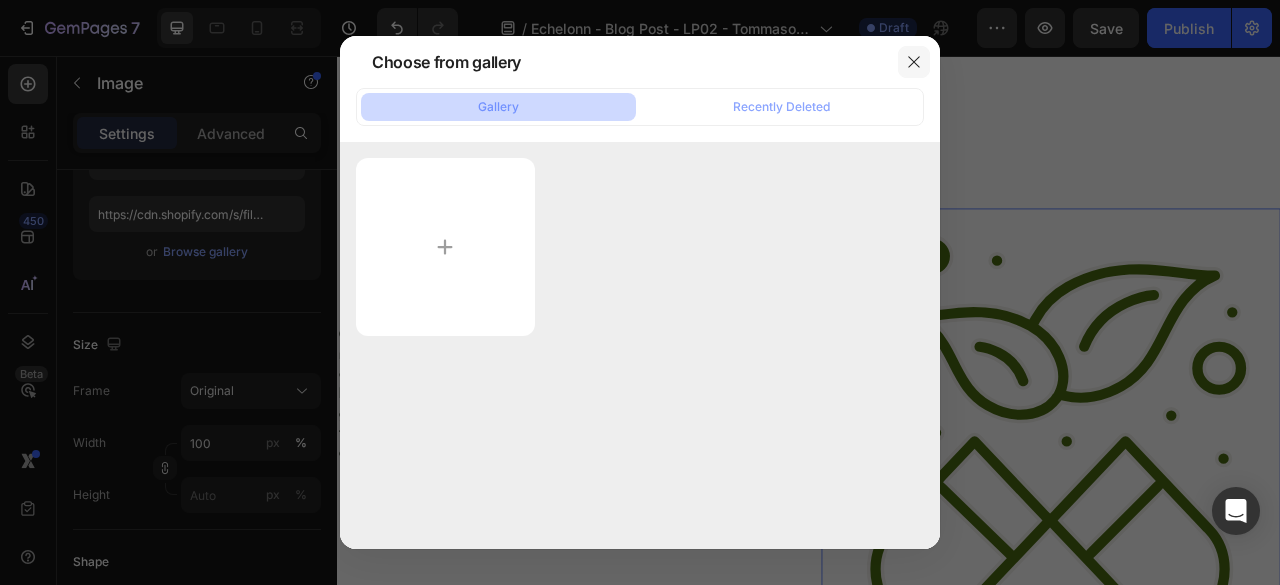 click at bounding box center [914, 62] 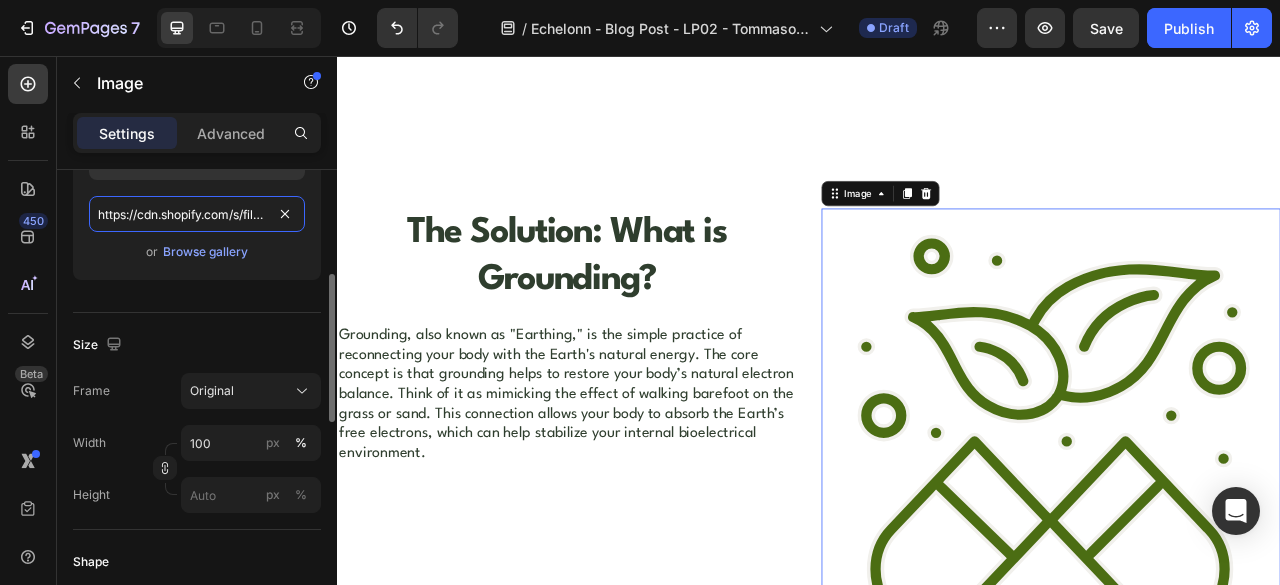 click on "https://cdn.shopify.com/s/files/1/0678/1134/4640/files/gempages_572432880198747008-f67cba35-b955-4003-b606-daf01277d0de.svg" at bounding box center (197, 214) 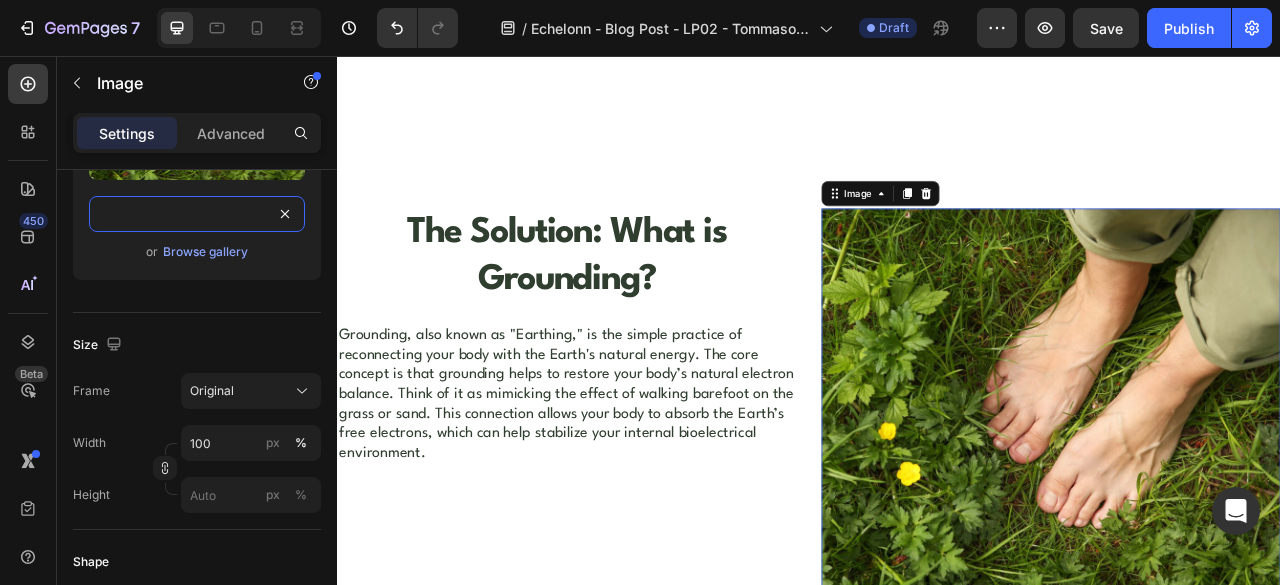 scroll, scrollTop: 1223, scrollLeft: 0, axis: vertical 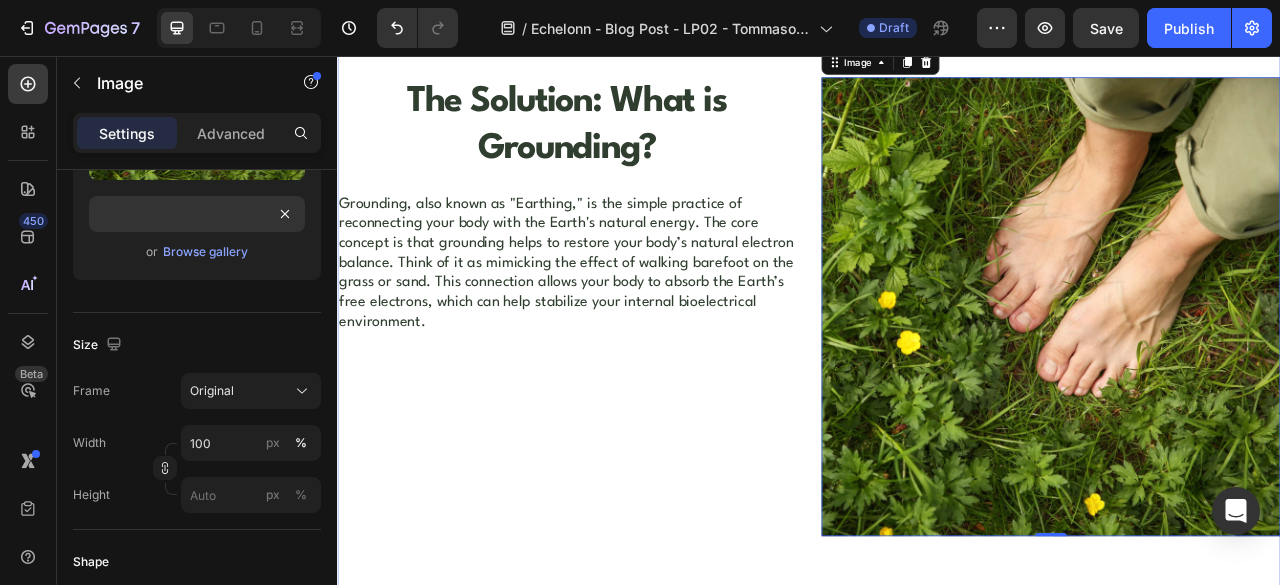 click on "The Solution: What is Grounding? Heading Grounding, also known as "Earthing," is the simple practice of reconnecting your body with the Earth's natural energy. The core concept is that grounding helps to restore your body’s natural electron balance. Think of it as mimicking the effect of walking barefoot on the grass or sand. This connection allows your body to absorb the Earth’s free electrons, which can help stabilize your internal bioelectrical environment. Text Block Row" at bounding box center (629, 375) 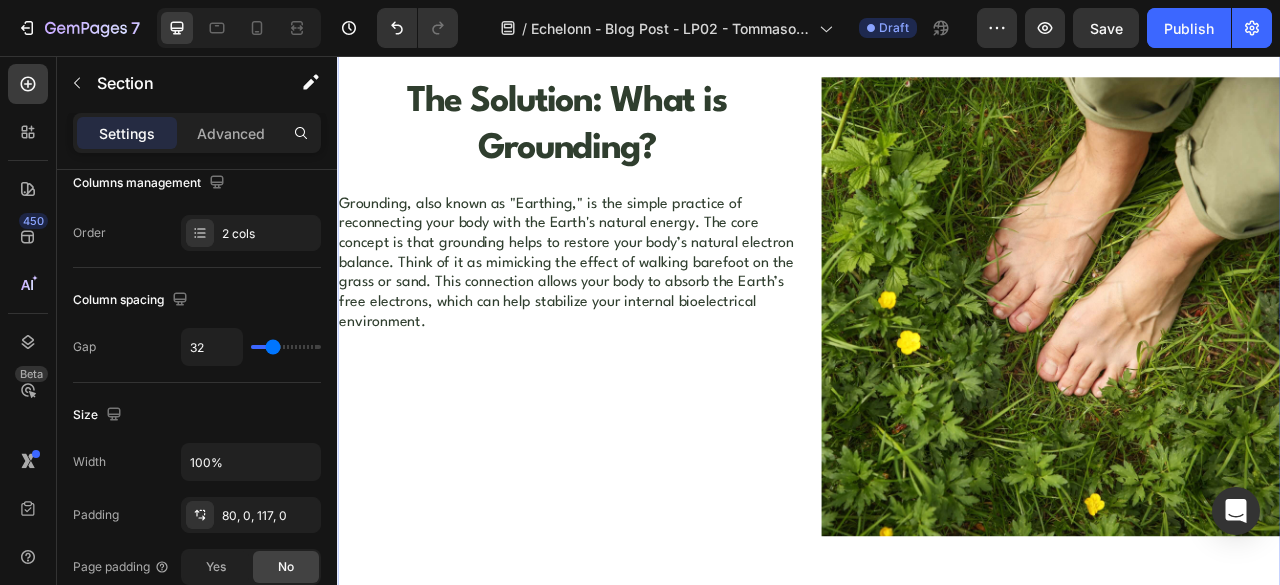 scroll, scrollTop: 0, scrollLeft: 0, axis: both 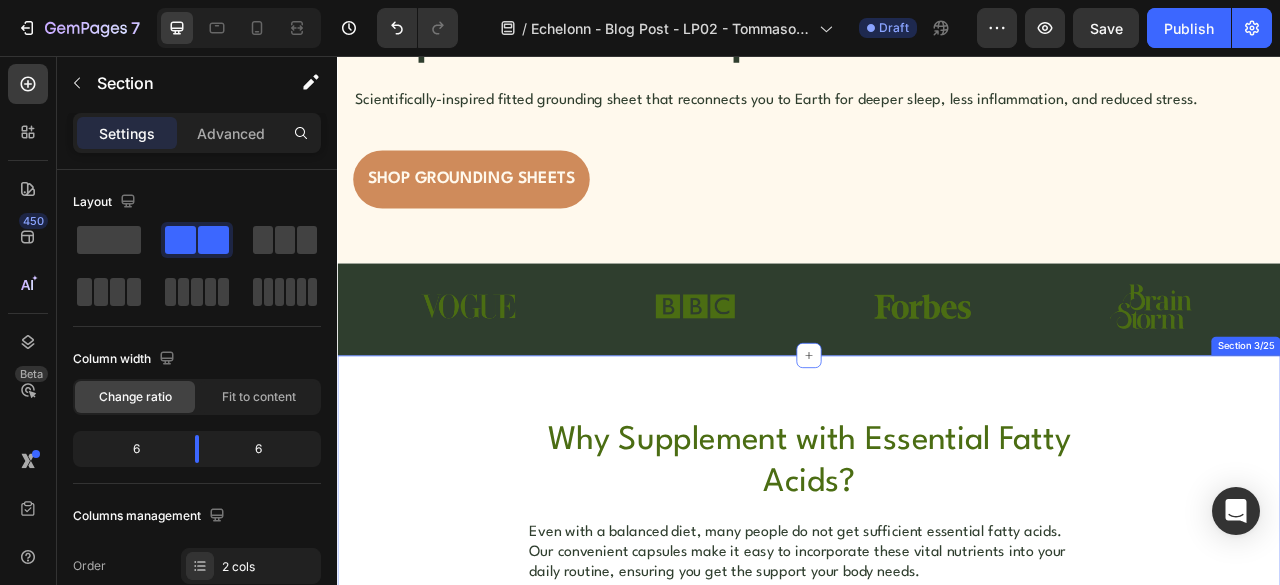 click on "Why Supplement with Essential Fatty Acids? Heading Even with a balanced diet, many people do not get sufficient essential fatty acids. Our convenient capsules make it easy to incorporate these vital nutrients into your daily routine, ensuring you get the support your body needs. Text Block Row Section 3/25" at bounding box center (937, 665) 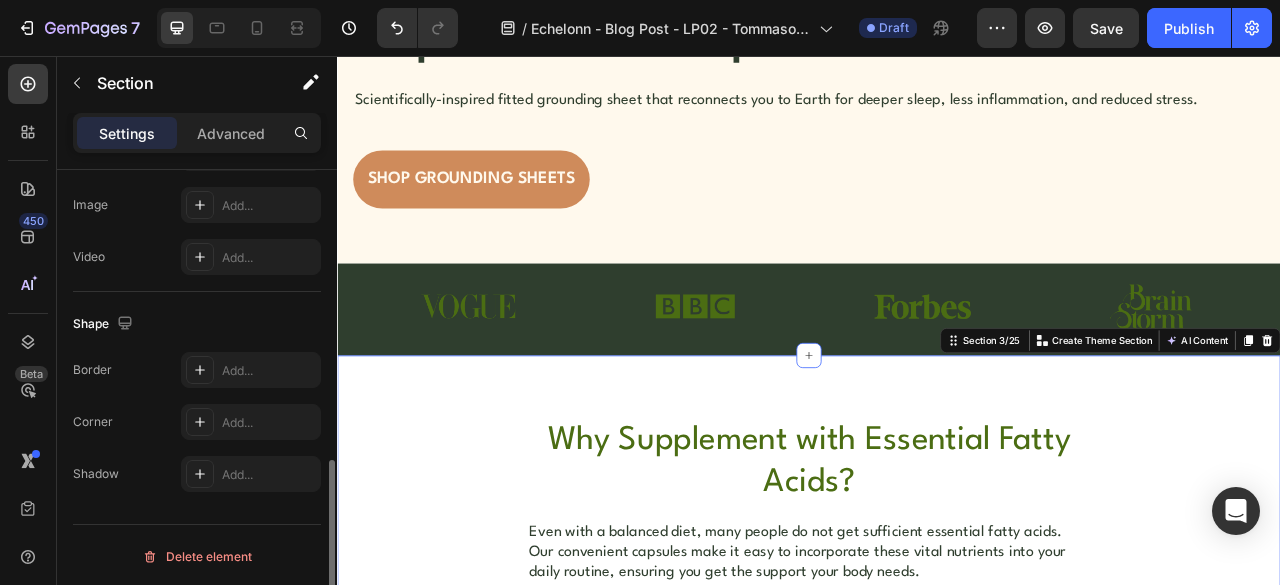 scroll, scrollTop: 578, scrollLeft: 0, axis: vertical 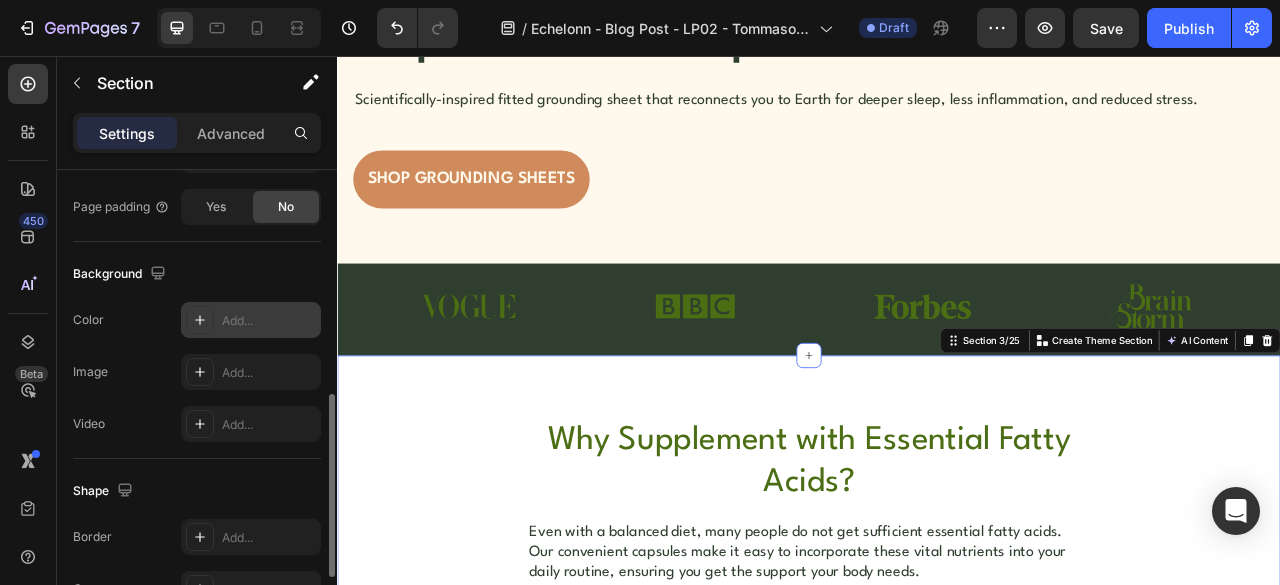 click at bounding box center [200, 320] 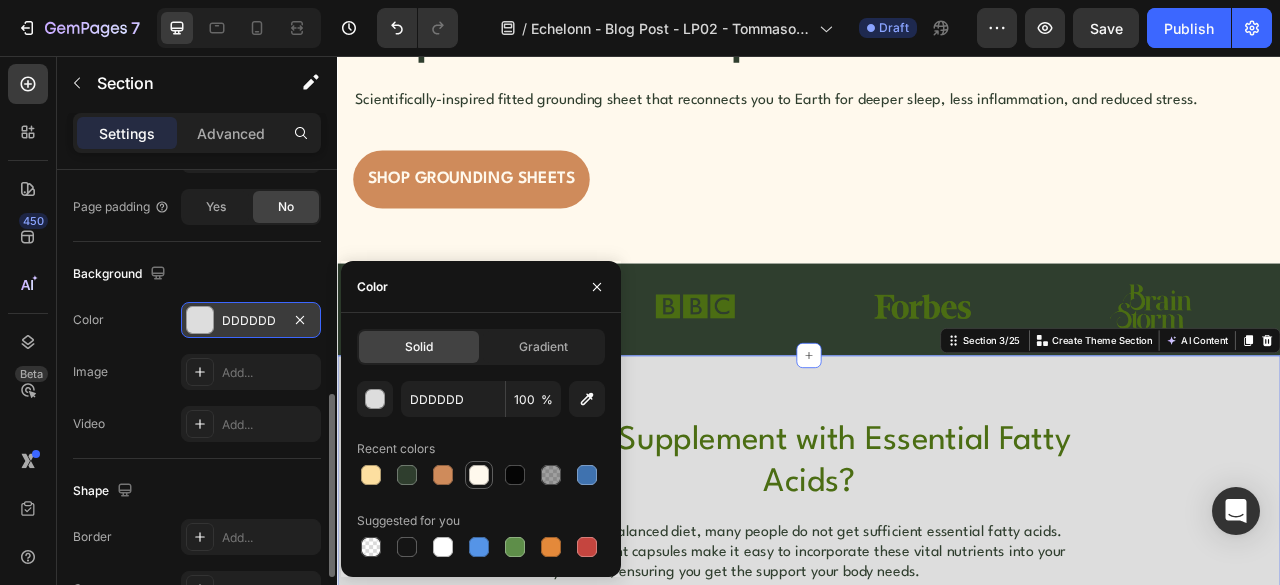 click at bounding box center [479, 475] 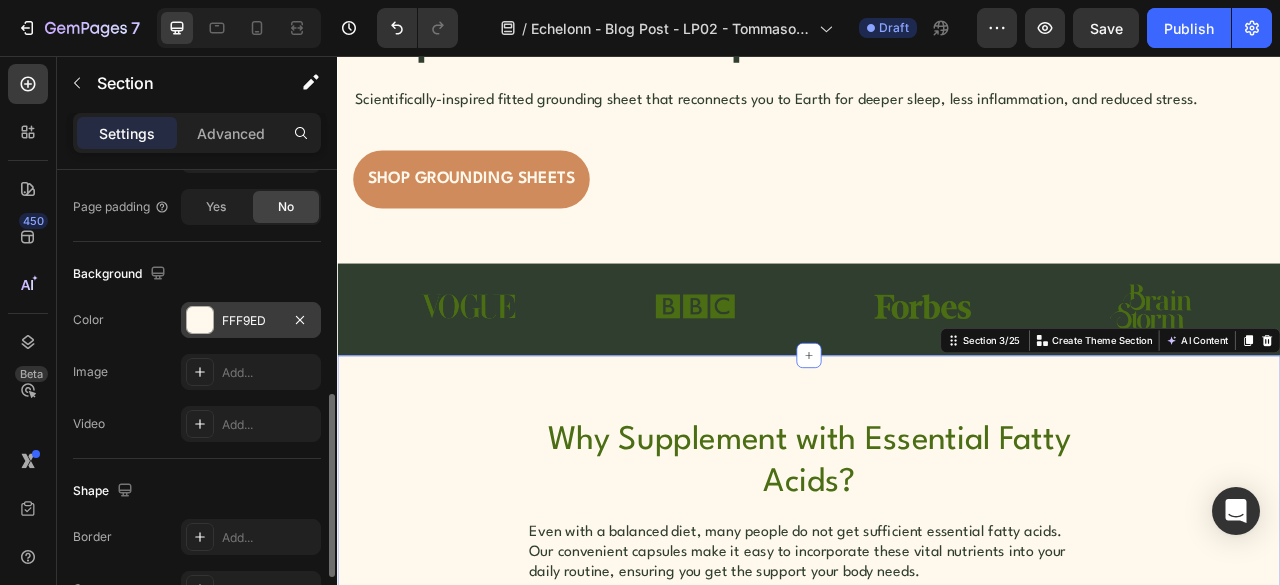 click on "Why Supplement with Essential Fatty Acids? Heading Even with a balanced diet, many people do not get sufficient essential fatty acids. Our convenient capsules make it easy to incorporate these vital nutrients into your daily routine, ensuring you get the support your body needs. Text Block Row Section 3/25   You can create reusable sections Create Theme Section AI Content Write with GemAI What would you like to describe here? Tone and Voice Persuasive Product Lifetime Money-Back Guarantee Show more Generate" at bounding box center [937, 665] 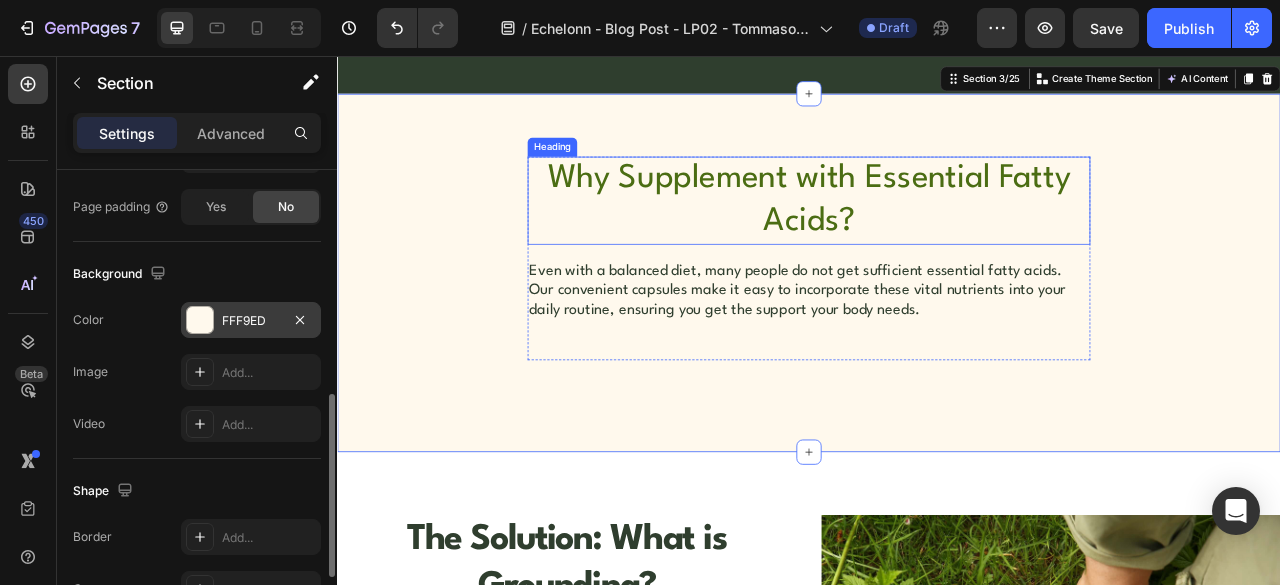 scroll, scrollTop: 833, scrollLeft: 0, axis: vertical 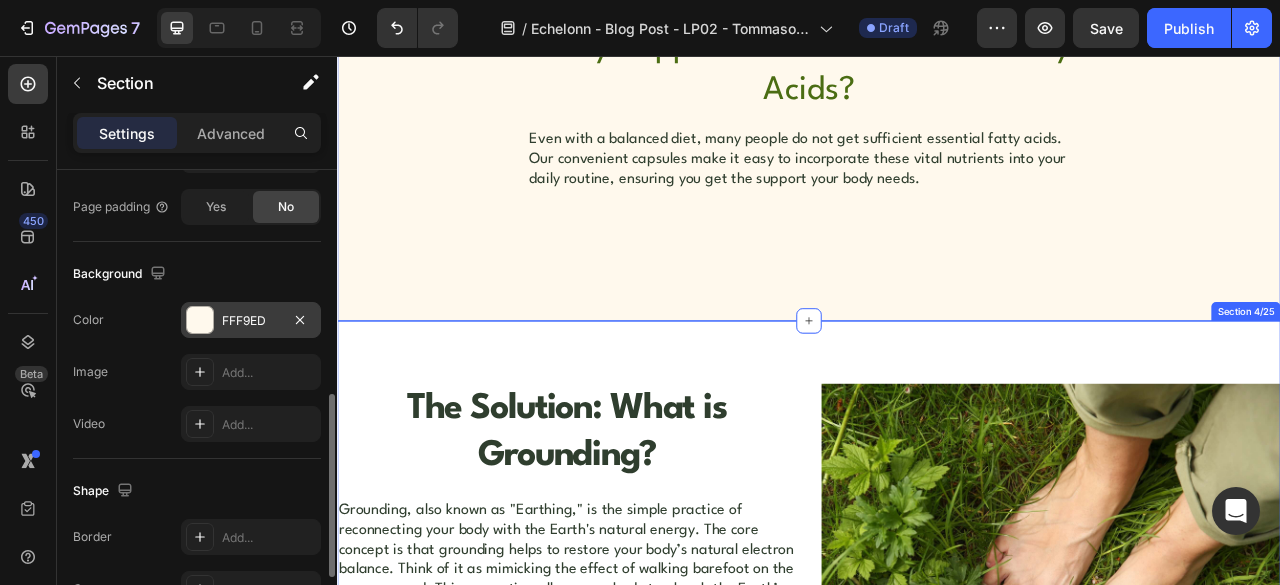 click on "The Solution: What is Grounding? Heading Grounding, also known as "Earthing," is the simple practice of reconnecting your body with the Earth's natural energy. The core concept is that grounding helps to restore your body’s natural electron balance. Think of it as mimicking the effect of walking barefoot on the grass or sand. This connection allows your body to absorb the Earth’s free electrons, which can help stabilize your internal bioelectrical environment. Text Block Row Image Section 4/25" at bounding box center (937, 783) 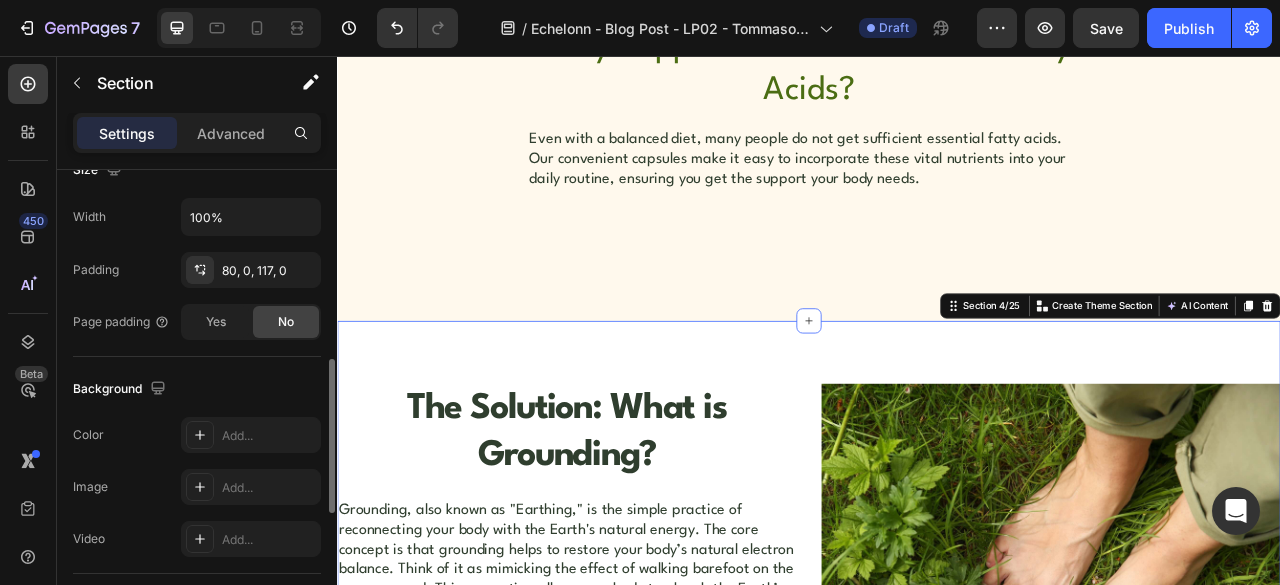 scroll, scrollTop: 744, scrollLeft: 0, axis: vertical 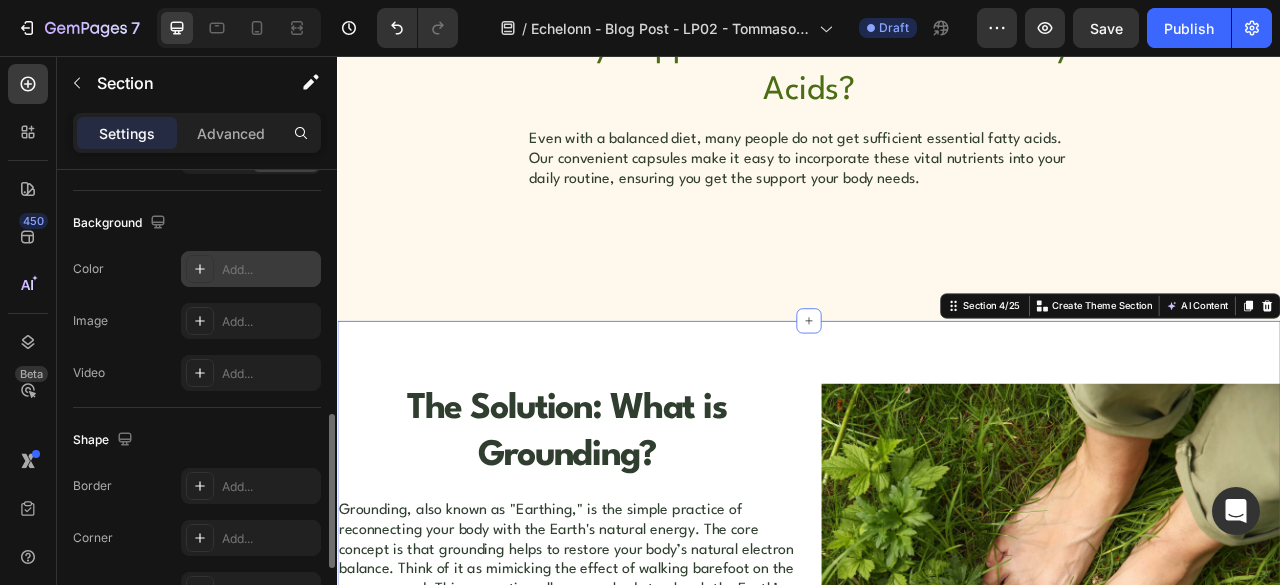 click 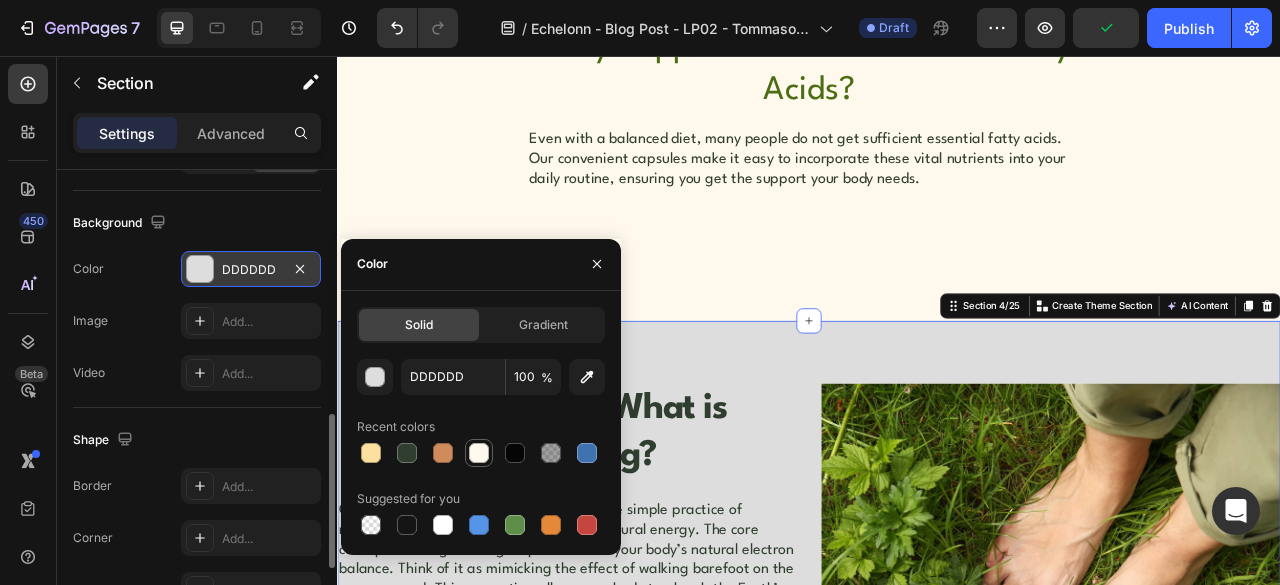 click at bounding box center [479, 453] 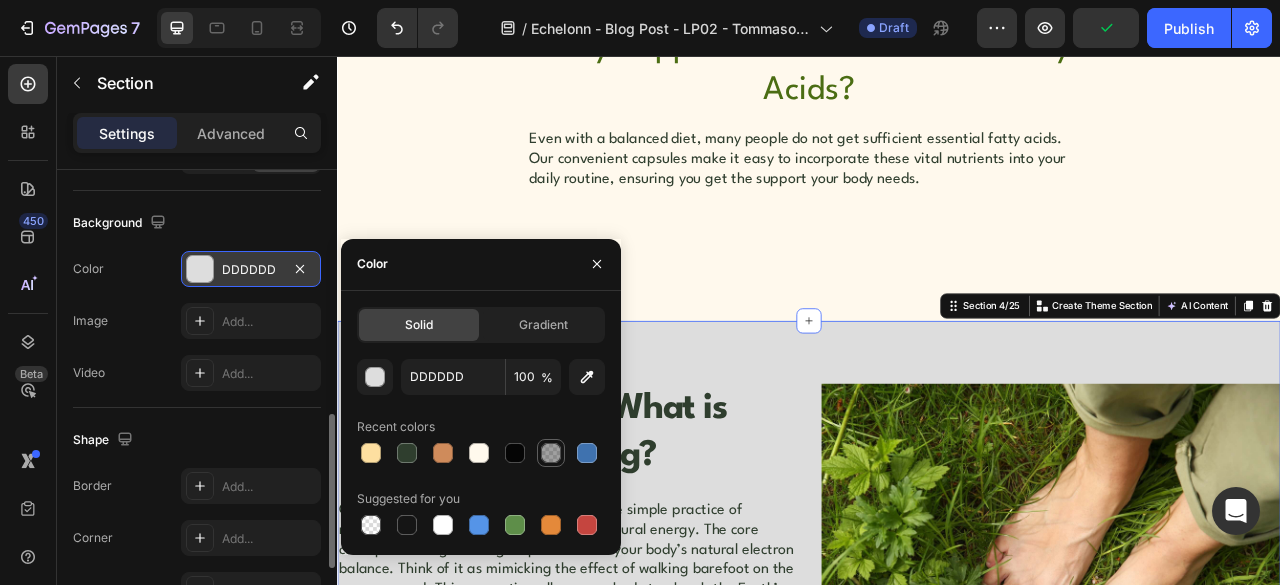 type on "FFF9ED" 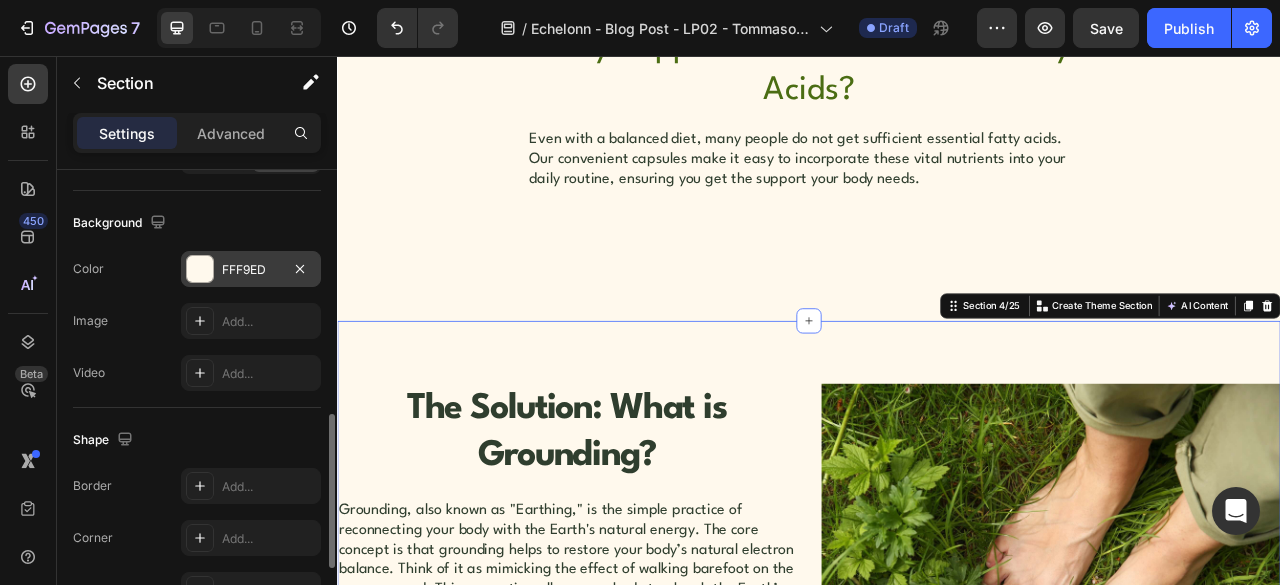 click on "The Solution: What is Grounding? Heading Grounding, also known as "Earthing," is the simple practice of reconnecting your body with the Earth's natural energy. The core concept is that grounding helps to restore your body’s natural electron balance. Think of it as mimicking the effect of walking barefoot on the grass or sand. This connection allows your body to absorb the Earth’s free electrons, which can help stabilize your internal bioelectrical environment. Text Block Row Image Section 4/25   You can create reusable sections Create Theme Section AI Content Write with GemAI What would you like to describe here? Tone and Voice Persuasive Product Lifetime Money-Back Guarantee Show more Generate" at bounding box center (937, 783) 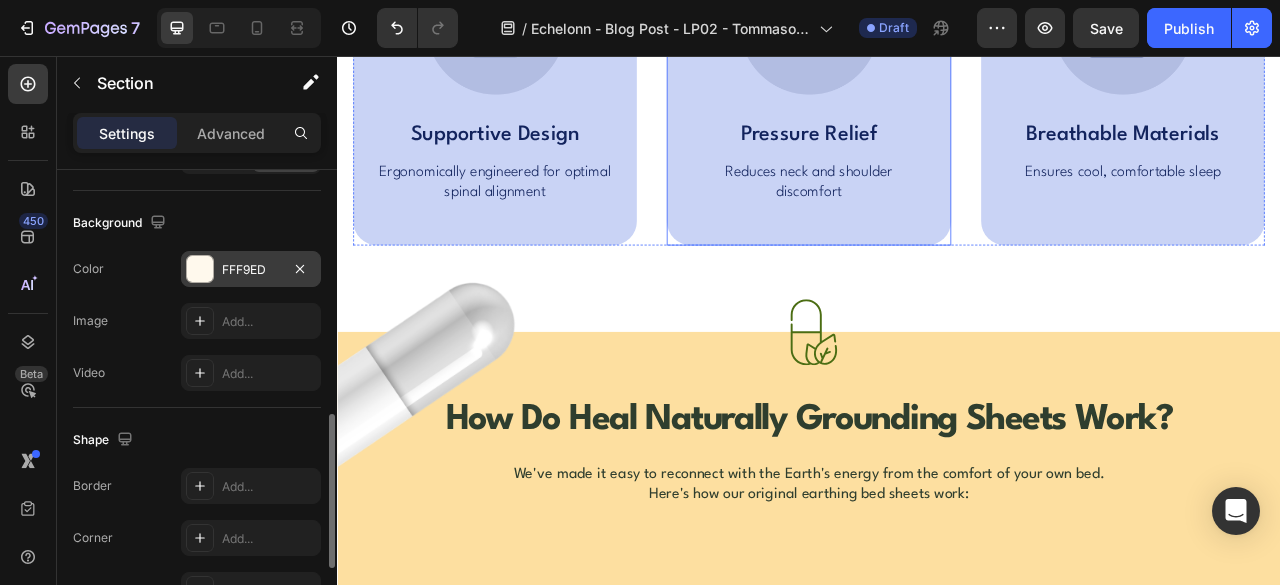 scroll, scrollTop: 2500, scrollLeft: 0, axis: vertical 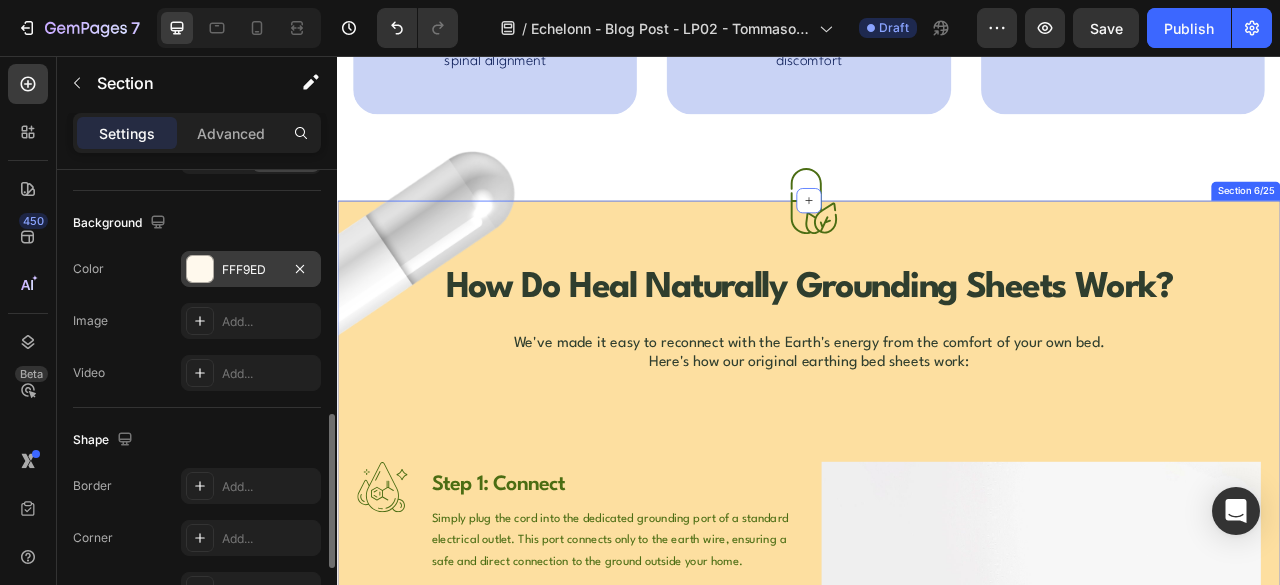 click on "Image Image How Do Heal Naturally Grounding Sheets Work? Heading We've made it easy to reconnect with the Earth's energy from the comfort of your own bed. Here's how our original earthing bed sheets work: Text Block Row Image Step 1: Connect Heading Simply plug the cord into the dedicated grounding port of a standard electrical outlet. This port connects only to the earth wire, ensuring a safe and direct connection to the ground outside your home. Text Block Row Image Step 2: Conduct Heading Our sheets are woven with ultra-fine, conductive silver fibers. These fibers form a grid across the entire sheet, creating a conductive surface that safely channels the Earth's energy. Text Block Row Image Step 3: Restore Heading As you sleep, your skin makes contact with the conductive sheet. This allows your body to absorb the Earth's electrons, helping to restore your natural electrical balance night after night. Text Block Row Try Gem 15 Button Row Image Hero Banner Section 6/25" at bounding box center [937, 753] 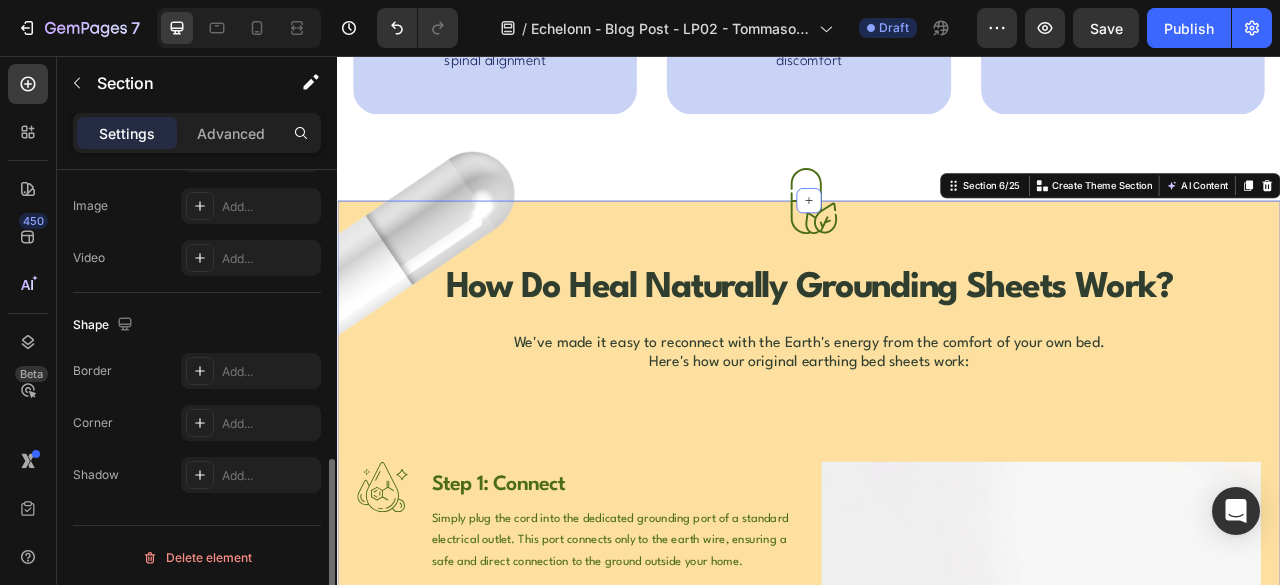scroll, scrollTop: 577, scrollLeft: 0, axis: vertical 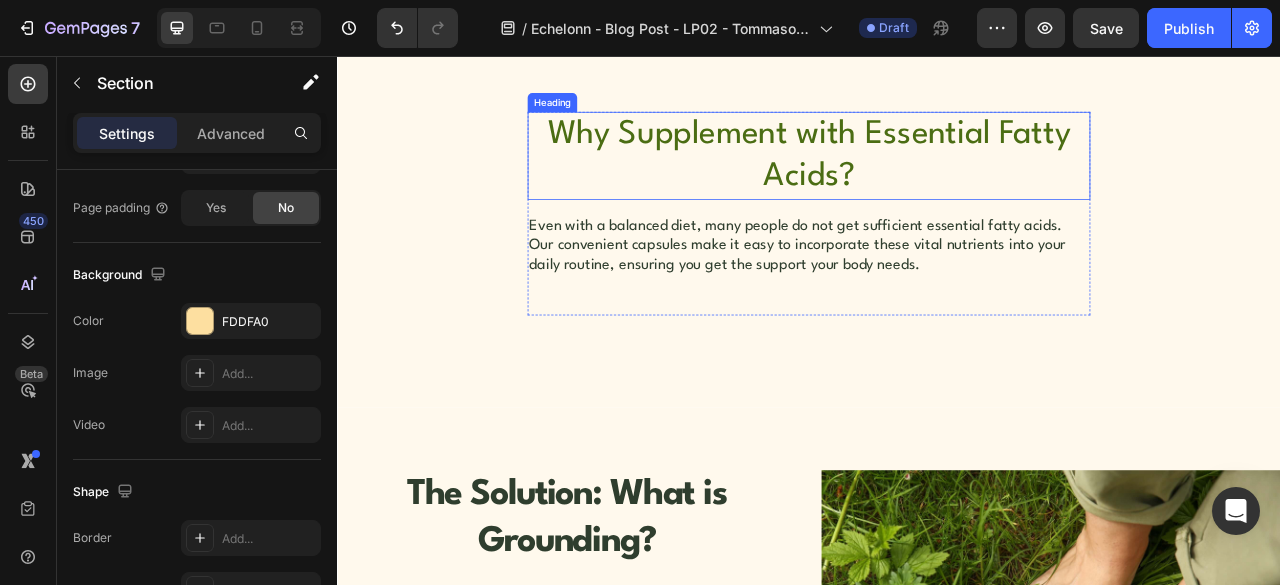 click on "Why Supplement with Essential Fatty Acids?" at bounding box center [937, 183] 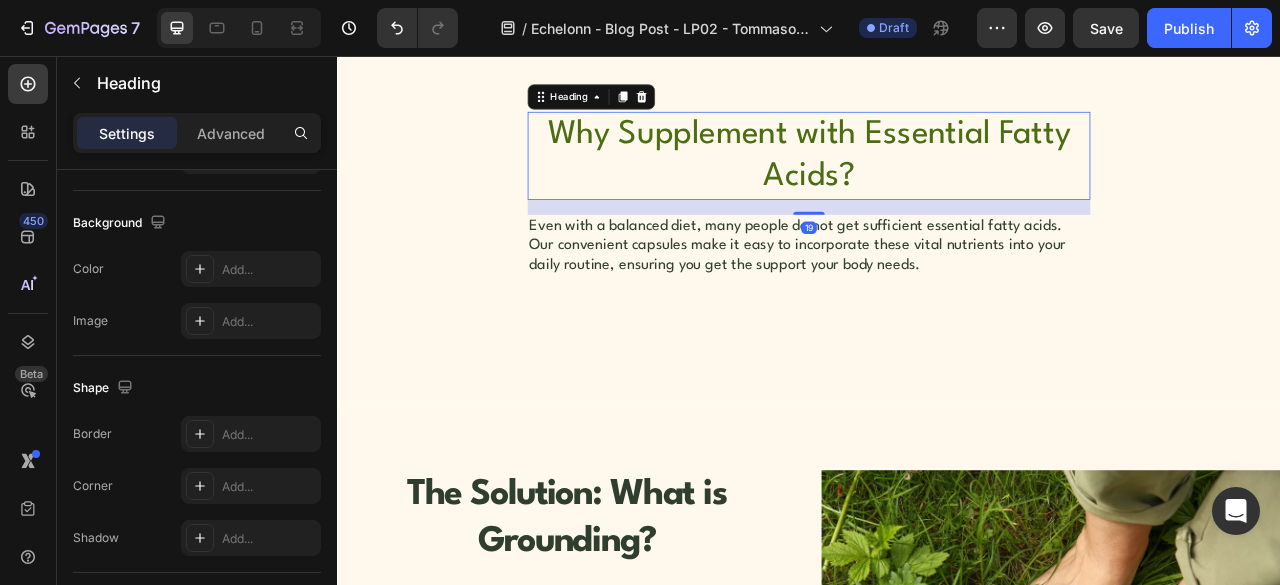 scroll, scrollTop: 0, scrollLeft: 0, axis: both 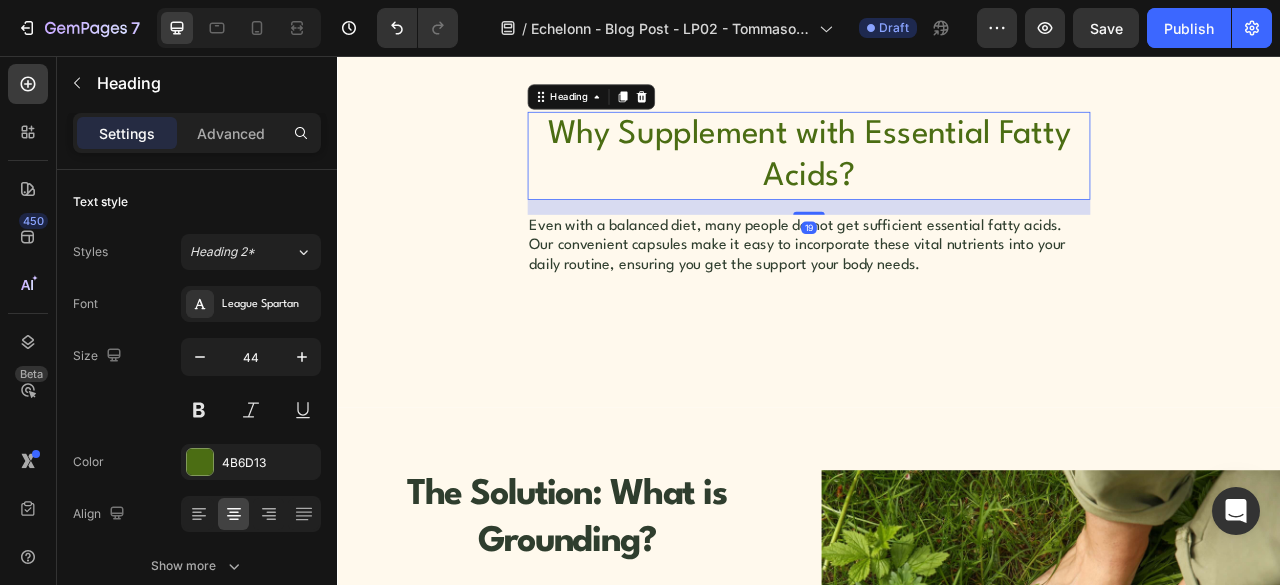 click on "Why Supplement with Essential Fatty Acids?" at bounding box center [937, 183] 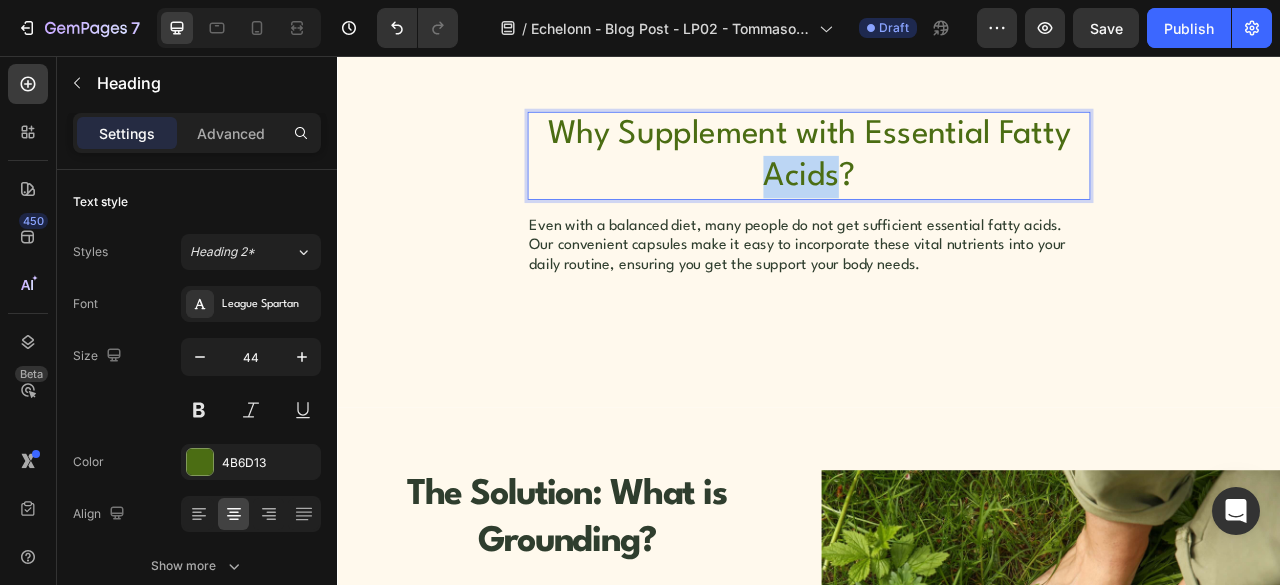 click on "Why Supplement with Essential Fatty Acids?" at bounding box center [937, 183] 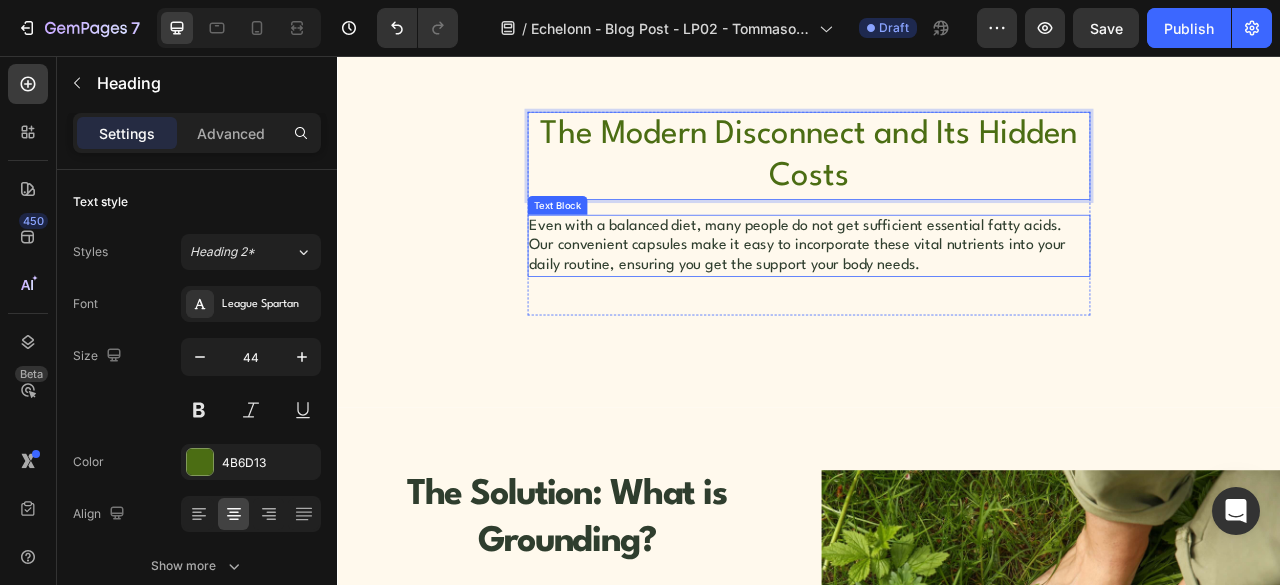 click on "Even with a balanced diet, many people do not get sufficient essential fatty acids. Our convenient capsules make it easy to incorporate these vital nutrients into your daily routine, ensuring you get the support your body needs." at bounding box center (937, 297) 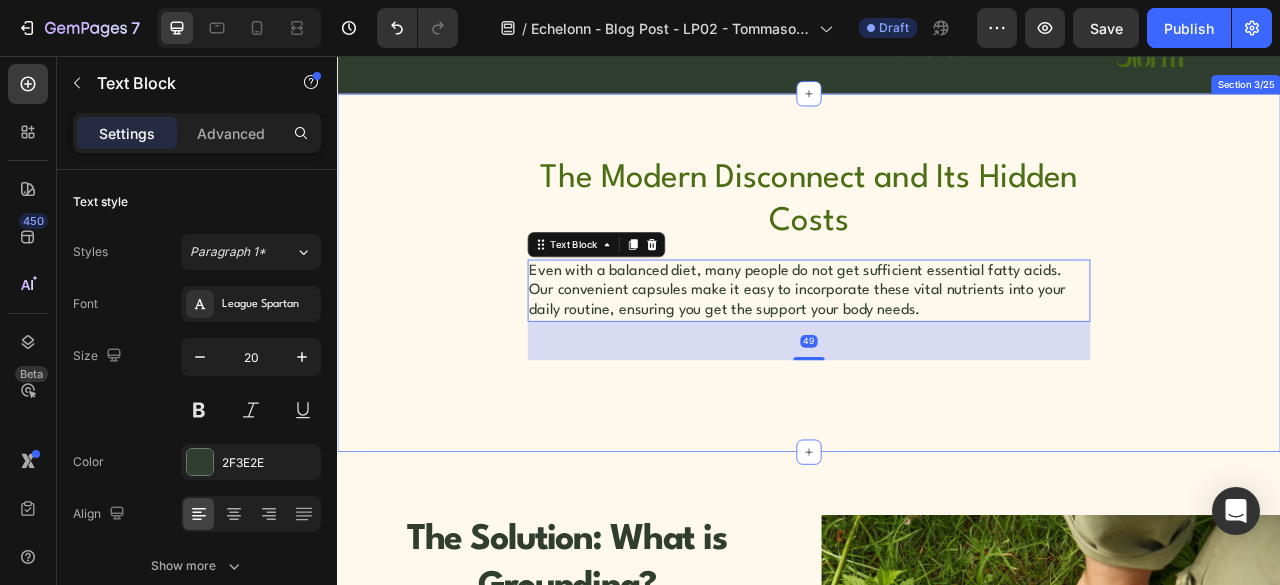 scroll, scrollTop: 500, scrollLeft: 0, axis: vertical 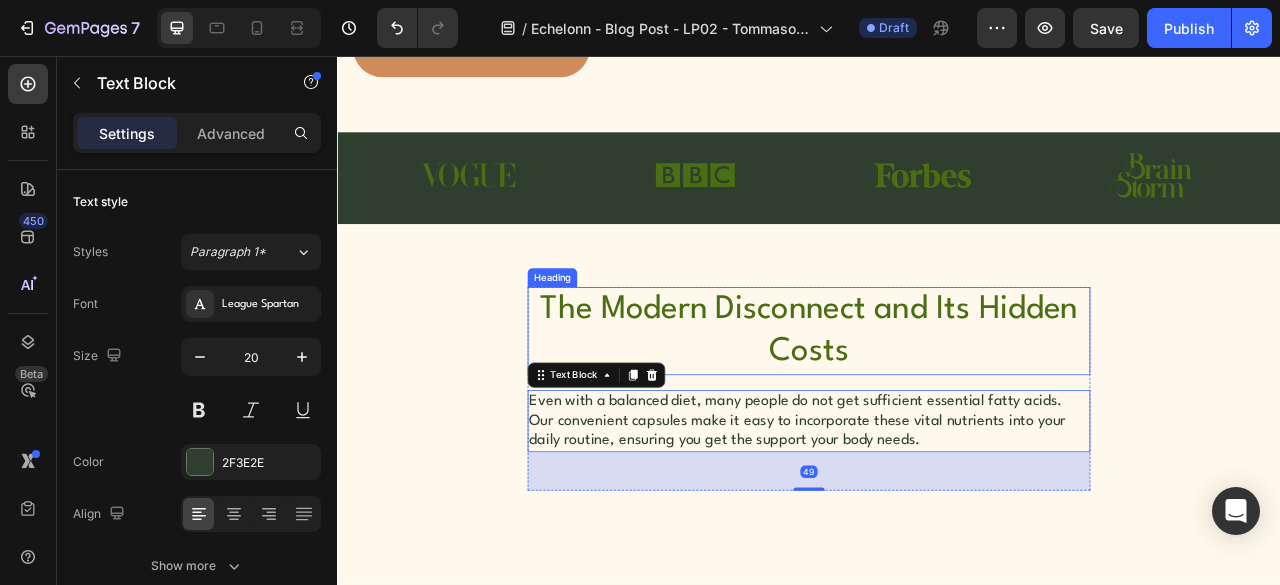click on "The Modern Disconnect and Its Hidden Costs" at bounding box center [937, 406] 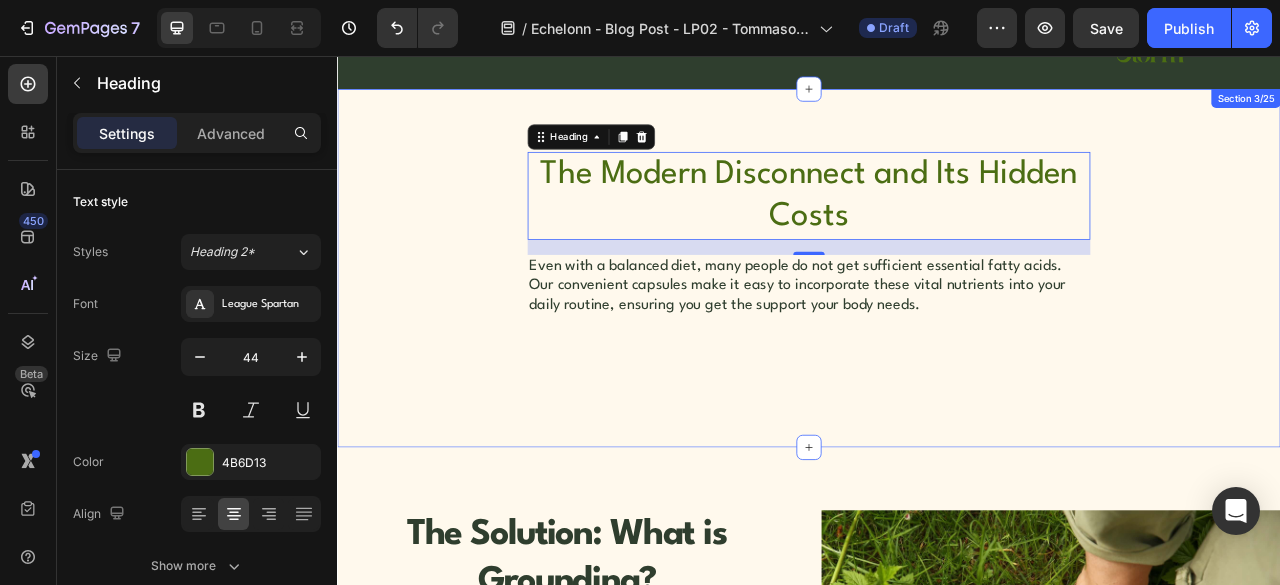 scroll, scrollTop: 666, scrollLeft: 0, axis: vertical 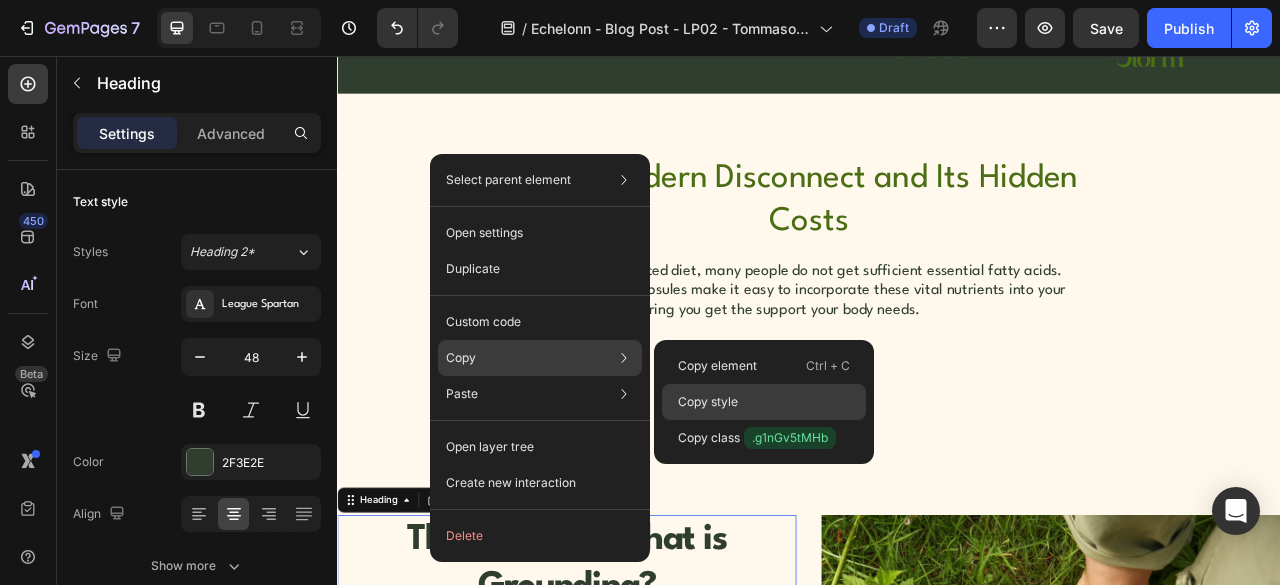 click on "Copy style" at bounding box center (708, 402) 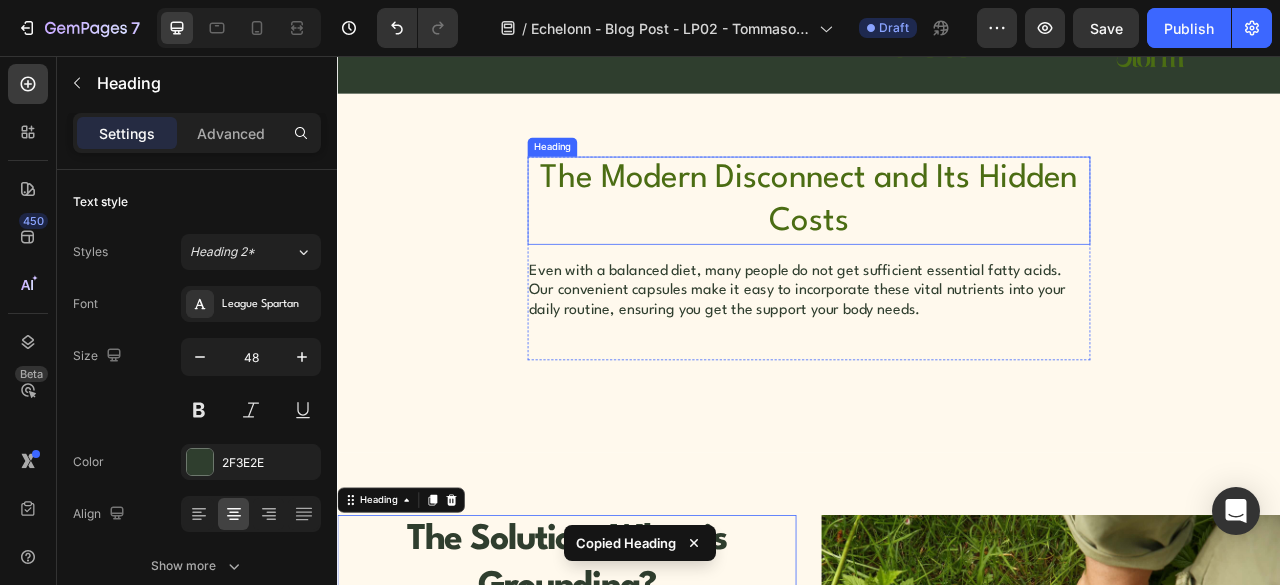 click on "The Modern Disconnect and Its Hidden Costs" at bounding box center (937, 240) 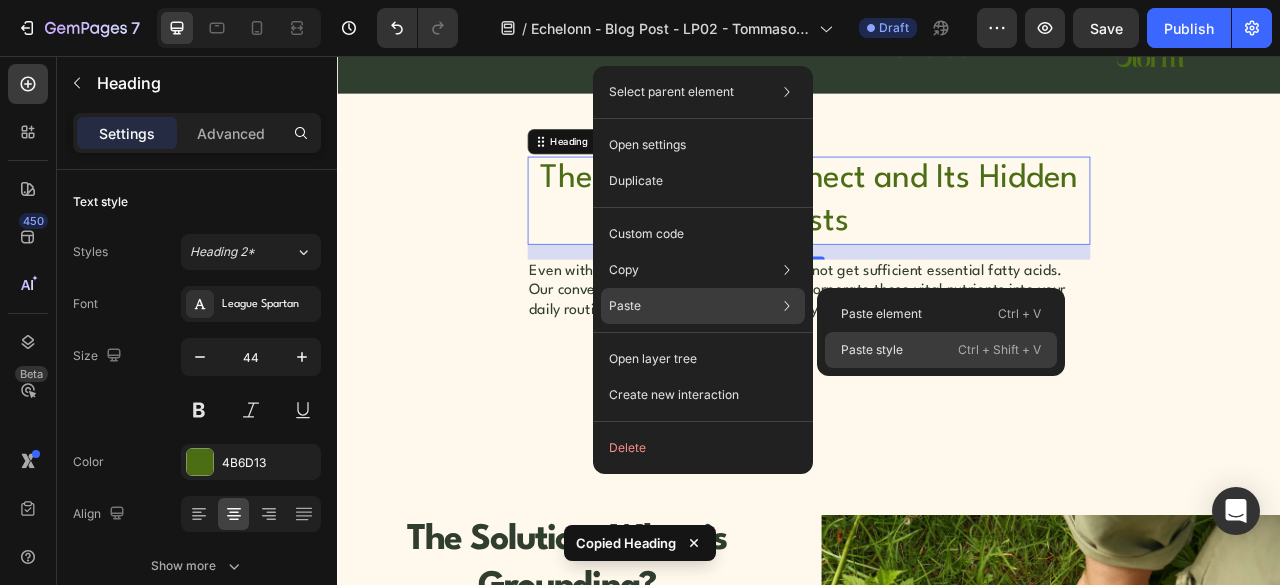 drag, startPoint x: 871, startPoint y: 350, endPoint x: 466, endPoint y: 196, distance: 433.2909 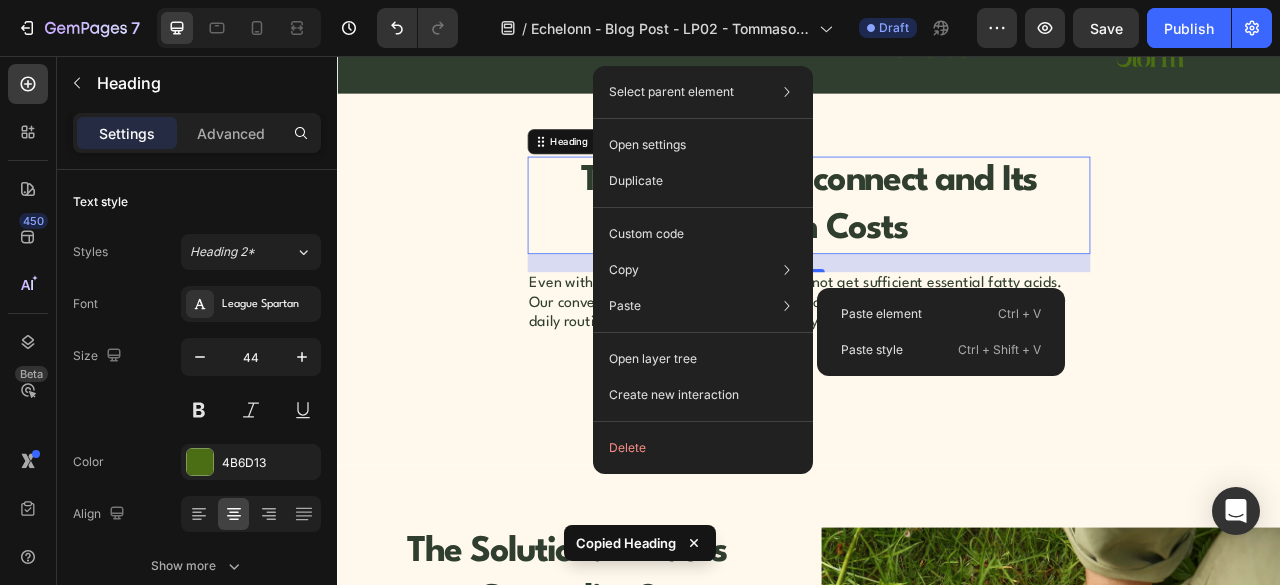 type on "48" 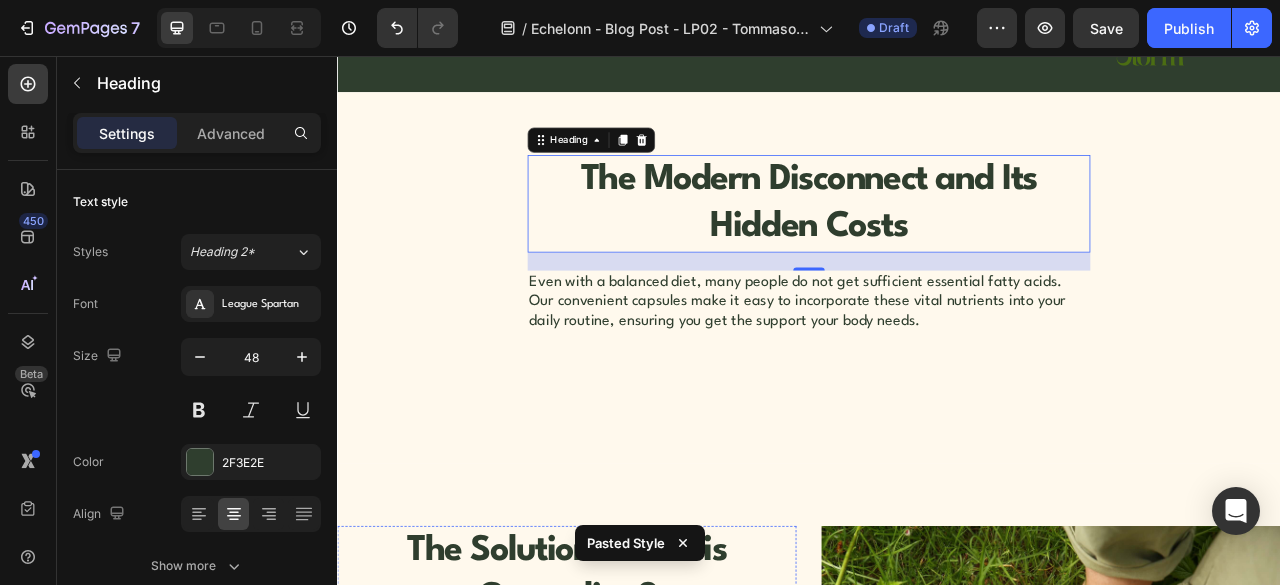 scroll, scrollTop: 666, scrollLeft: 0, axis: vertical 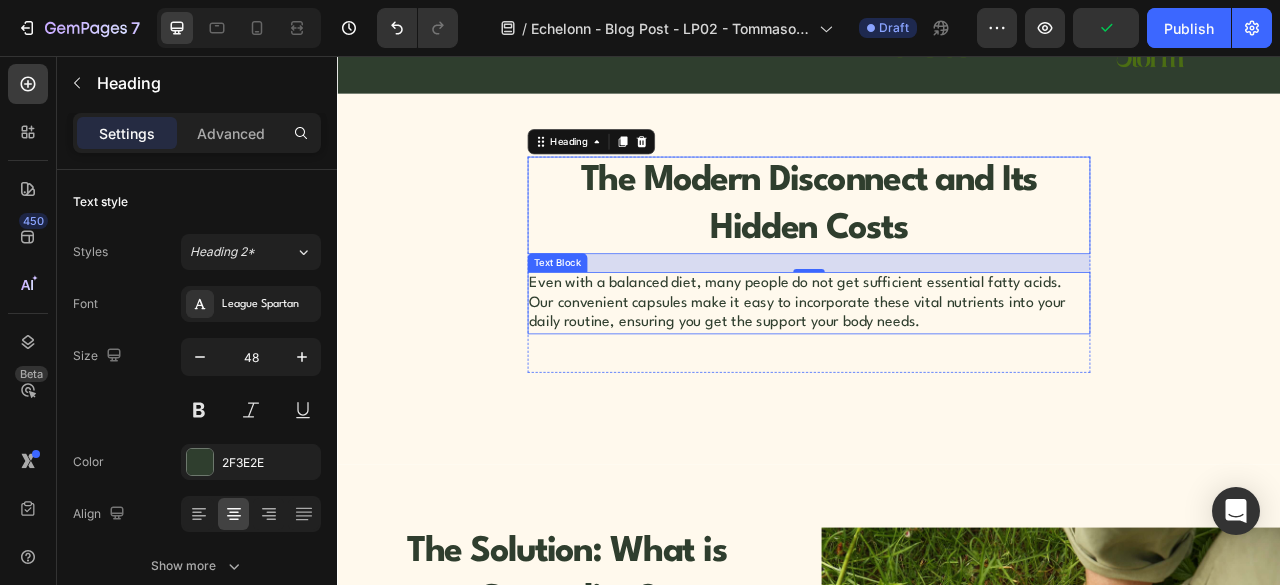 click on "Even with a balanced diet, many people do not get sufficient essential fatty acids. Our convenient capsules make it easy to incorporate these vital nutrients into your daily routine, ensuring you get the support your body needs." at bounding box center (937, 370) 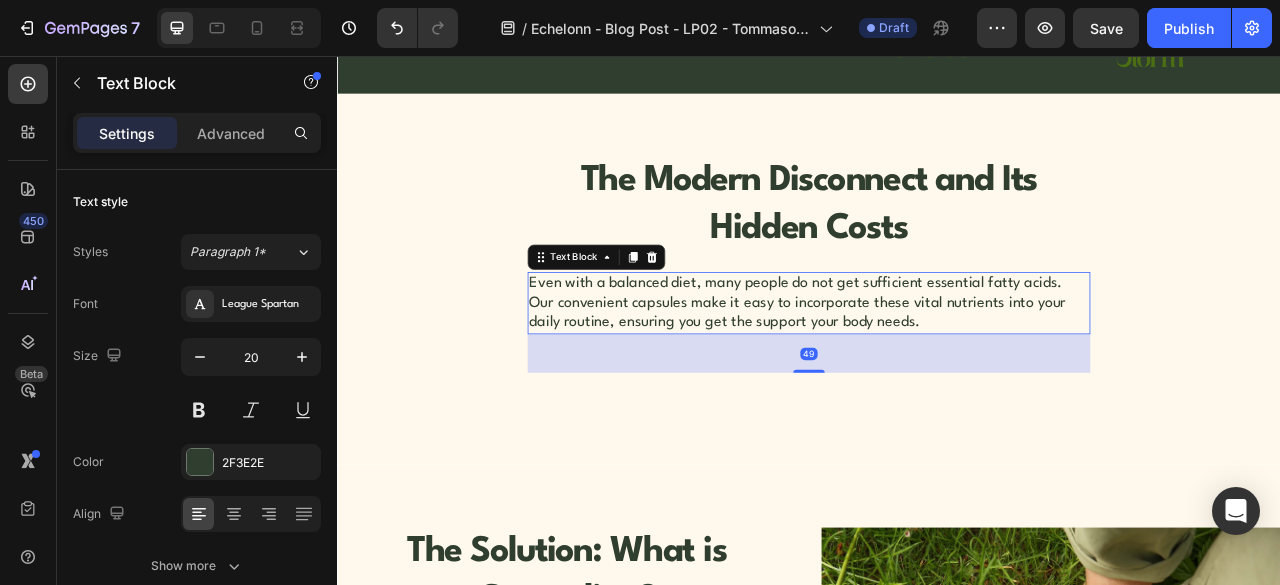 click on "Even with a balanced diet, many people do not get sufficient essential fatty acids. Our convenient capsules make it easy to incorporate these vital nutrients into your daily routine, ensuring you get the support your body needs." at bounding box center (937, 370) 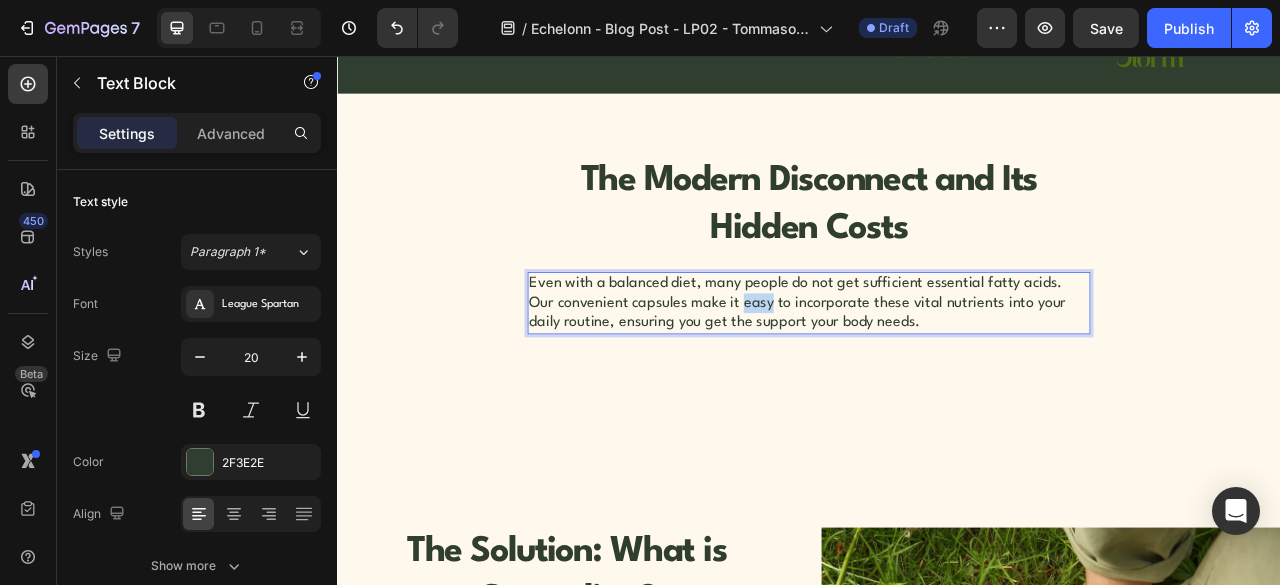 click on "Even with a balanced diet, many people do not get sufficient essential fatty acids. Our convenient capsules make it easy to incorporate these vital nutrients into your daily routine, ensuring you get the support your body needs." at bounding box center [937, 370] 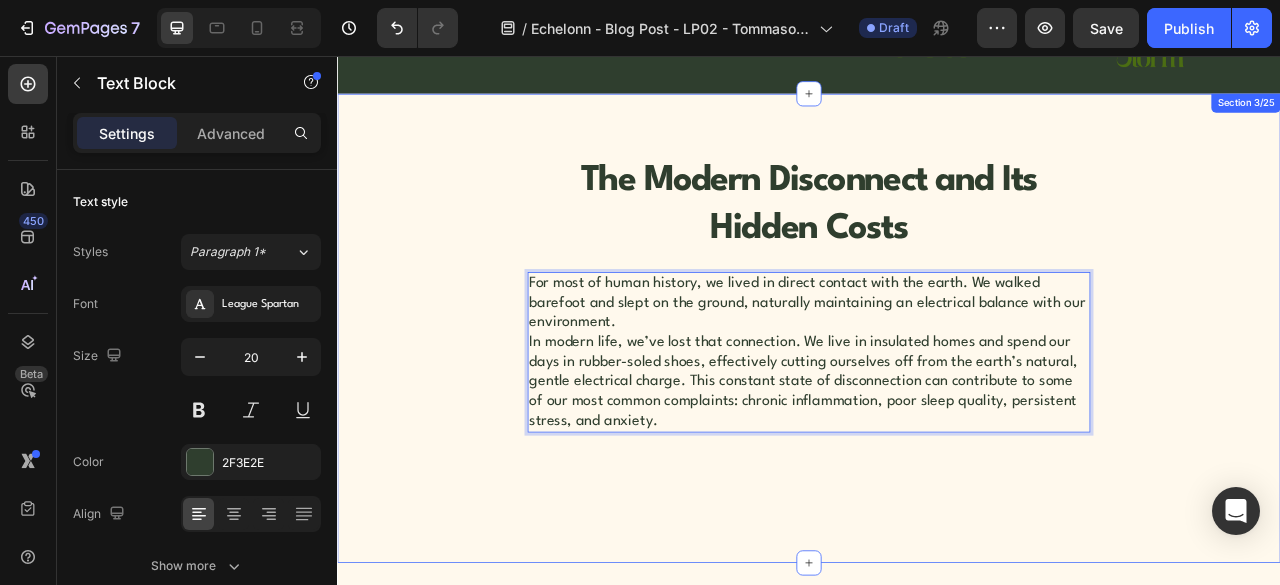 click on "The Modern Disconnect and Its Hidden Costs Heading For most of human history, we lived in direct contact with the earth. We walked barefoot and slept on the ground, naturally maintaining an electrical balance with our environment. In modern life, we’ve lost that connection. We live in insulated homes and spend our days in rubber-soled shoes, effectively cutting ourselves off from the earth’s natural, gentle electrical charge. This constant state of disconnection can contribute to some of our most common complaints: chronic inflammation, poor sleep quality, persistent stress, and anxiety. Text Block   49 Row Section 3/25" at bounding box center (937, 402) 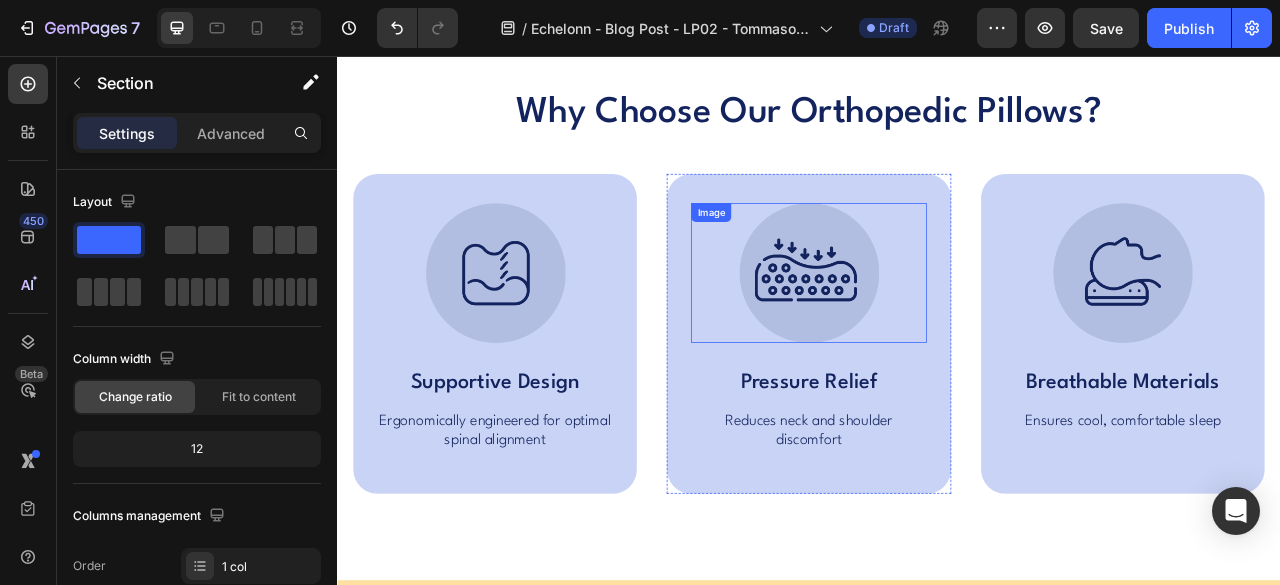 scroll, scrollTop: 1666, scrollLeft: 0, axis: vertical 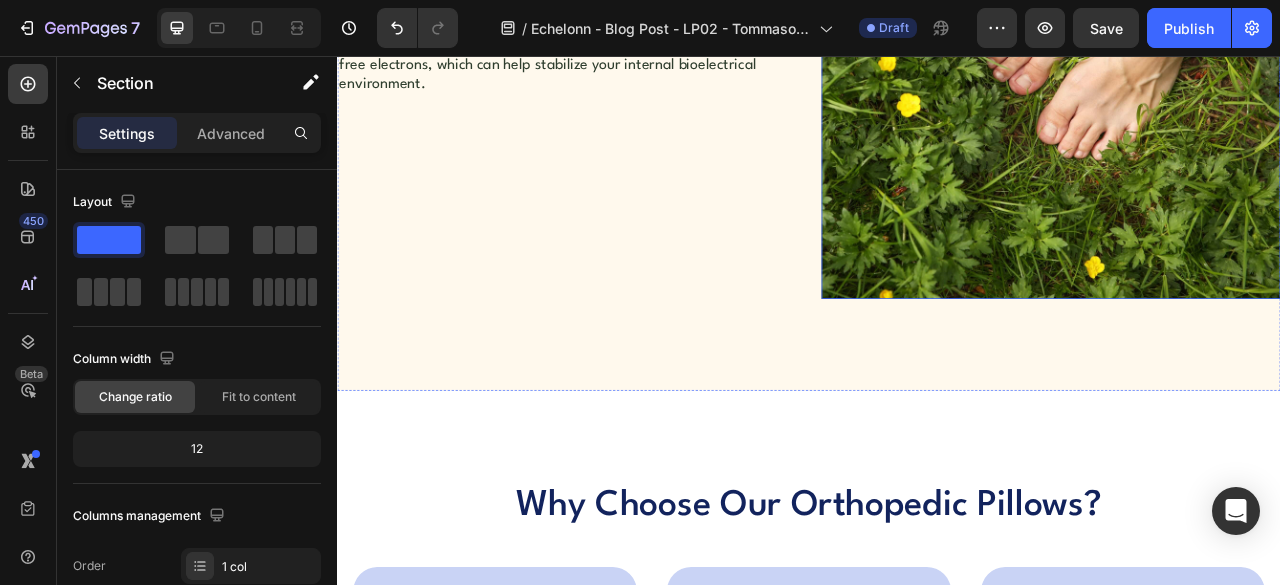 click at bounding box center (1245, 73) 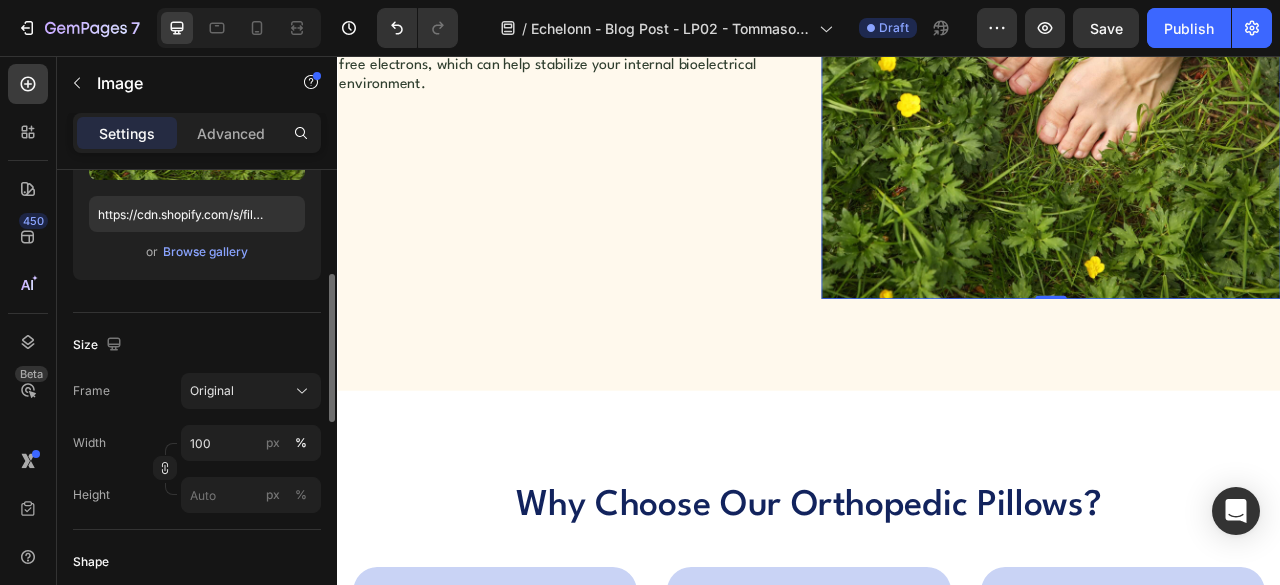 scroll, scrollTop: 500, scrollLeft: 0, axis: vertical 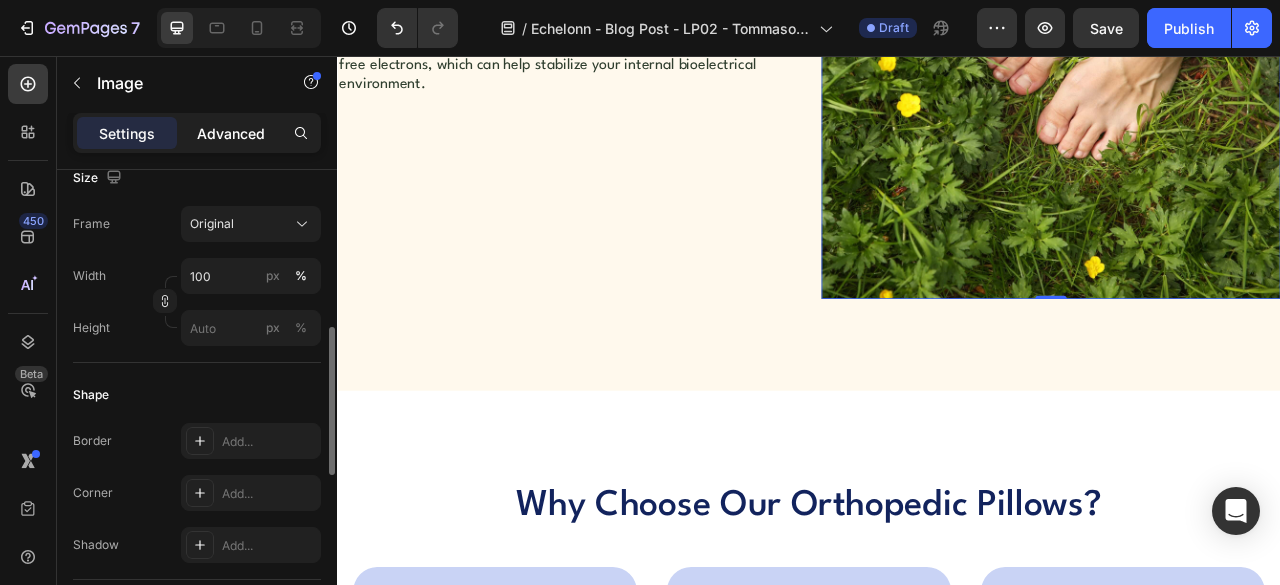 click on "Advanced" at bounding box center (231, 133) 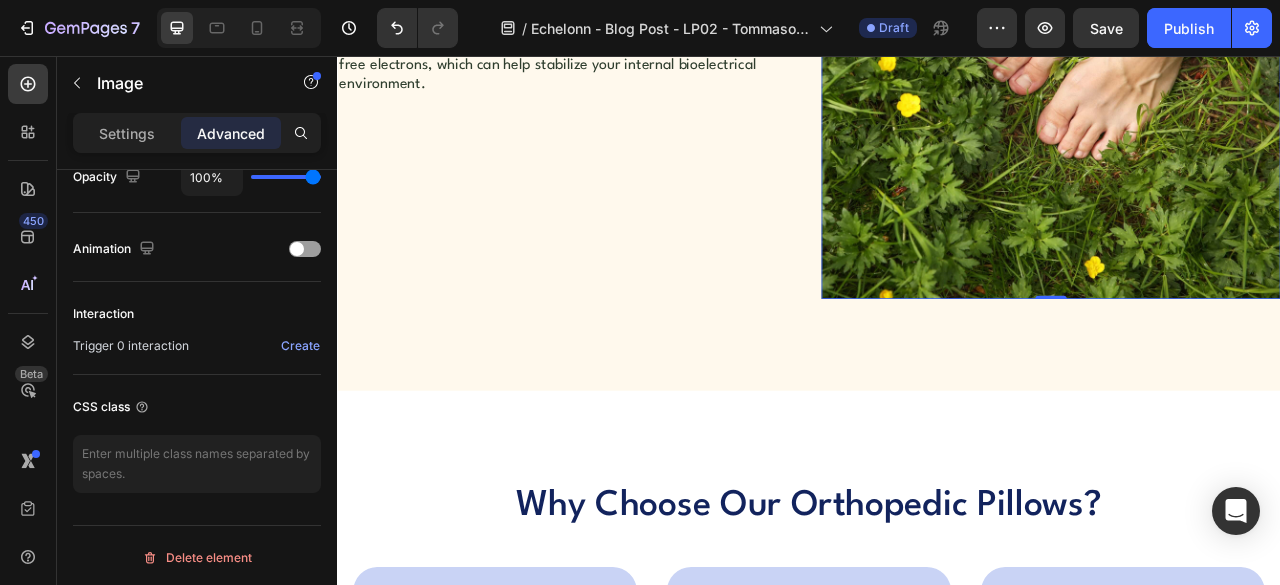 scroll, scrollTop: 0, scrollLeft: 0, axis: both 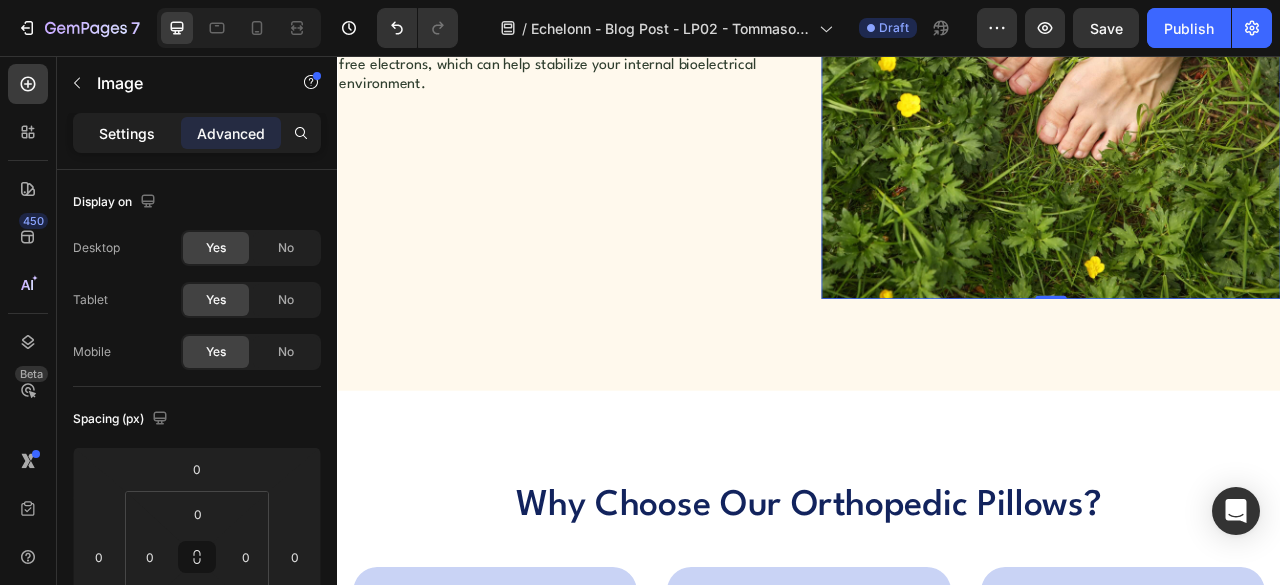 click on "Settings" 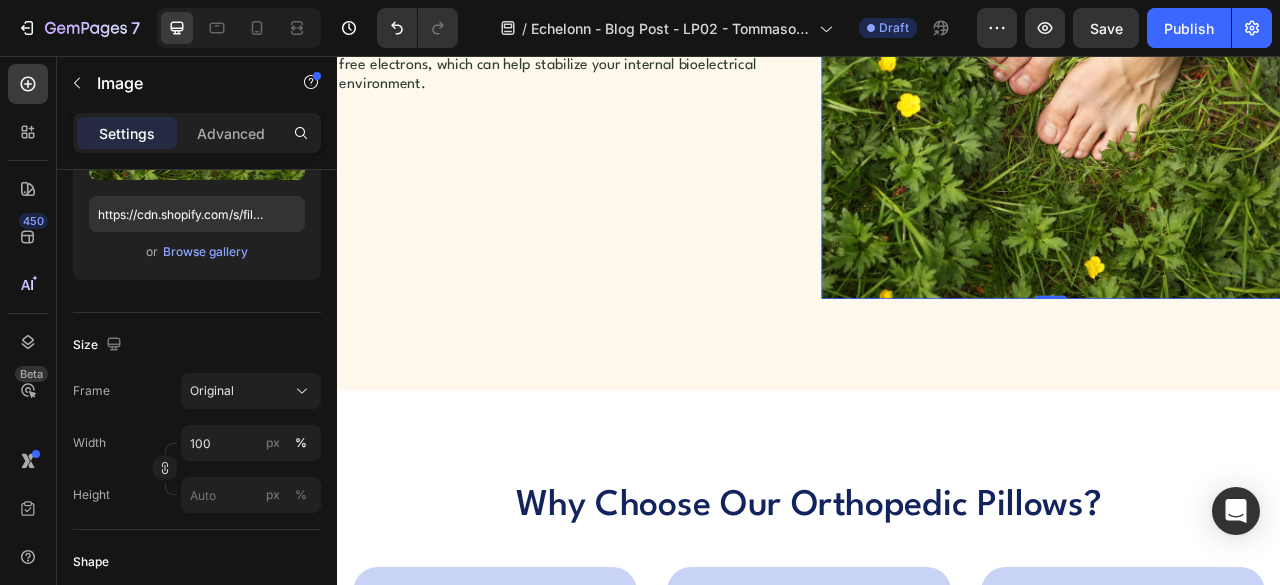 scroll, scrollTop: 0, scrollLeft: 0, axis: both 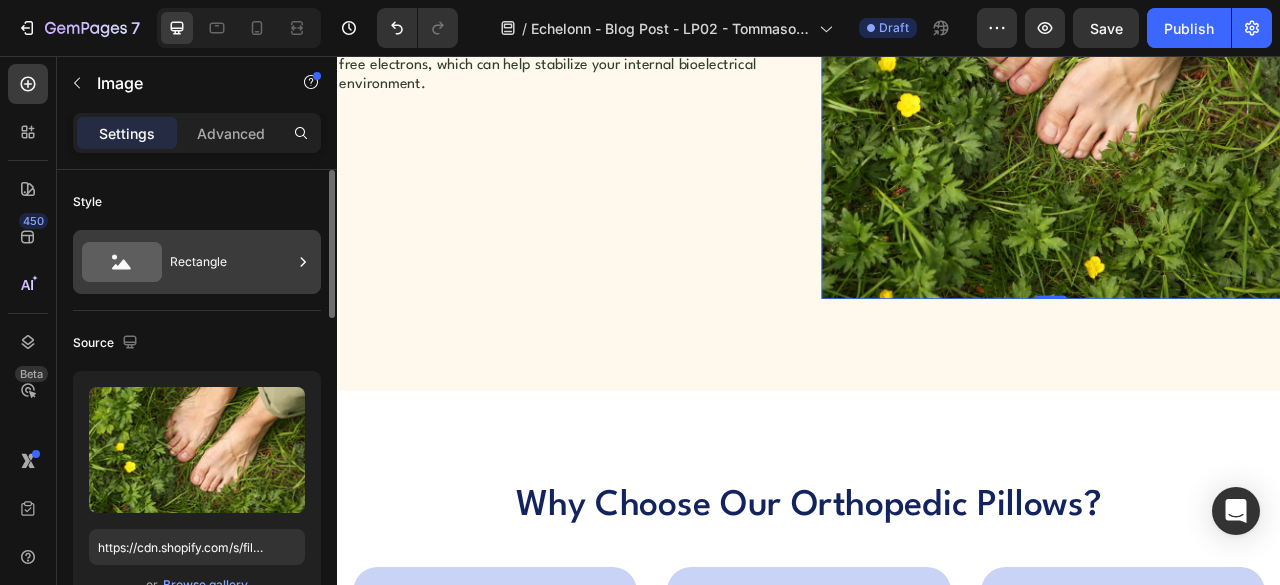 click on "Rectangle" at bounding box center [231, 262] 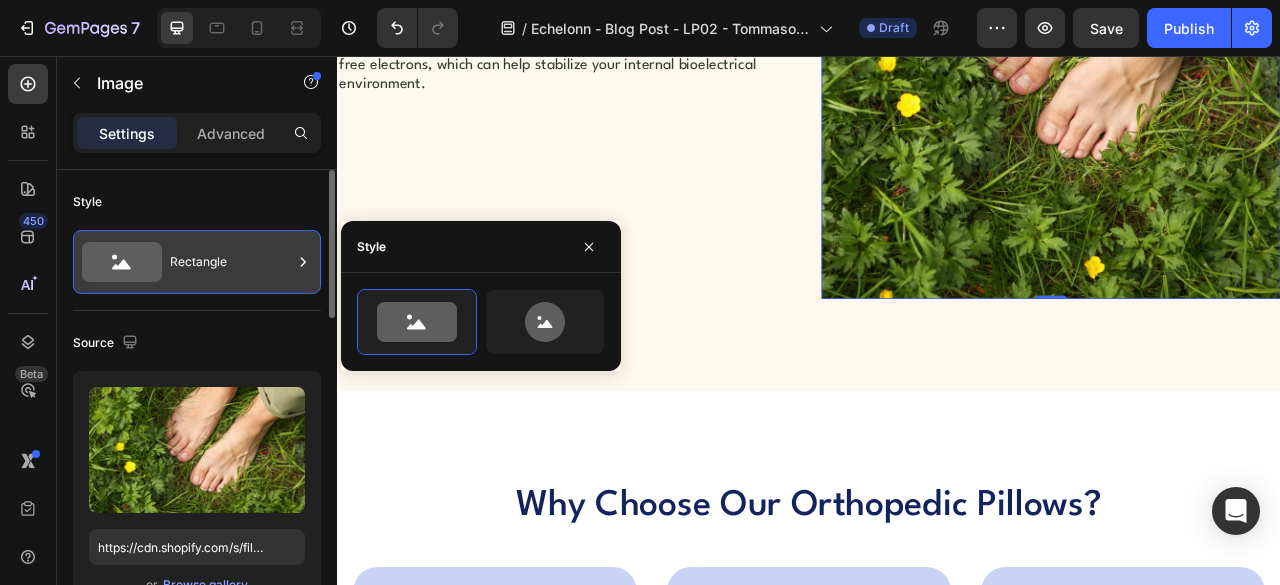 click on "Rectangle" at bounding box center [231, 262] 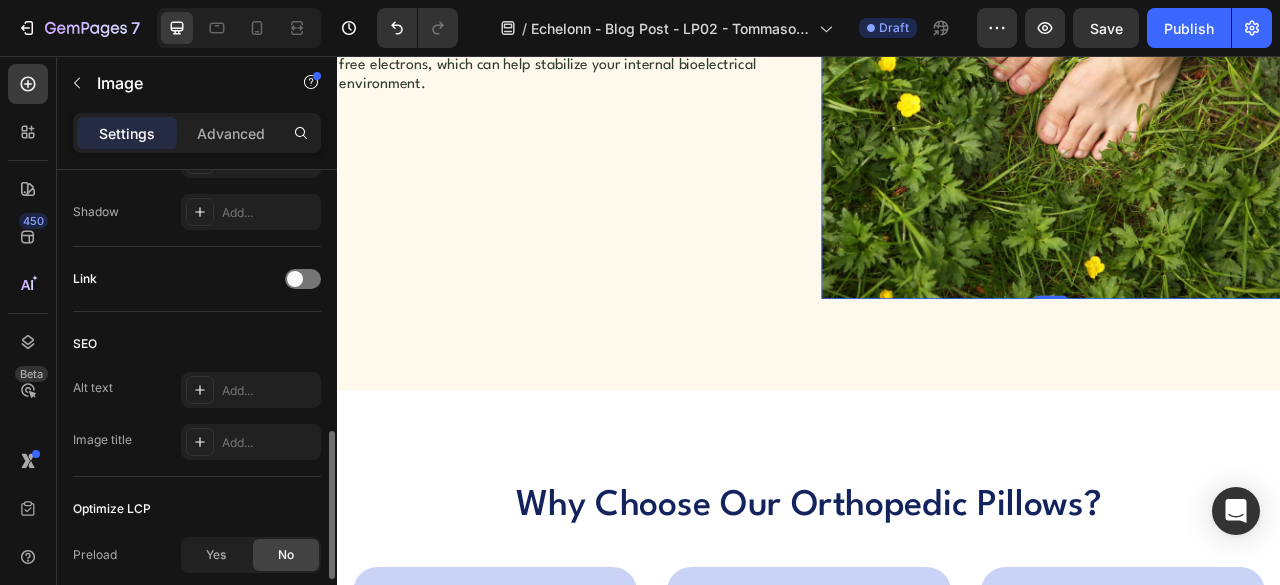 scroll, scrollTop: 666, scrollLeft: 0, axis: vertical 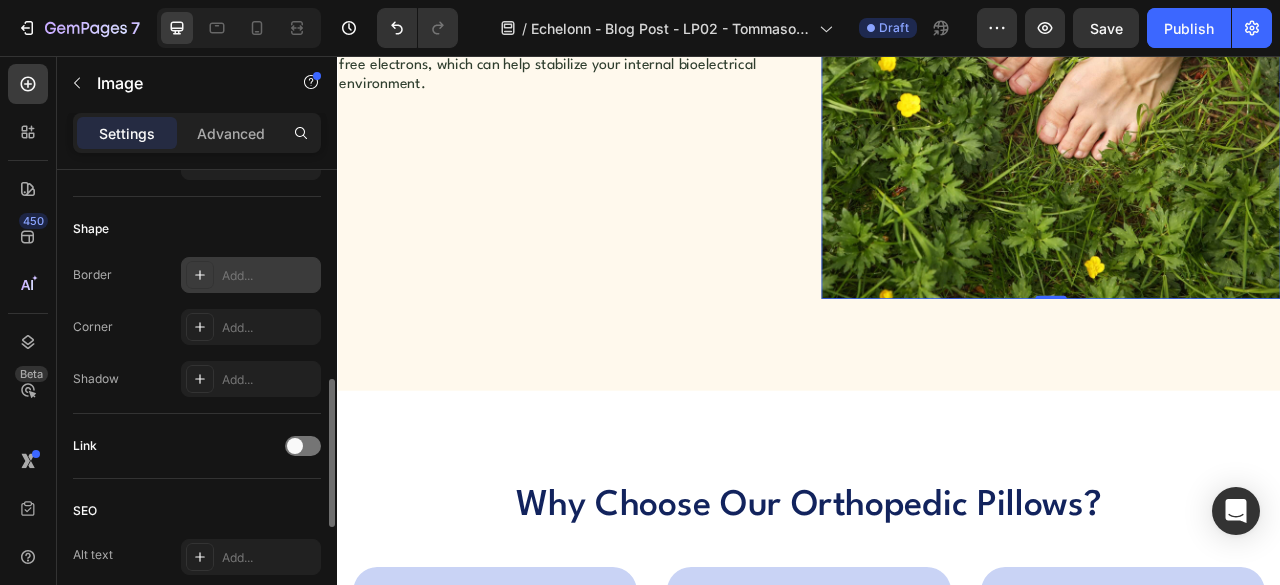 click at bounding box center (200, 275) 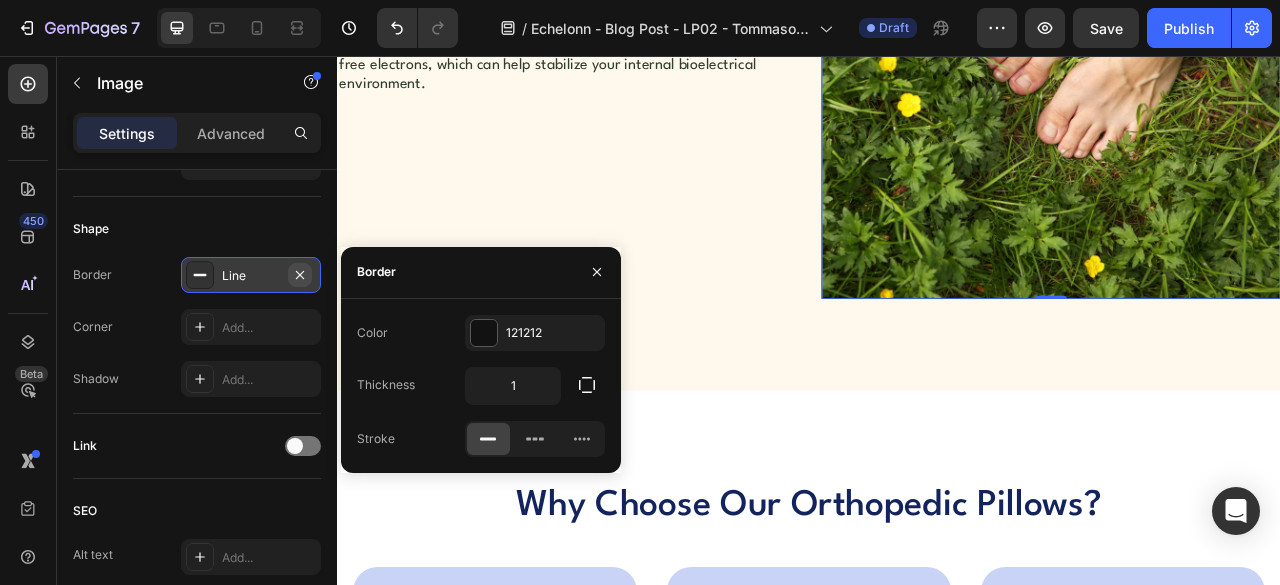 click 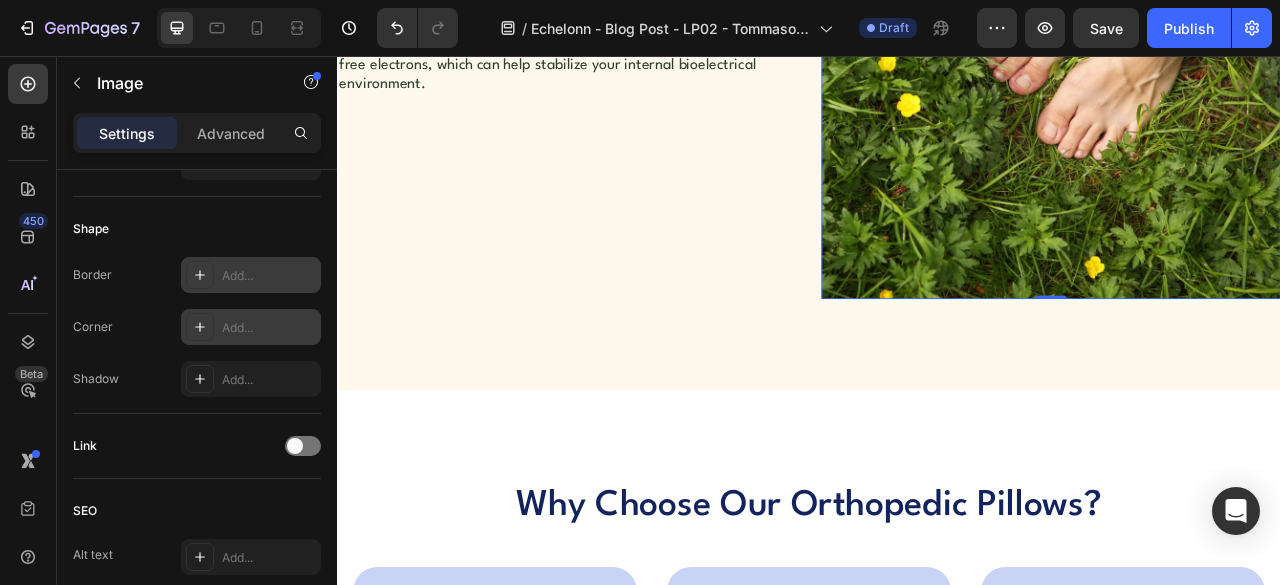 click 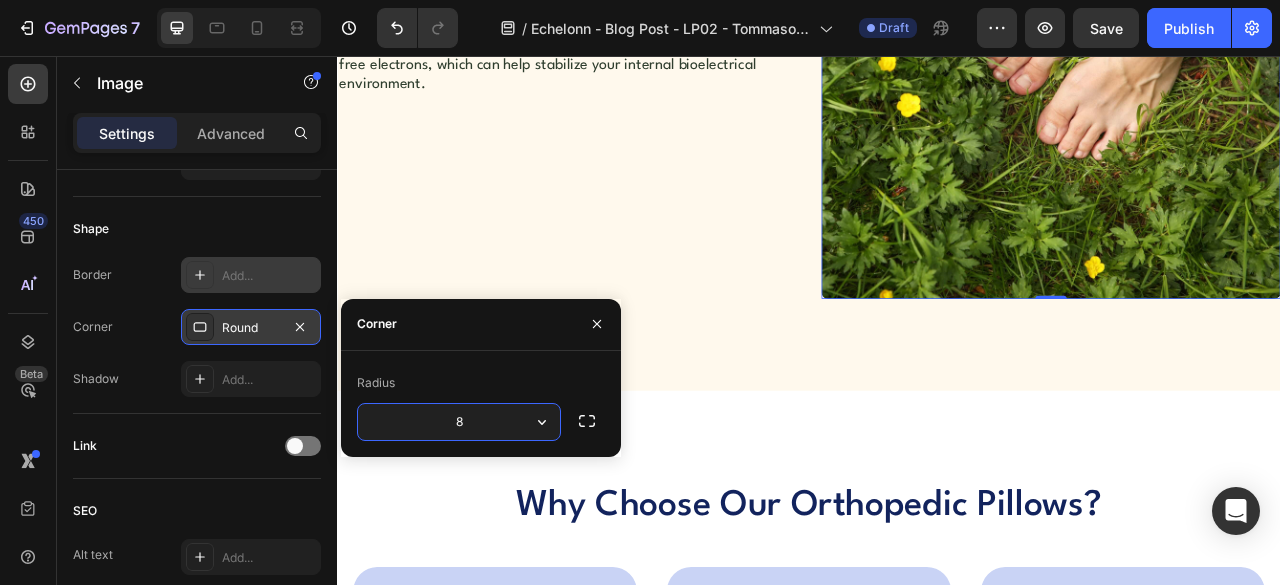 click on "8" at bounding box center (459, 422) 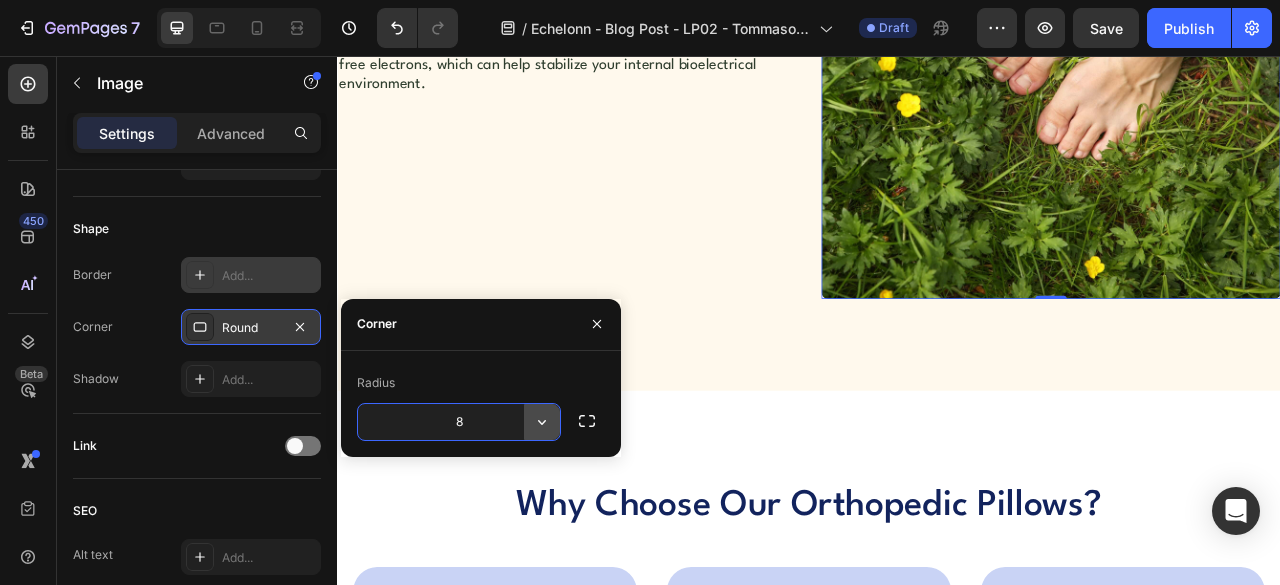 click 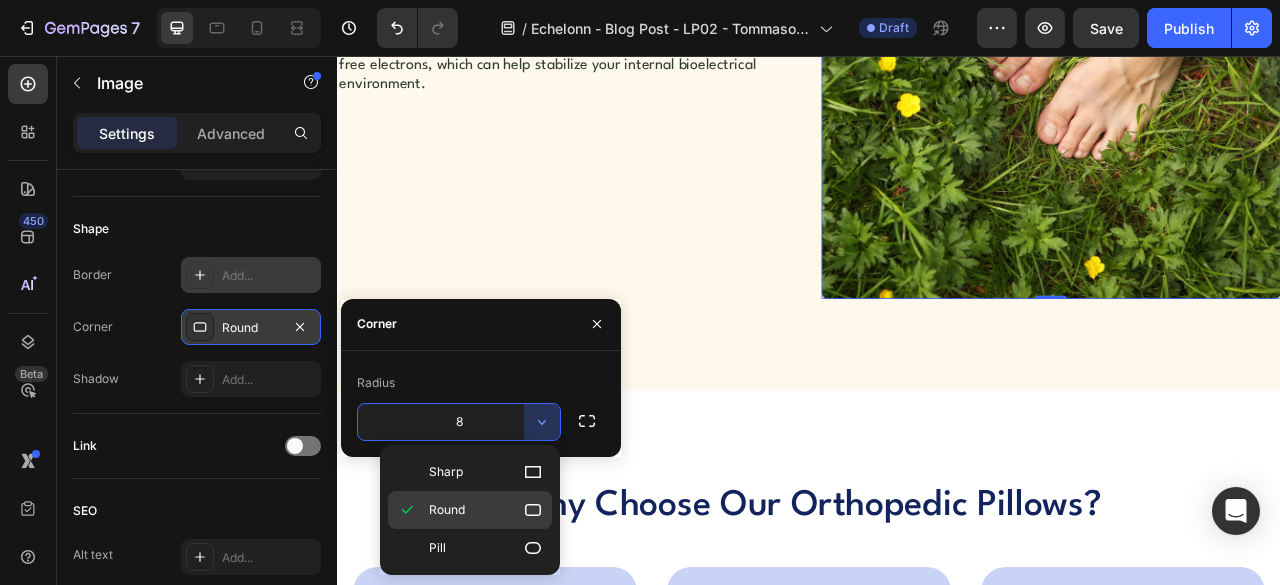 click on "Round" at bounding box center (486, 510) 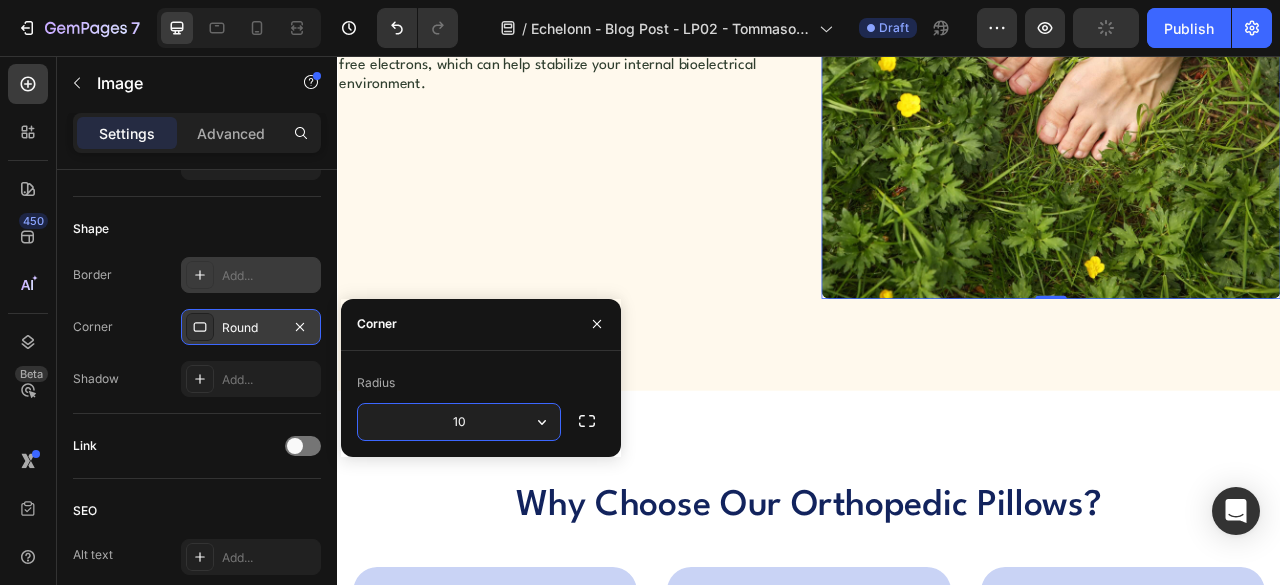 type on "10" 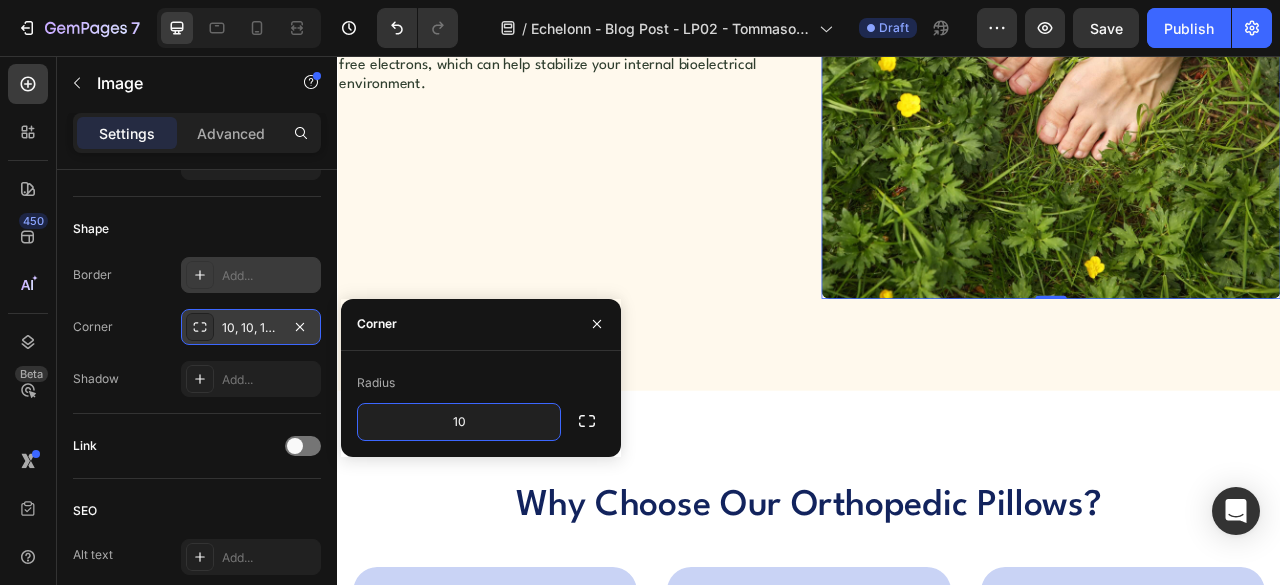 scroll, scrollTop: 1333, scrollLeft: 0, axis: vertical 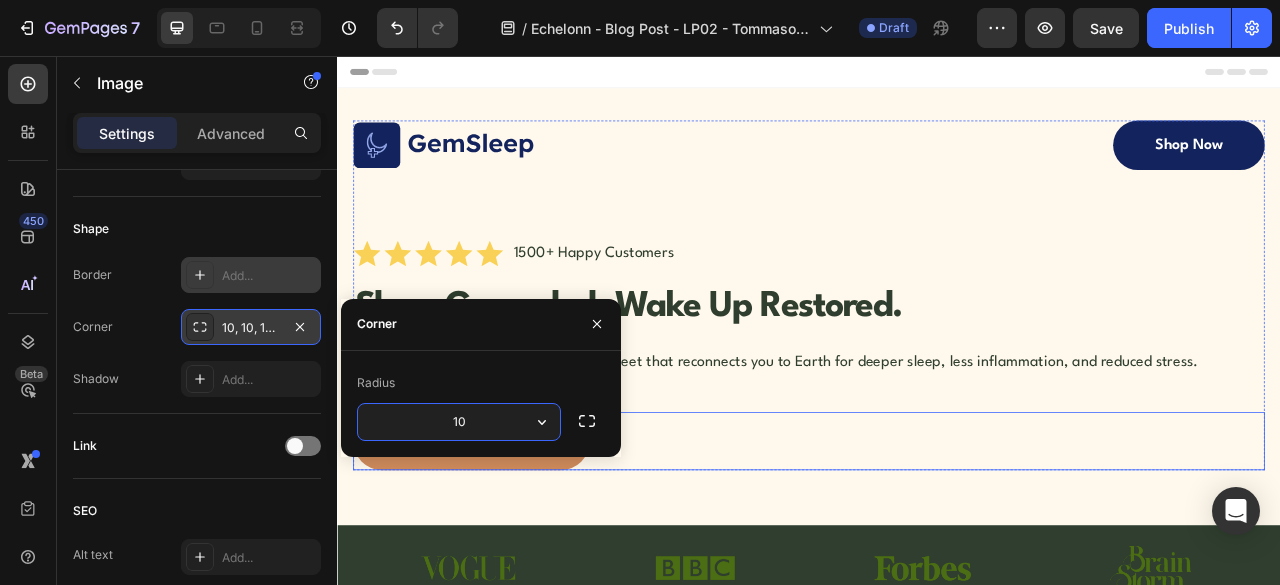 click on "Shop Grounding Sheets Button" at bounding box center [937, 546] 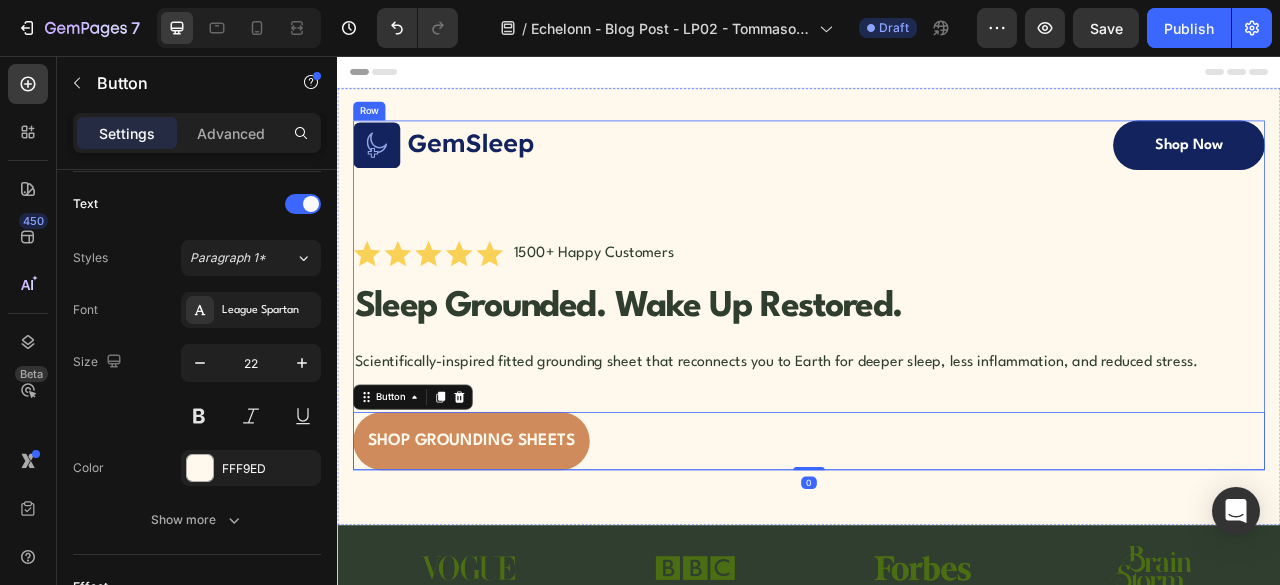 scroll, scrollTop: 0, scrollLeft: 0, axis: both 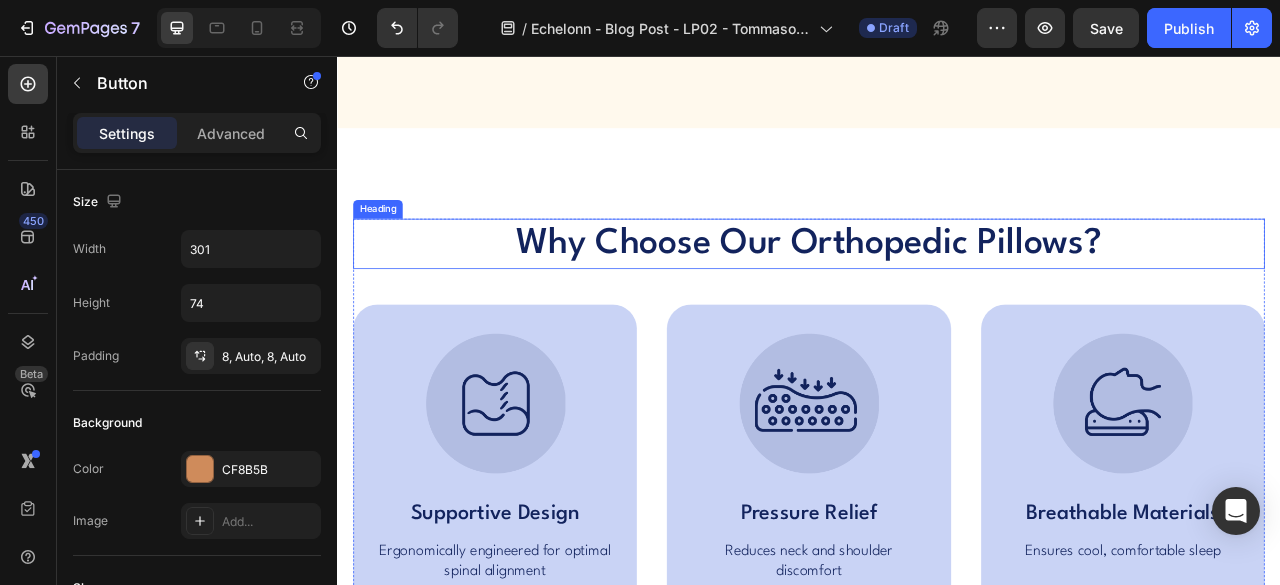 click on "Why Choose Our Orthopedic Pillows?" at bounding box center [937, 295] 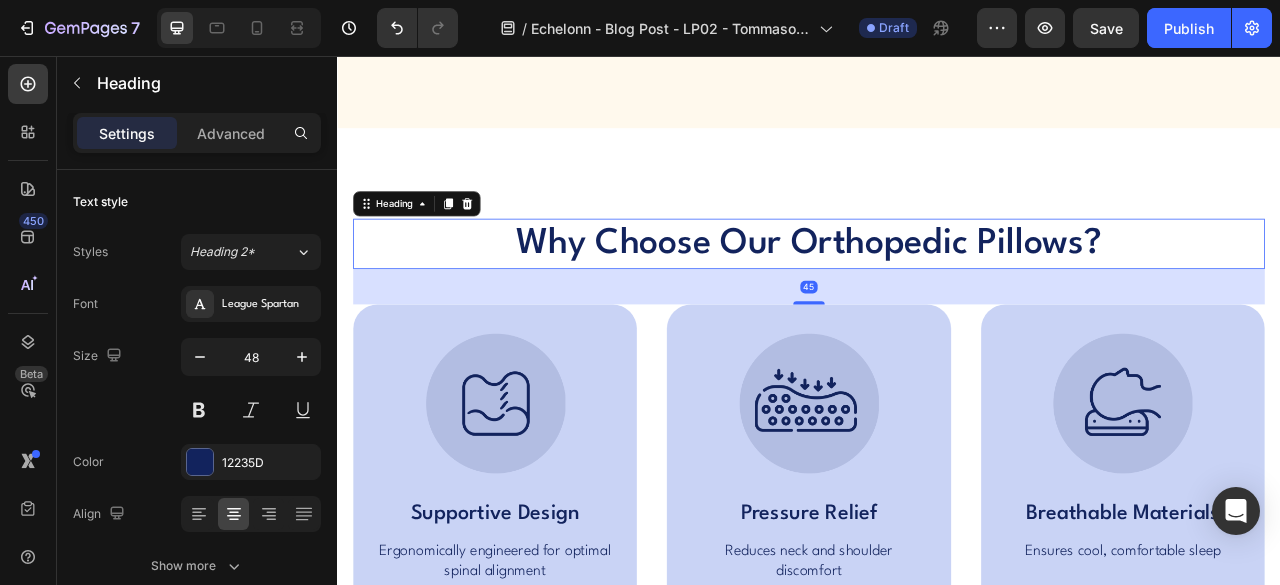 click on "Why Choose Our Orthopedic Pillows?" at bounding box center (937, 295) 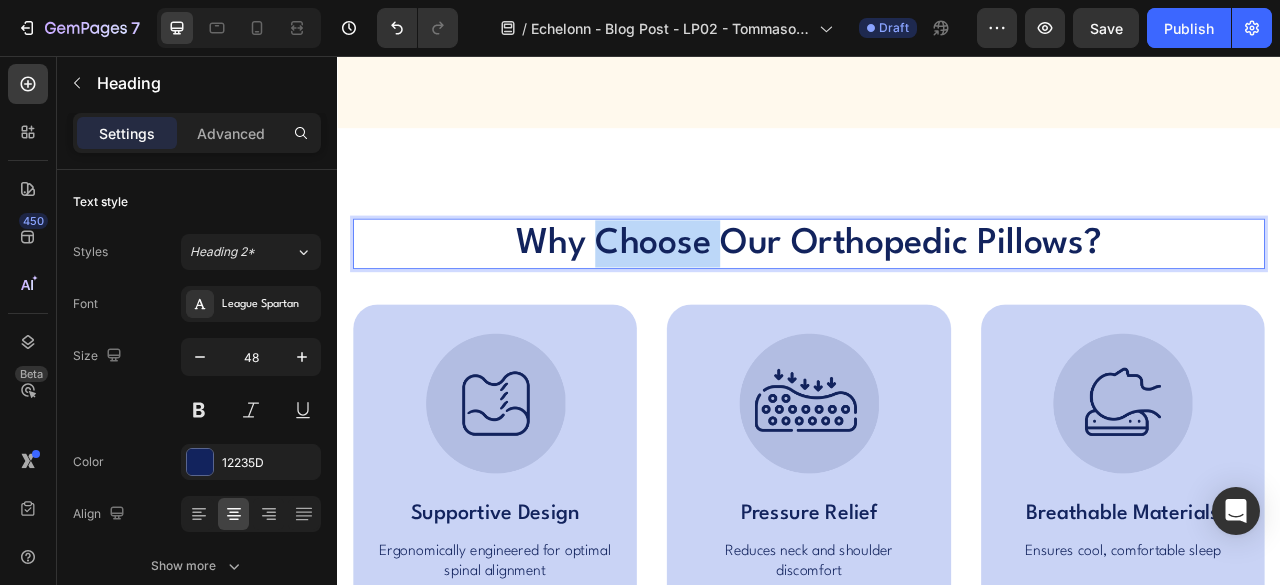 click on "Why Choose Our Orthopedic Pillows?" at bounding box center [937, 295] 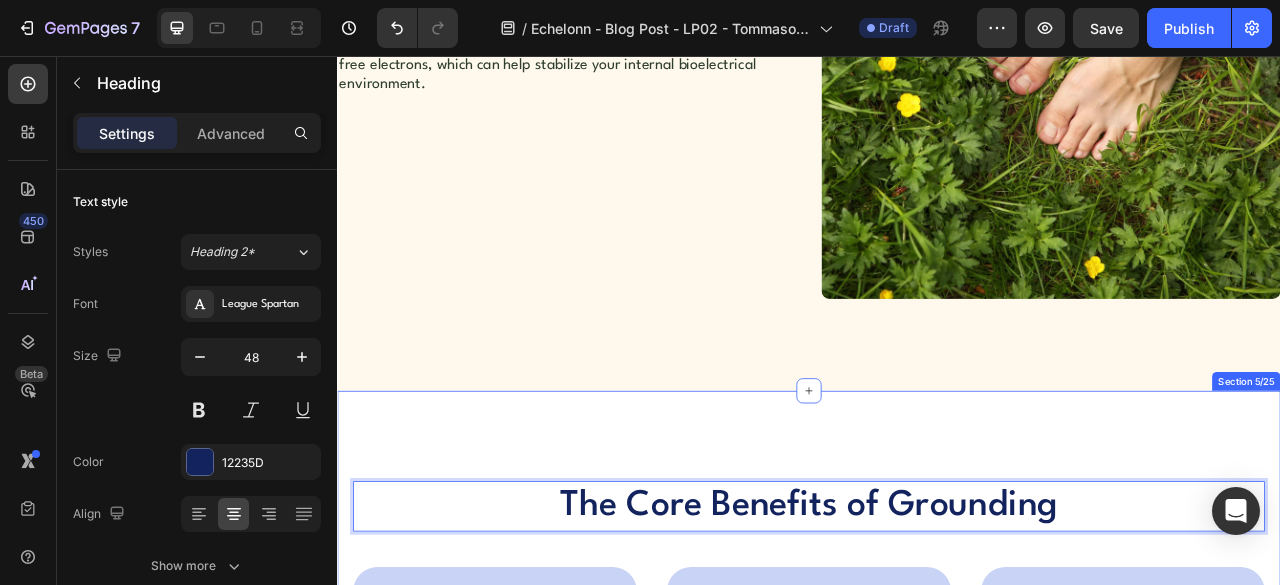 scroll, scrollTop: 1500, scrollLeft: 0, axis: vertical 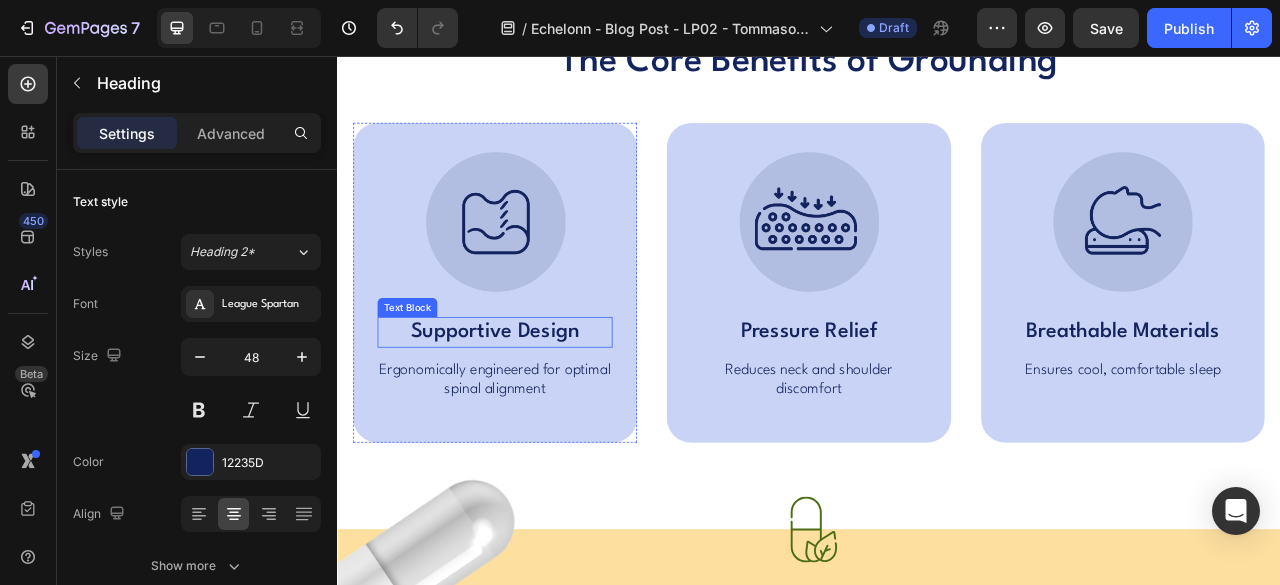 click on "Supportive Design" at bounding box center (537, 407) 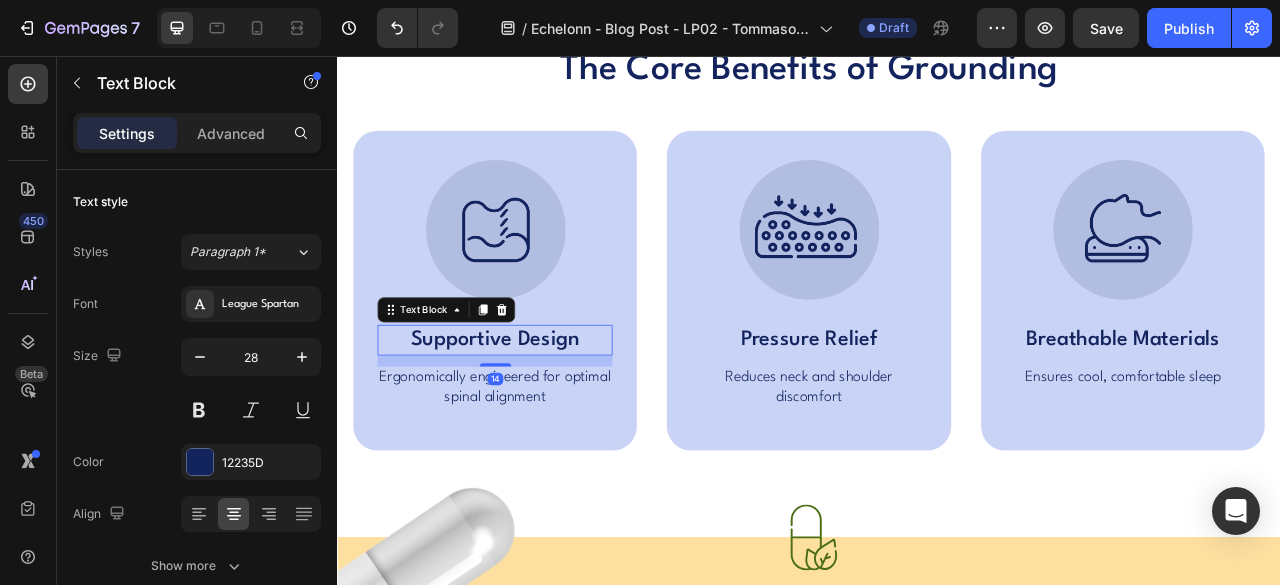 scroll, scrollTop: 2166, scrollLeft: 0, axis: vertical 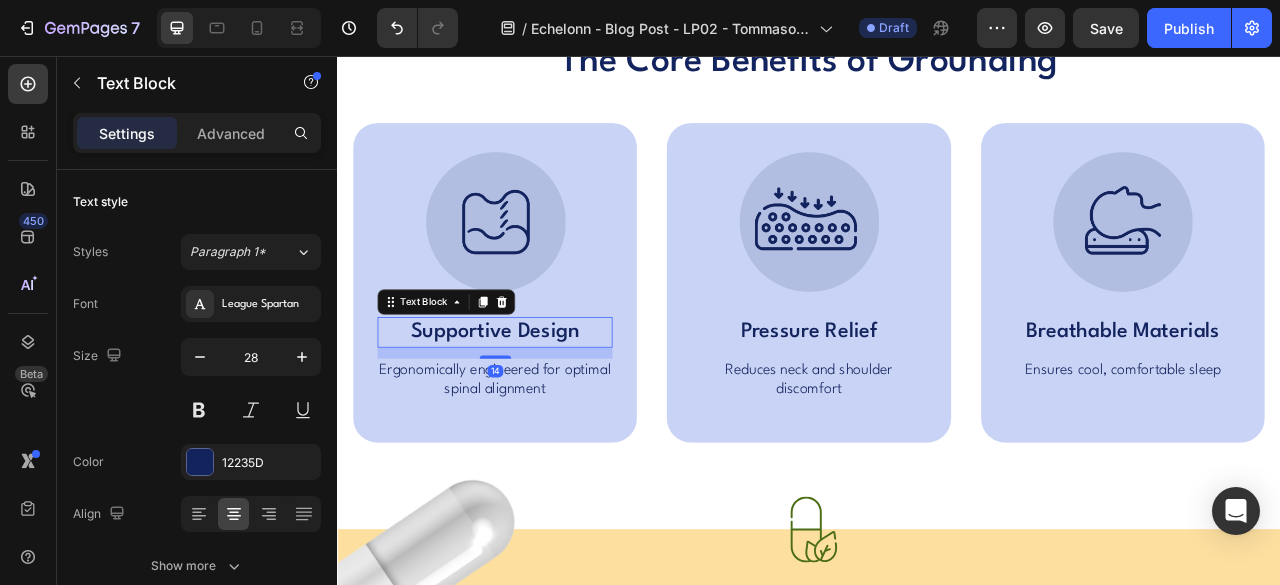 click on "Supportive Design" at bounding box center (537, 407) 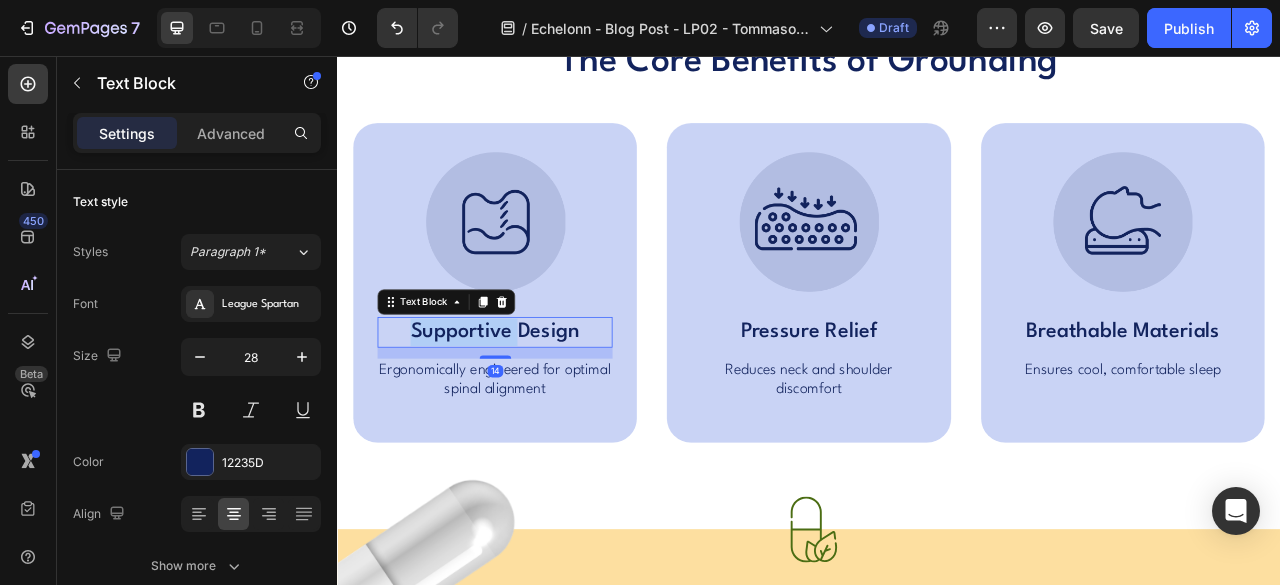 click on "Supportive Design" at bounding box center (537, 407) 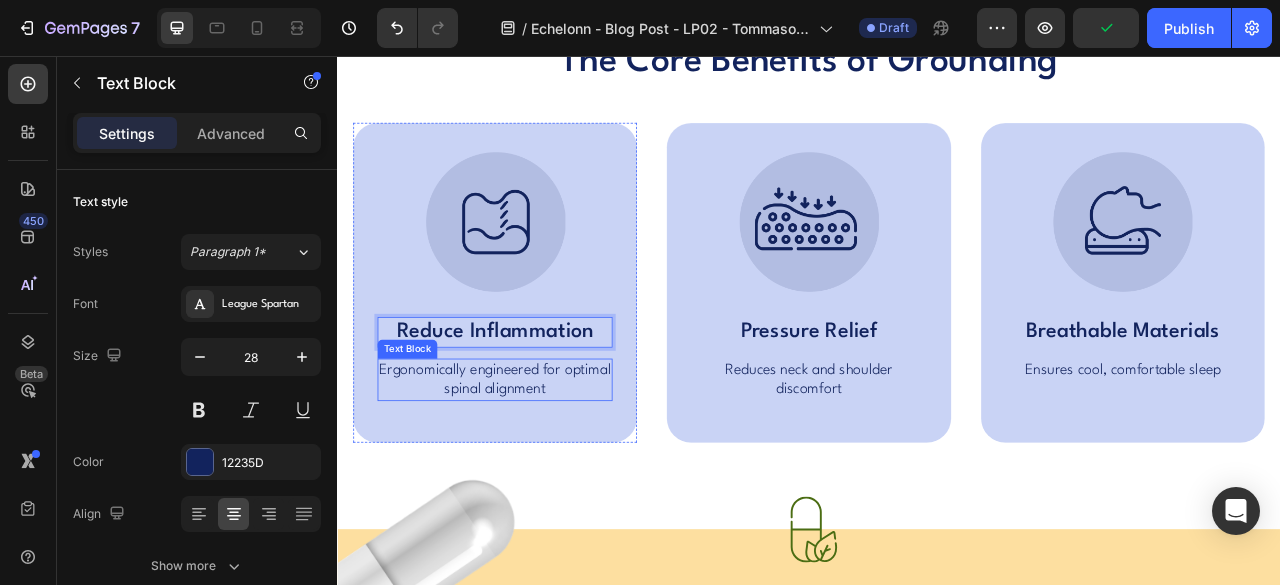 click on "Ergonomically engineered for optimal spinal alignment" at bounding box center (537, 468) 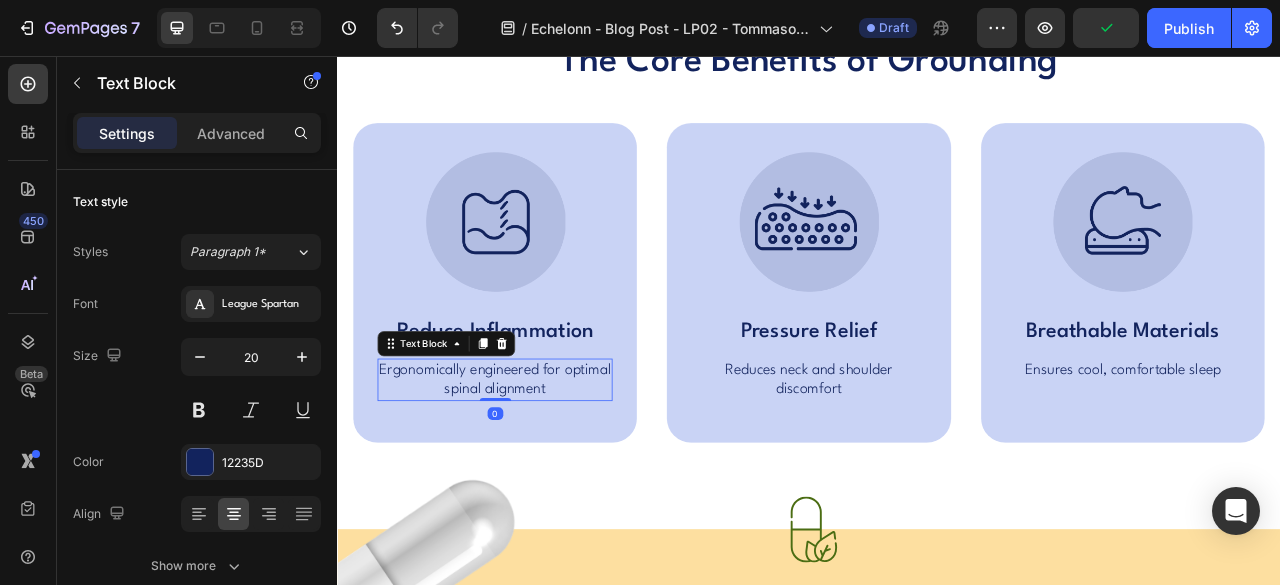 click on "Ergonomically engineered for optimal spinal alignment" at bounding box center (537, 468) 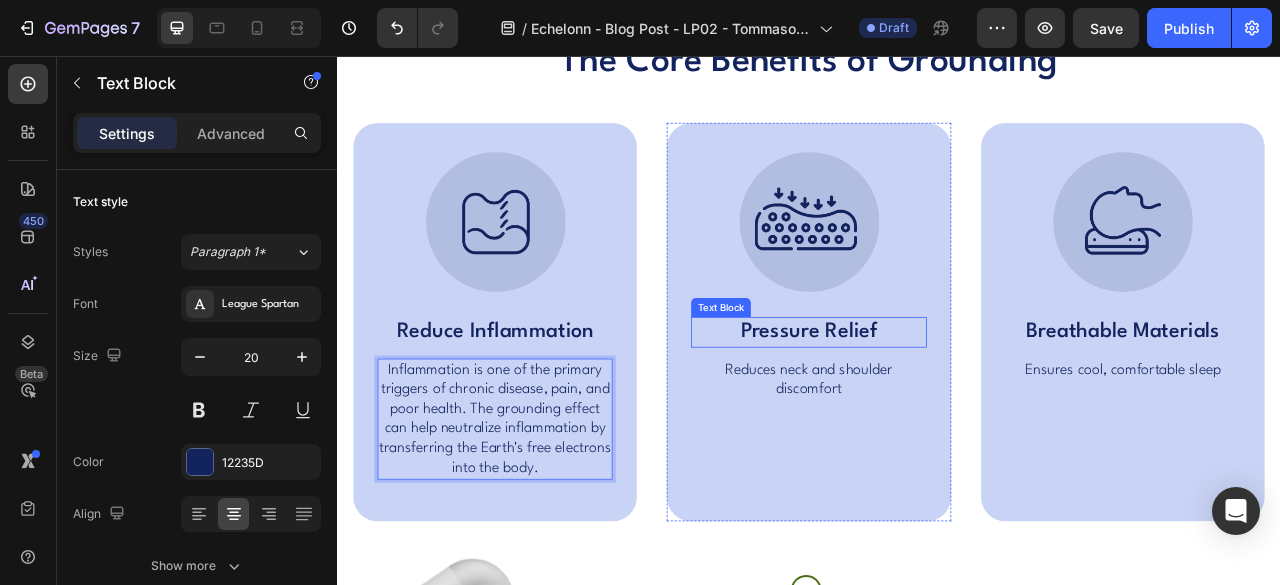 click on "Pressure Relief" at bounding box center (936, 407) 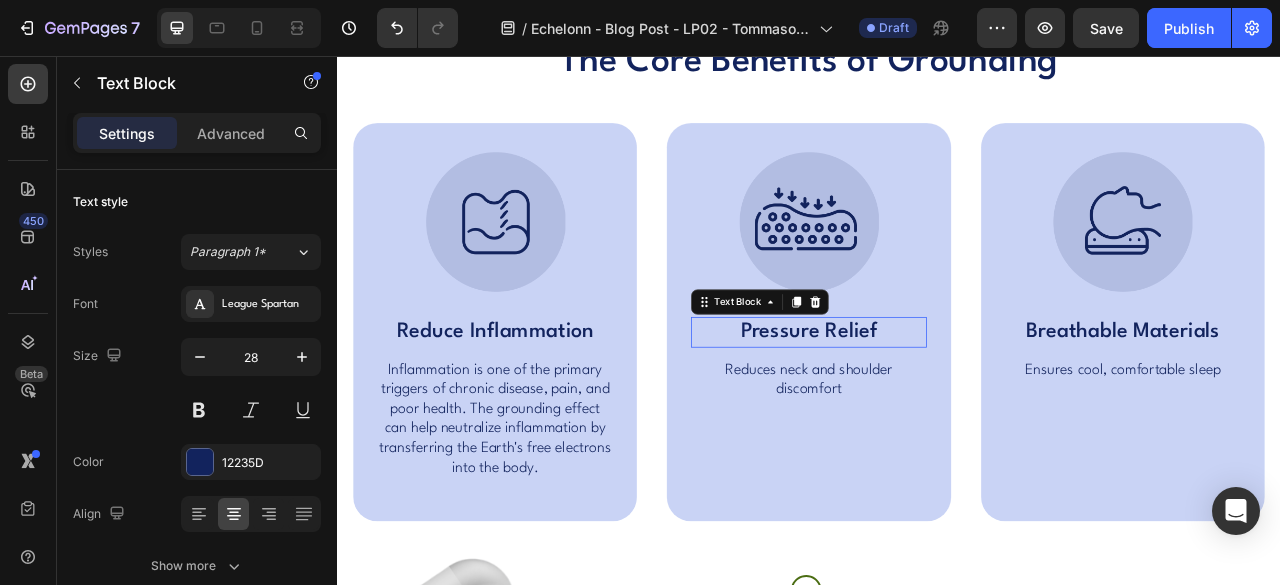 click on "Pressure Relief" at bounding box center [936, 407] 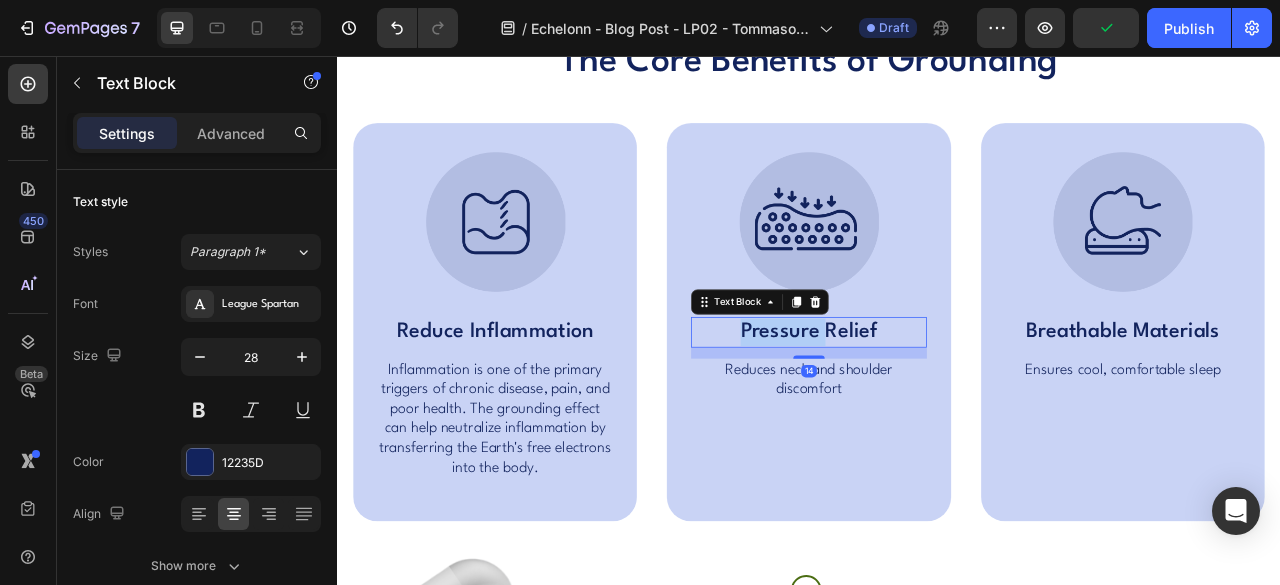 click on "Pressure Relief" at bounding box center [936, 407] 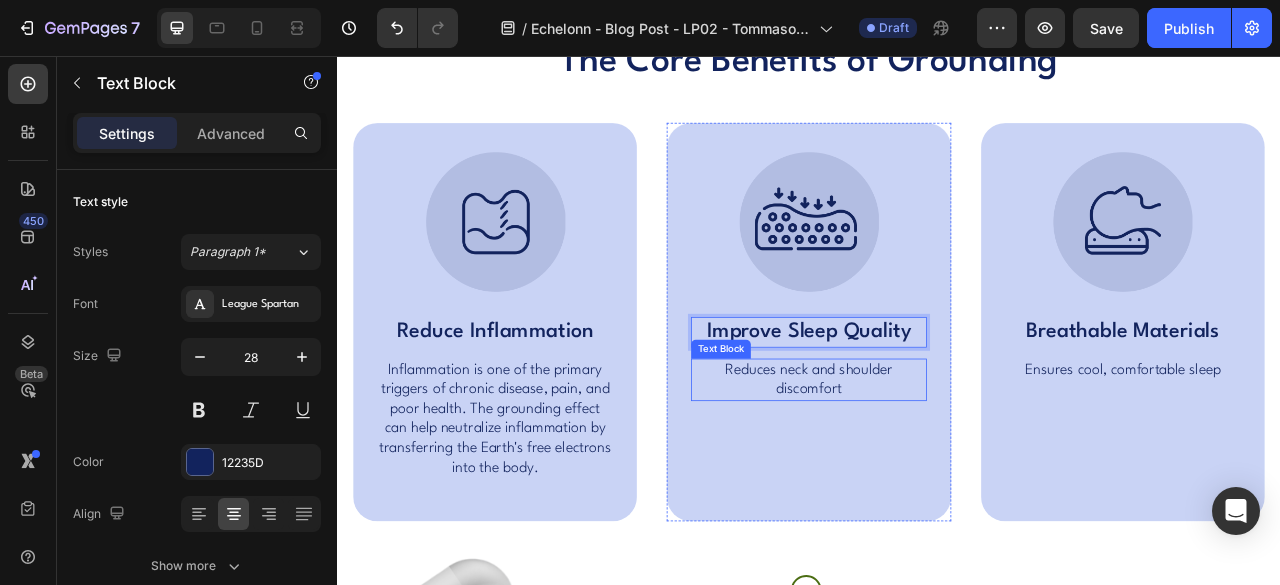 click on "Reduces neck and shoulder discomfort" at bounding box center [936, 468] 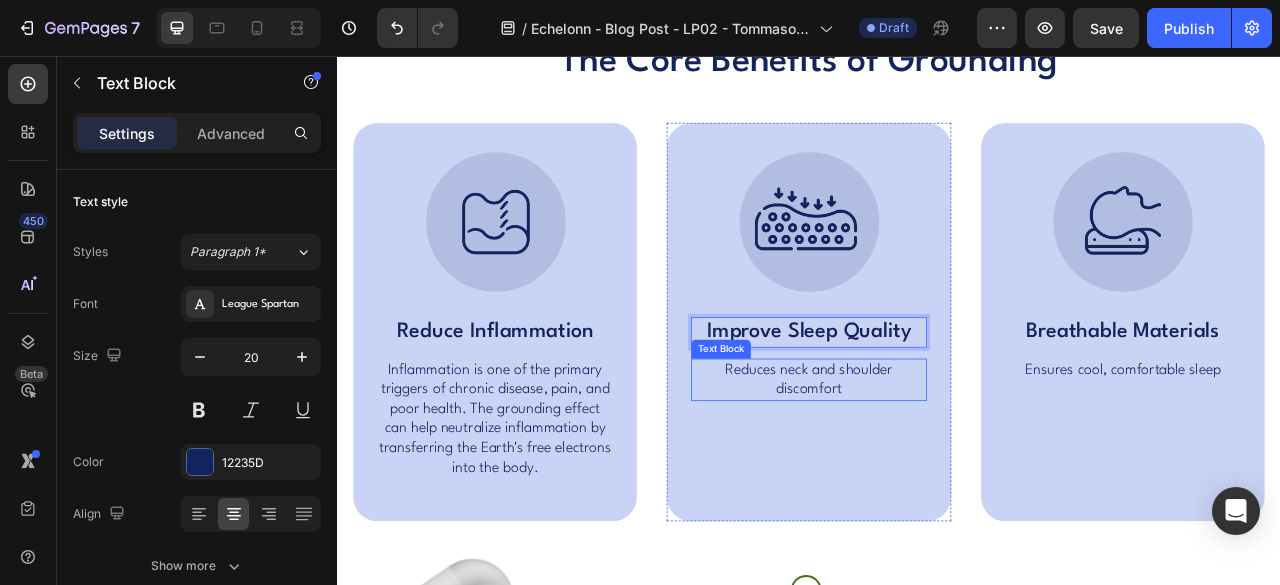 click on "Reduces neck and shoulder discomfort" at bounding box center [936, 468] 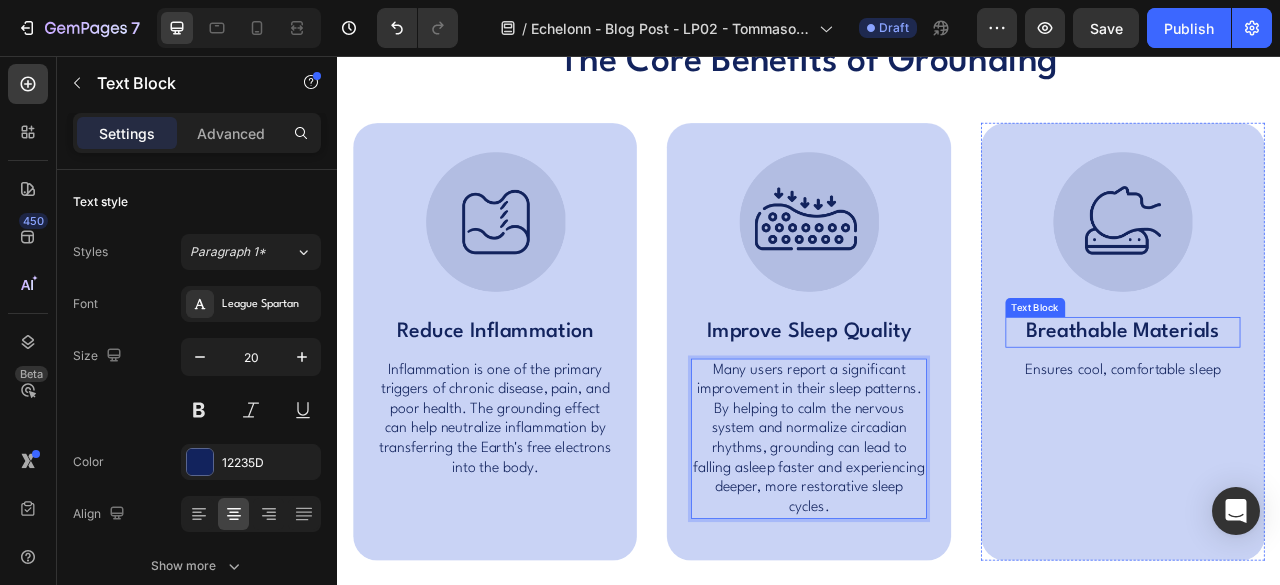 click on "Breathable Materials" at bounding box center [1336, 407] 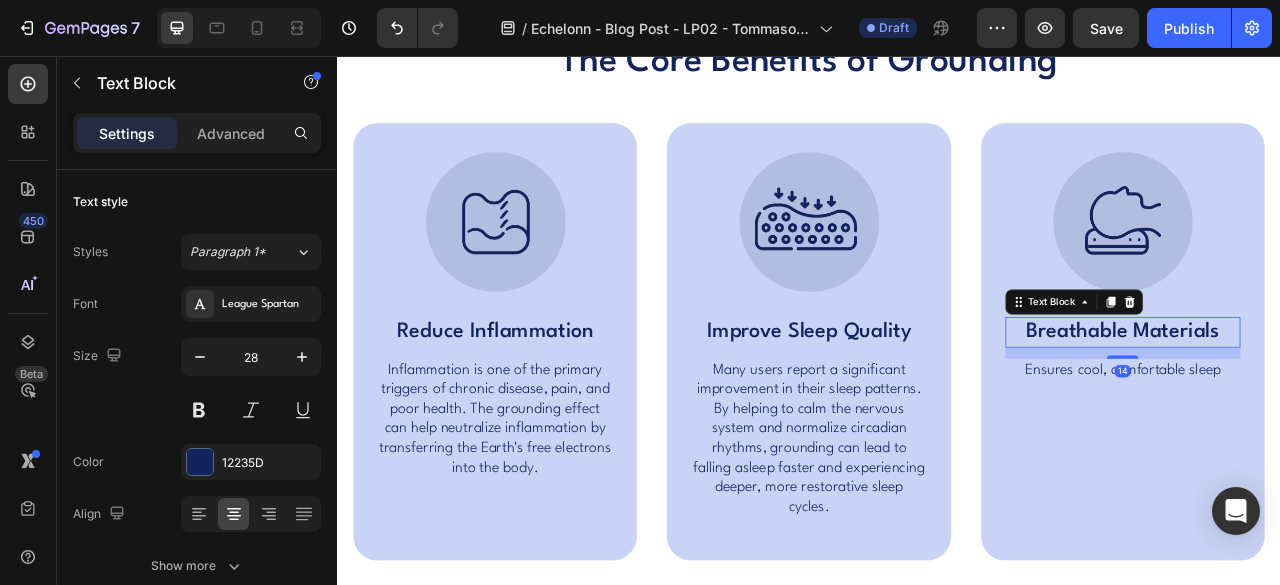 click on "Breathable Materials" at bounding box center (1336, 407) 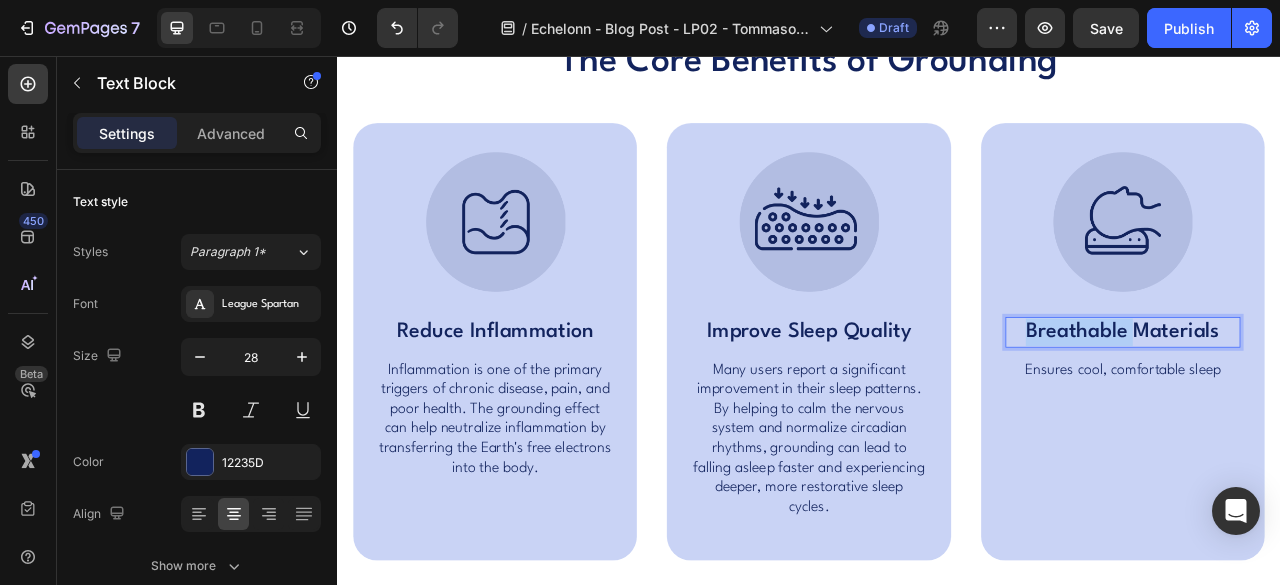 click on "Breathable Materials" at bounding box center [1336, 407] 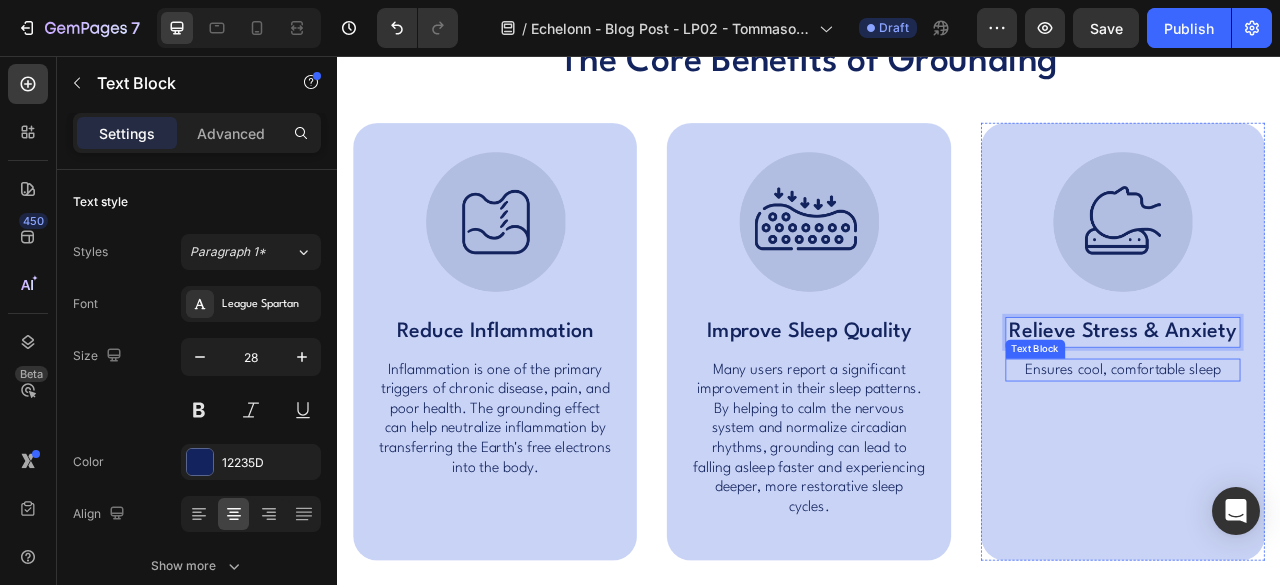 click on "Ensures cool, comfortable sleep" at bounding box center [1336, 455] 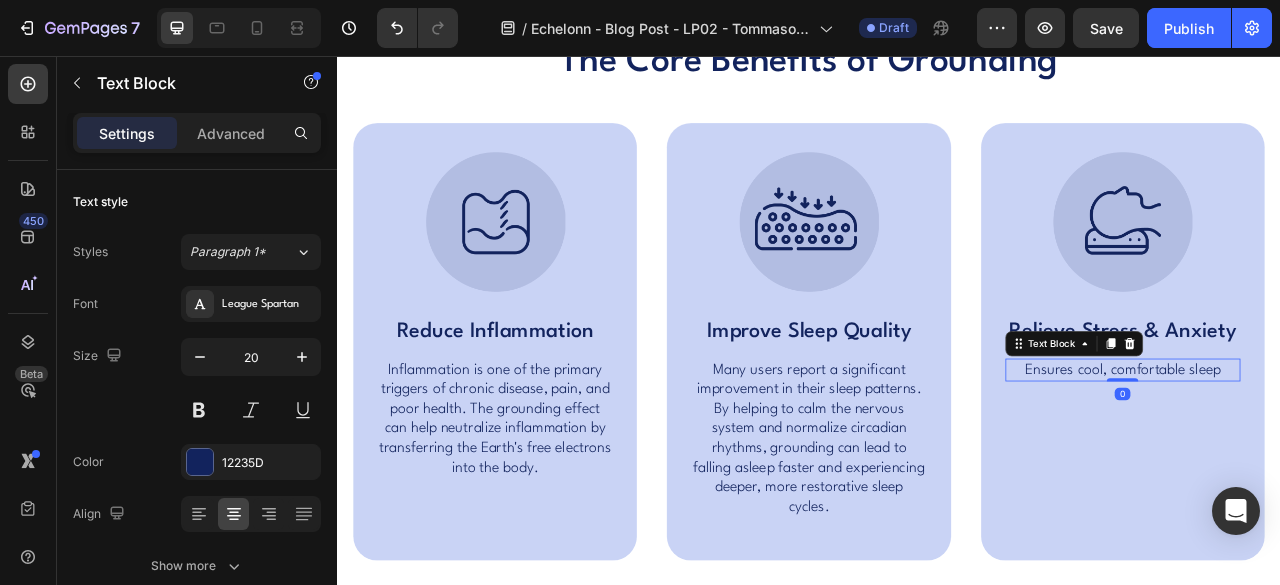 click on "Ensures cool, comfortable sleep" at bounding box center [1336, 455] 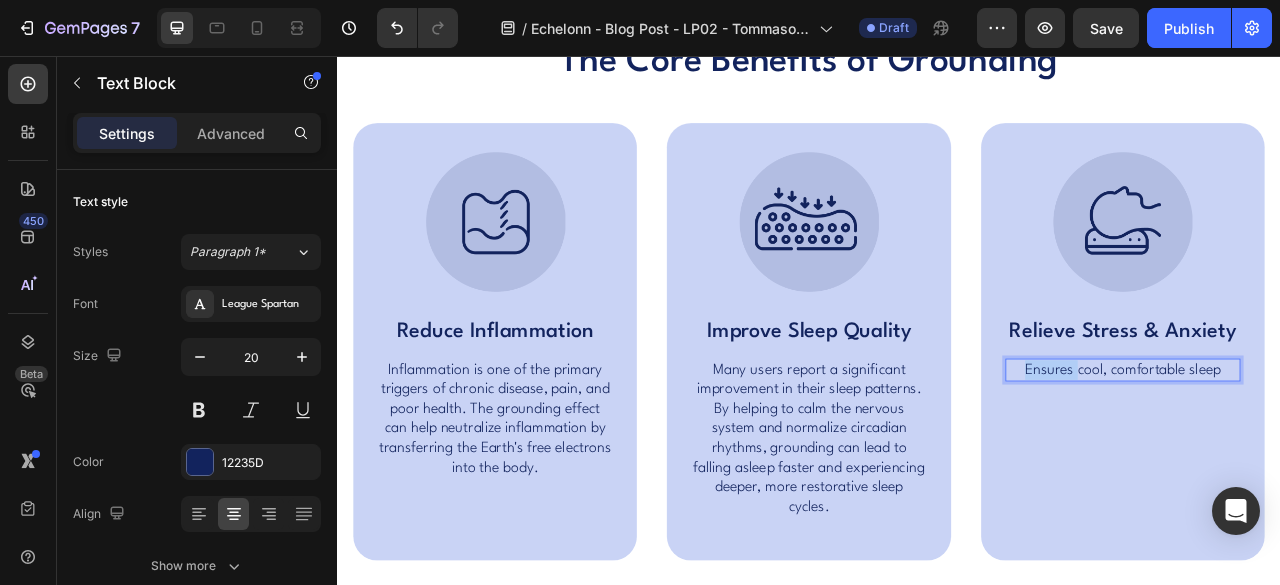click on "Ensures cool, comfortable sleep" at bounding box center [1336, 455] 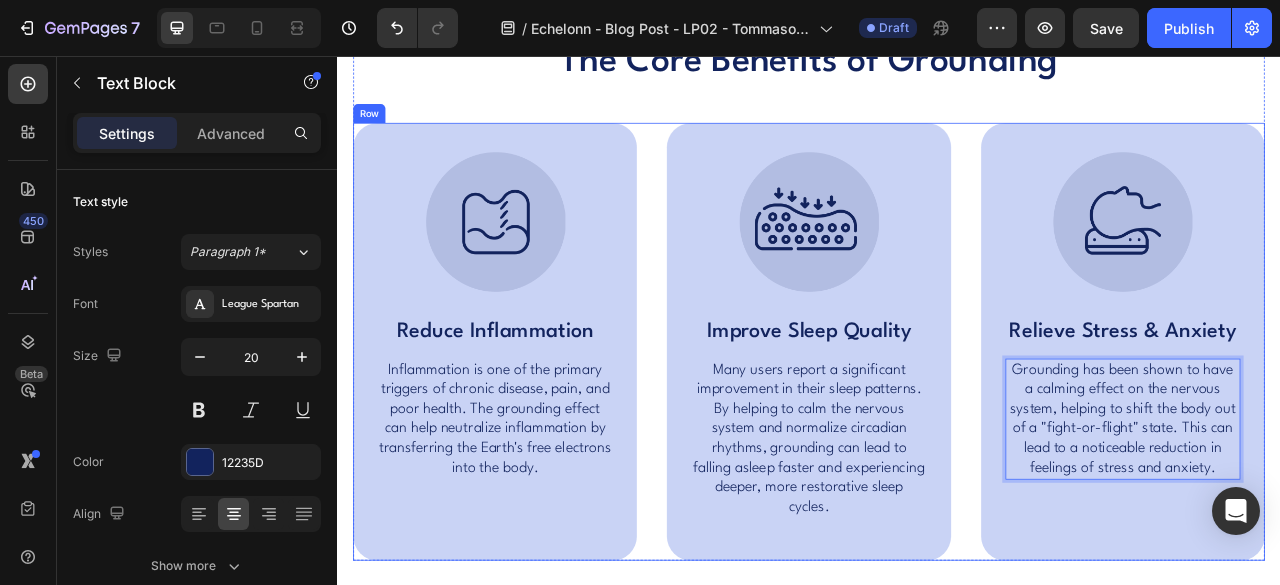 click on "Image Reduce Inflammation Text Block Inflammation is one of the primary triggers of chronic disease, pain, and poor health. The grounding effect can help neutralize inflammation by transferring the Earth's free electrons into the body. Text Block Hero Banner Image Improve Sleep Quality Text Block Many users report a significant improvement in their sleep patterns. By helping to calm the nervous system and normalize circadian rhythms, grounding can lead to falling asleep faster and experiencing deeper, more restorative sleep cycles. Text Block Hero Banner Image Relieve Stress & Anxiety Text Block Grounding has been shown to have a calming effect on the nervous system, helping to shift the body out of a "fight-or-flight" state. This can lead to a noticeable reduction in feelings of stress and anxiety. Text Block   0 Hero Banner Row" at bounding box center (937, 419) 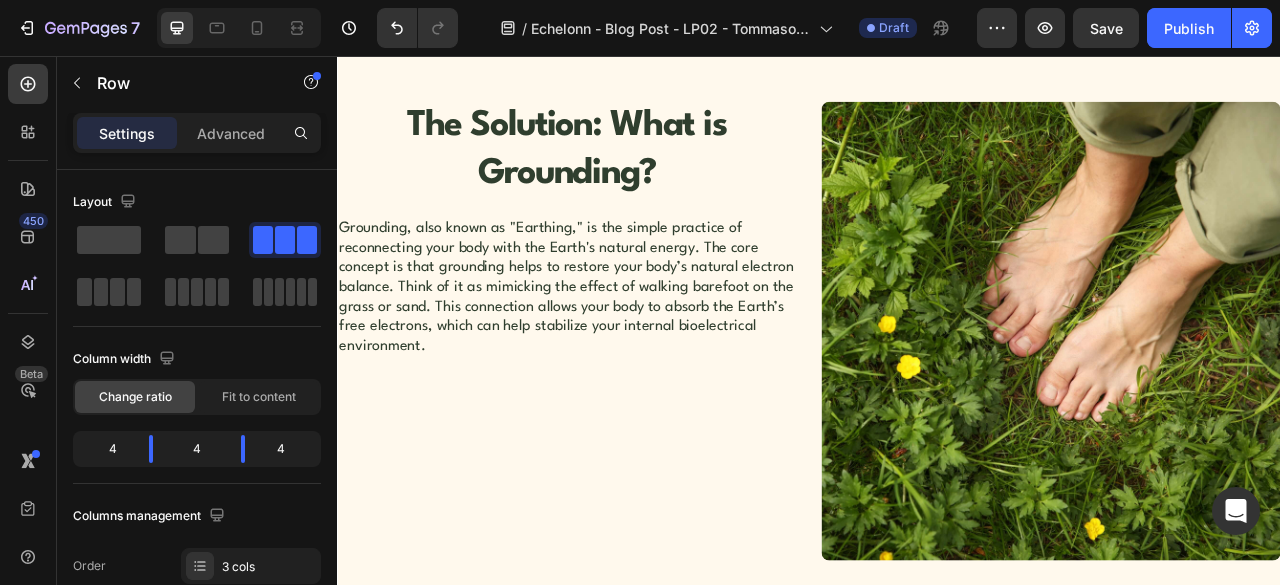 scroll, scrollTop: 2000, scrollLeft: 0, axis: vertical 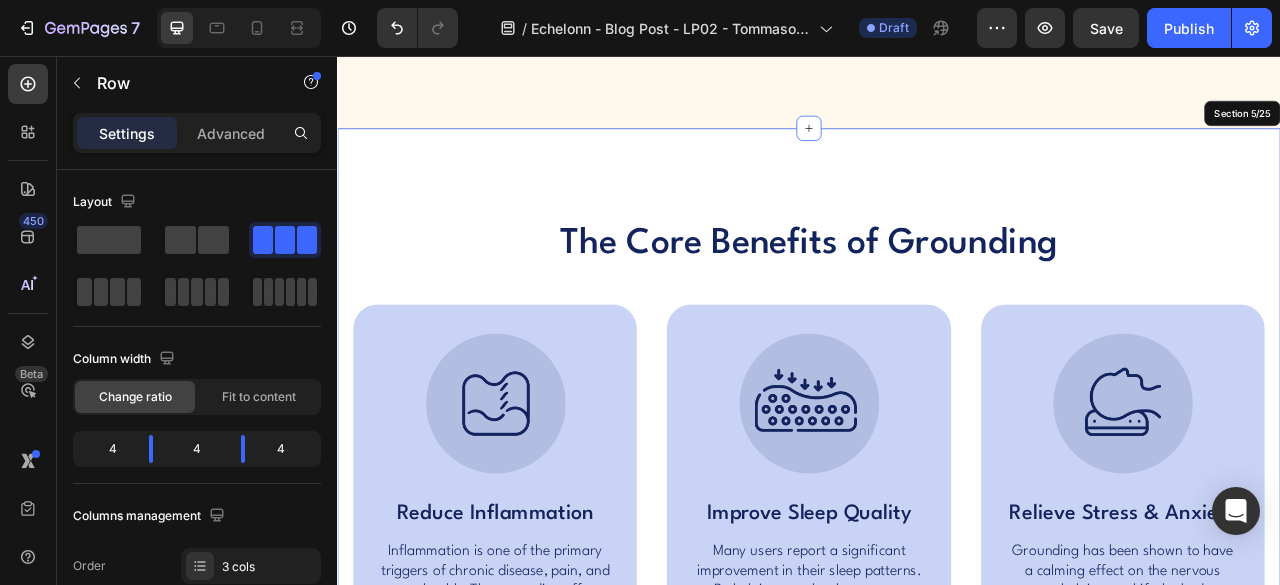 click on "The Core Benefits of Grounding Heading Image Reduce Inflammation Text Block Inflammation is one of the primary triggers of chronic disease, pain, and poor health. The grounding effect can help neutralize inflammation by transferring the Earth's free electrons into the body. Text Block Hero Banner Image Improve Sleep Quality Text Block Many users report a significant improvement in their sleep patterns. By helping to calm the nervous system and normalize circadian rhythms, grounding can lead to falling asleep faster and experiencing deeper, more restorative sleep cycles. Text Block Hero Banner Image Relieve Stress & Anxiety Text Block Grounding has been shown to have a calming effect on the nervous system, helping to shift the body out of a "fight-or-flight" state. This can lead to a noticeable reduction in feelings of stress and anxiety. Text Block Hero Banner Row Image Supportive Design Text Block Ergonomically engineered for optimal spinal alignment Text Block Hero Banner Image Pressure Relief Text Block" at bounding box center [937, 593] 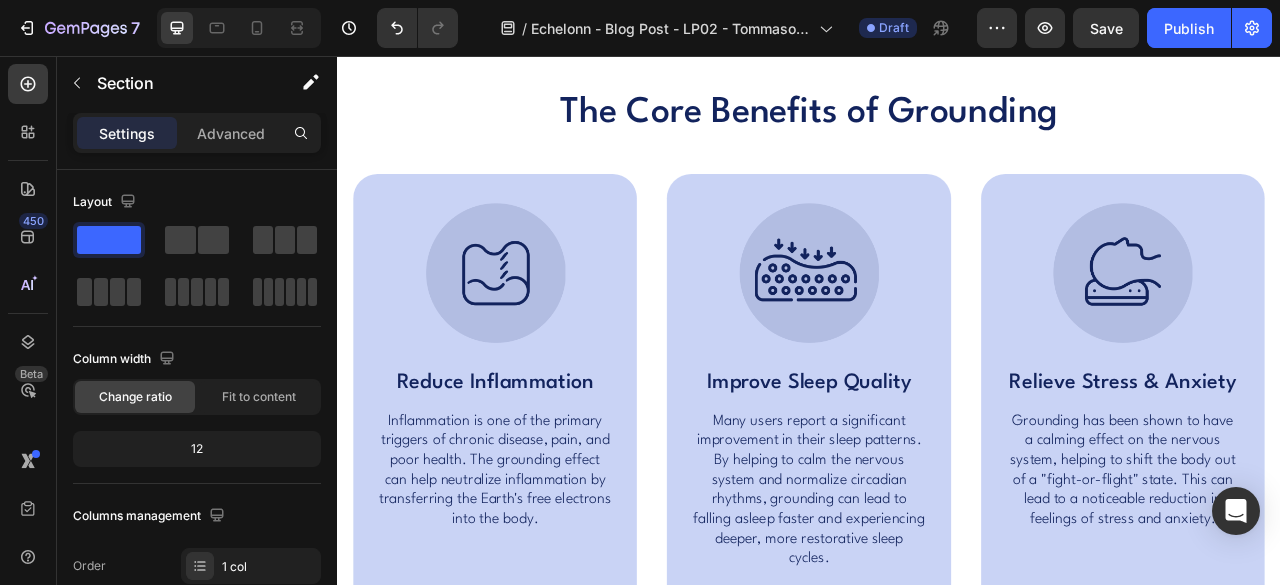 scroll, scrollTop: 2000, scrollLeft: 0, axis: vertical 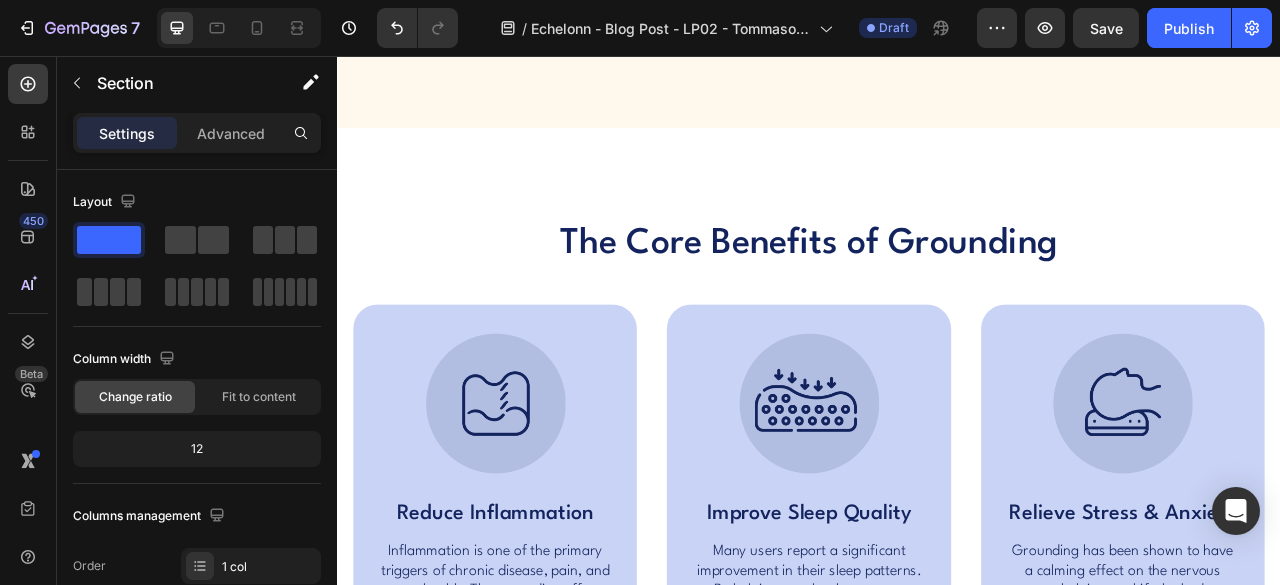 click on "The Core Benefits of Grounding Heading Image Reduce Inflammation Text Block Inflammation is one of the primary triggers of chronic disease, pain, and poor health. The grounding effect can help neutralize inflammation by transferring the Earth's free electrons into the body. Text Block Hero Banner Image Improve Sleep Quality Text Block Many users report a significant improvement in their sleep patterns. By helping to calm the nervous system and normalize circadian rhythms, grounding can lead to falling asleep faster and experiencing deeper, more restorative sleep cycles. Text Block Hero Banner Image Relieve Stress & Anxiety Text Block Grounding has been shown to have a calming effect on the nervous system, helping to shift the body out of a "fight-or-flight" state. This can lead to a noticeable reduction in feelings of stress and anxiety. Text Block Hero Banner Row Image Supportive Design Text Block Ergonomically engineered for optimal spinal alignment Text Block Hero Banner Image Pressure Relief Text Block" at bounding box center (937, 593) 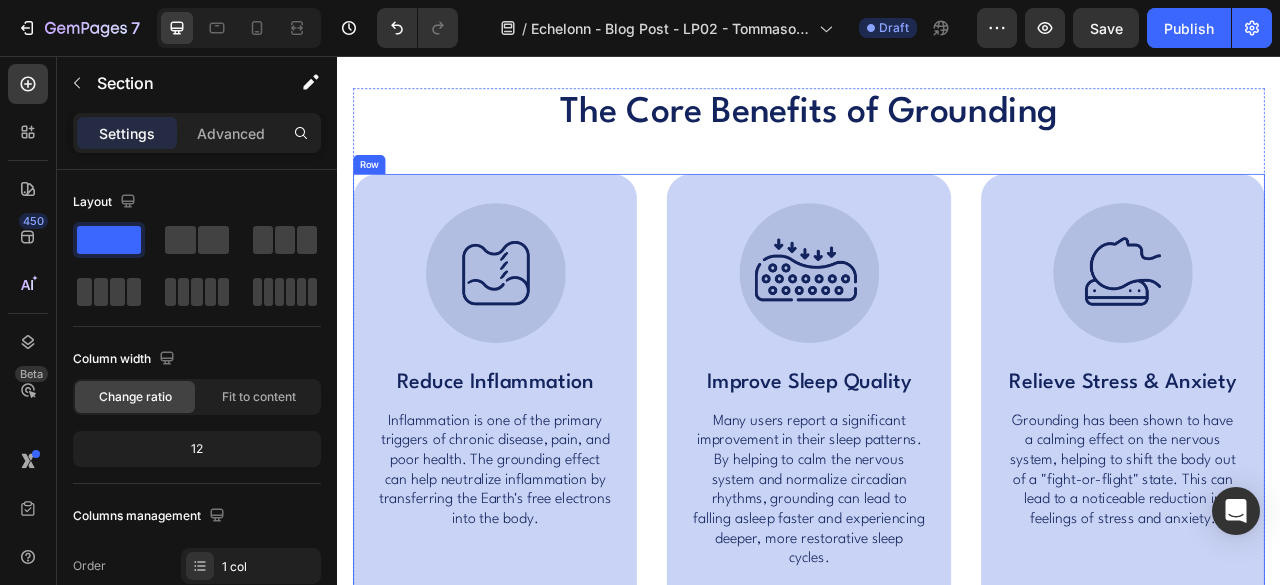 scroll, scrollTop: 1833, scrollLeft: 0, axis: vertical 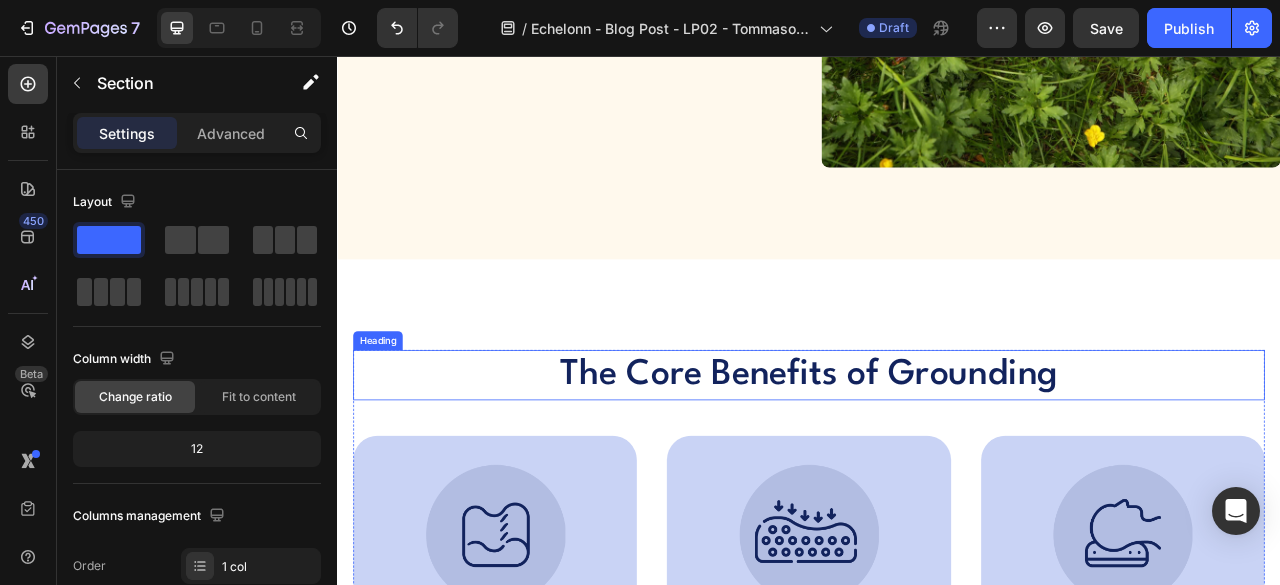 click on "The Core Benefits of Grounding" at bounding box center (937, 462) 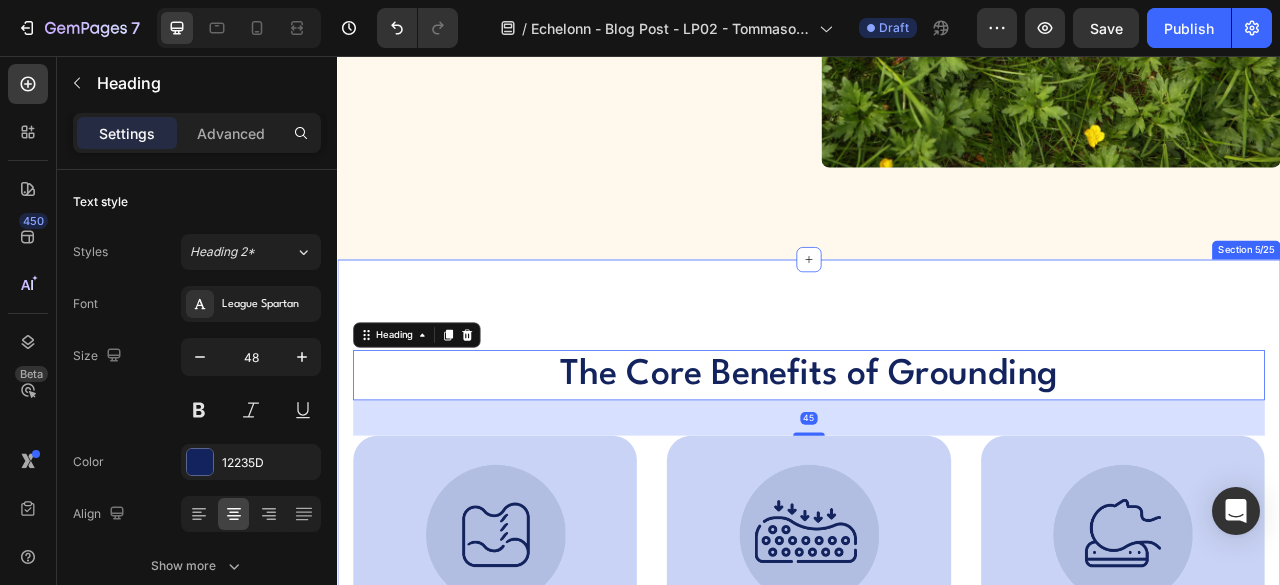 click on "The Core Benefits of Grounding Heading   45 Image Reduce Inflammation Text Block Inflammation is one of the primary triggers of chronic disease, pain, and poor health. The grounding effect can help neutralize inflammation by transferring the Earth's free electrons into the body. Text Block Hero Banner Image Improve Sleep Quality Text Block Many users report a significant improvement in their sleep patterns. By helping to calm the nervous system and normalize circadian rhythms, grounding can lead to falling asleep faster and experiencing deeper, more restorative sleep cycles. Text Block Hero Banner Image Relieve Stress & Anxiety Text Block Grounding has been shown to have a calming effect on the nervous system, helping to shift the body out of a "fight-or-flight" state. This can lead to a noticeable reduction in feelings of stress and anxiety. Text Block Hero Banner Row Image Supportive Design Text Block Ergonomically engineered for optimal spinal alignment Text Block Hero Banner Image Pressure Relief Row Row" at bounding box center (937, 760) 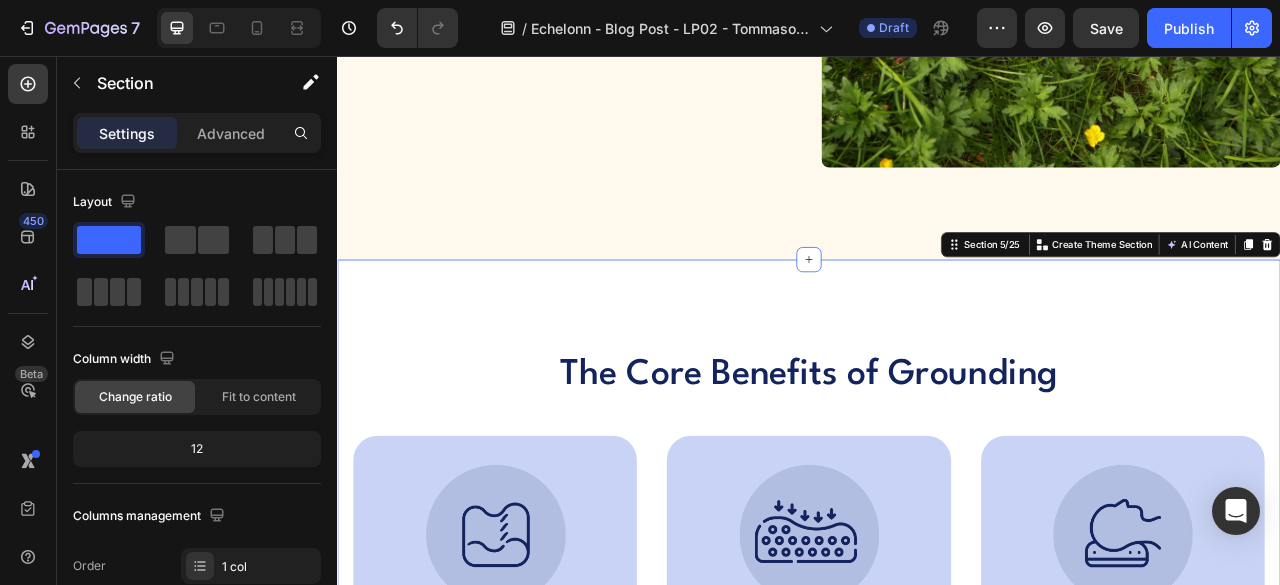 click on "The Core Benefits of Grounding Heading Image Reduce Inflammation Text Block Inflammation is one of the primary triggers of chronic disease, pain, and poor health. The grounding effect can help neutralize inflammation by transferring the Earth's free electrons into the body. Text Block Hero Banner Image Improve Sleep Quality Text Block Many users report a significant improvement in their sleep patterns. By helping to calm the nervous system and normalize circadian rhythms, grounding can lead to falling asleep faster and experiencing deeper, more restorative sleep cycles. Text Block Hero Banner Image Relieve Stress & Anxiety Text Block Grounding has been shown to have a calming effect on the nervous system, helping to shift the body out of a "fight-or-flight" state. This can lead to a noticeable reduction in feelings of stress and anxiety. Text Block Hero Banner Row Image Supportive Design Text Block Ergonomically engineered for optimal spinal alignment Text Block Hero Banner Image Pressure Relief Text Block" at bounding box center [937, 760] 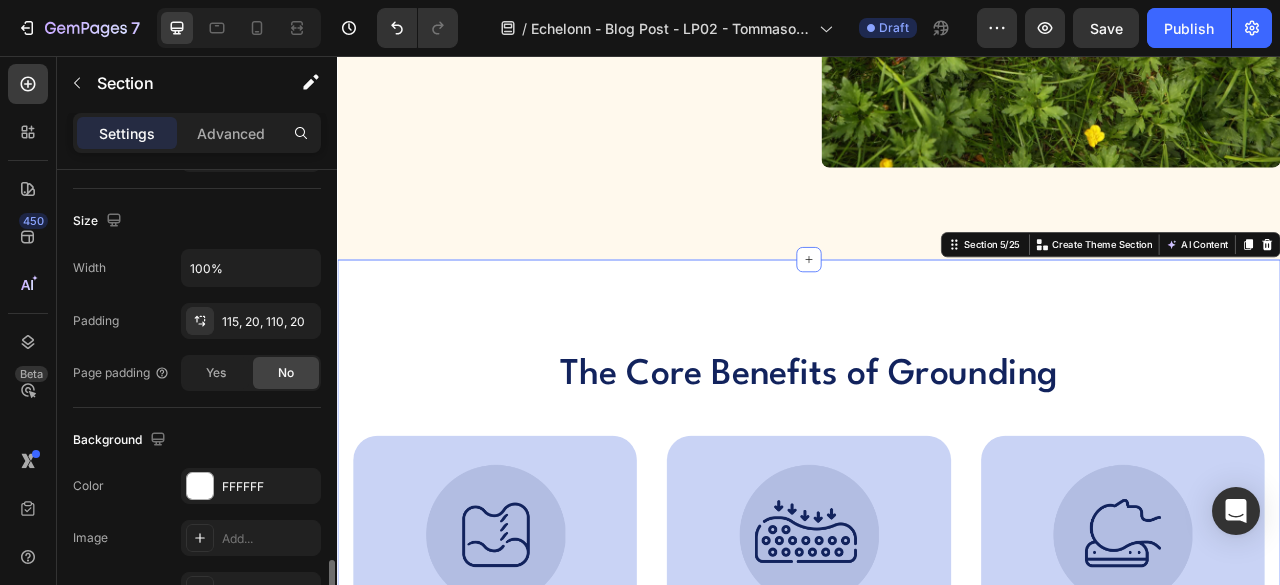 scroll, scrollTop: 578, scrollLeft: 0, axis: vertical 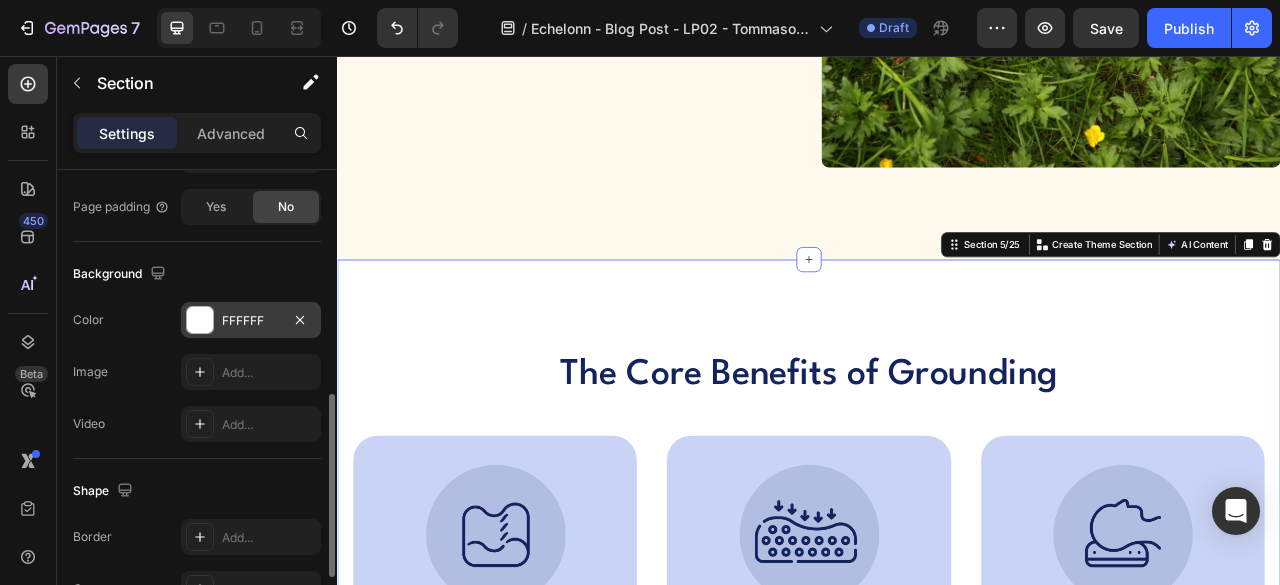 click on "FFFFFF" at bounding box center [251, 321] 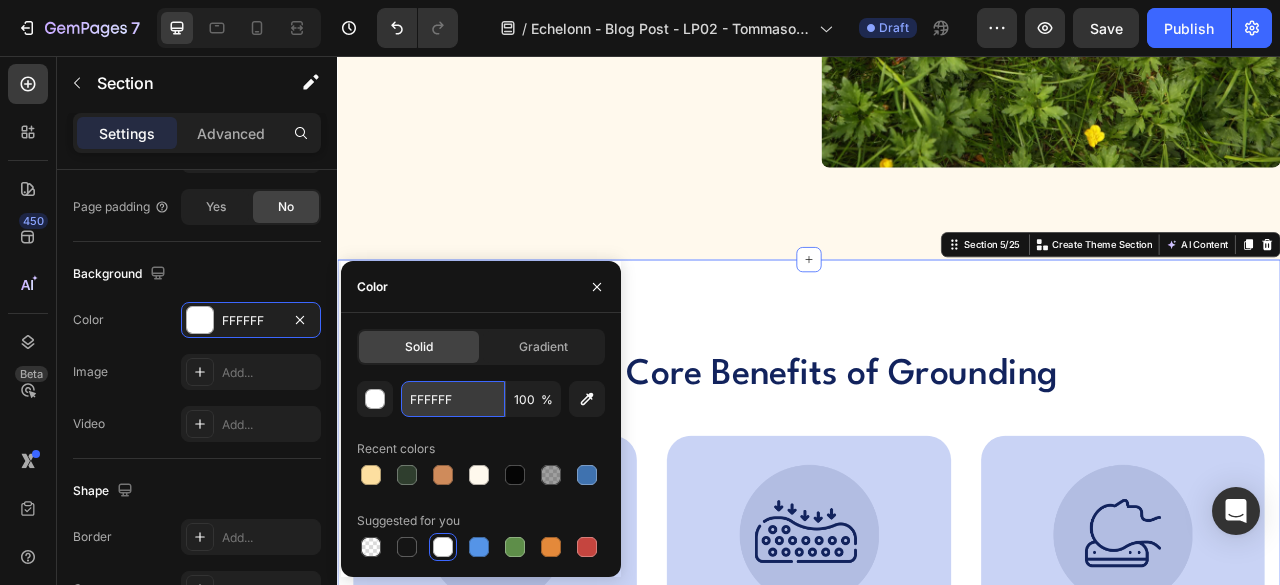 click on "FFFFFF" at bounding box center [453, 399] 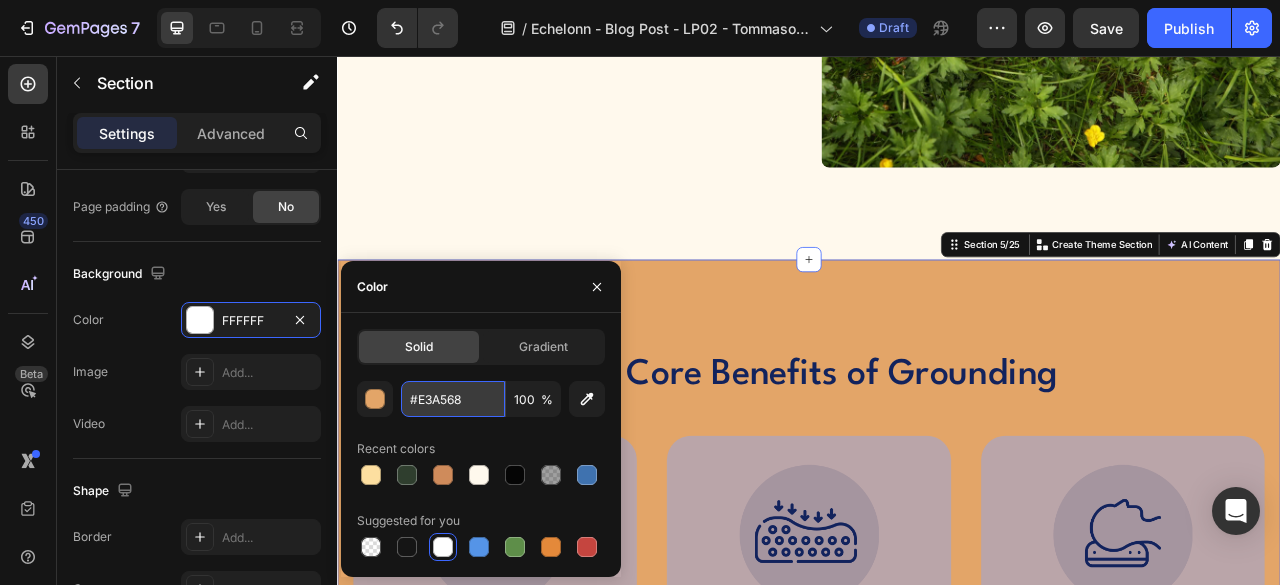type on "E3A568" 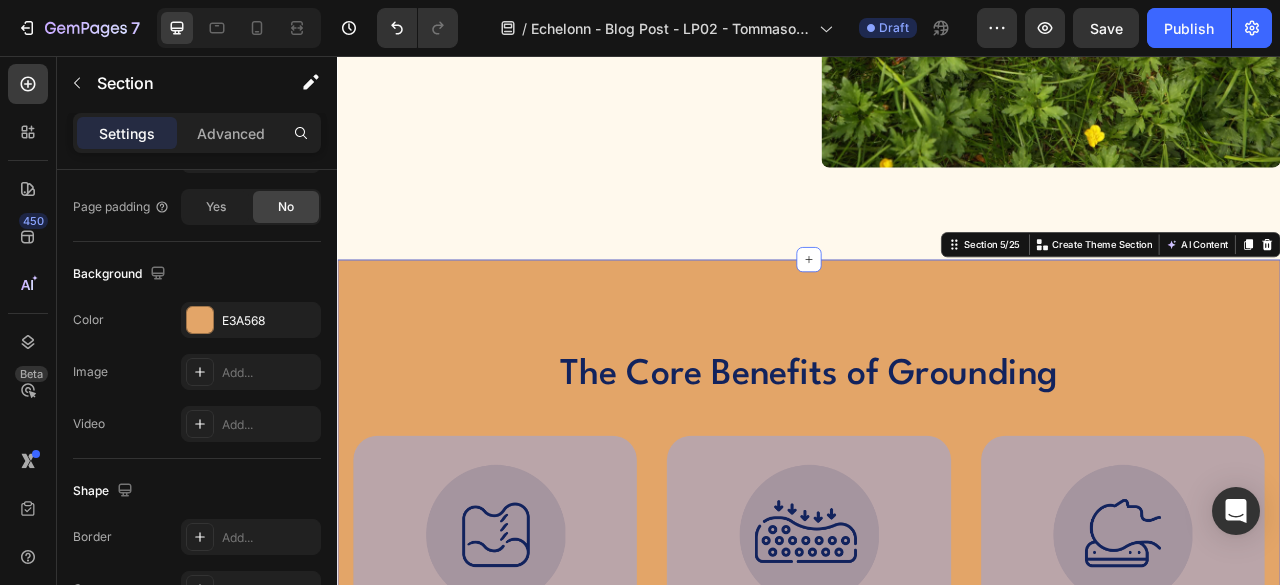 click on "The Core Benefits of Grounding Heading Image Reduce Inflammation Text Block Inflammation is one of the primary triggers of chronic disease, pain, and poor health. The grounding effect can help neutralize inflammation by transferring the Earth's free electrons into the body. Text Block Hero Banner Image Improve Sleep Quality Text Block Many users report a significant improvement in their sleep patterns. By helping to calm the nervous system and normalize circadian rhythms, grounding can lead to falling asleep faster and experiencing deeper, more restorative sleep cycles. Text Block Hero Banner Image Relieve Stress & Anxiety Text Block Grounding has been shown to have a calming effect on the nervous system, helping to shift the body out of a "fight-or-flight" state. This can lead to a noticeable reduction in feelings of stress and anxiety. Text Block Hero Banner Row Image Supportive Design Text Block Ergonomically engineered for optimal spinal alignment Text Block Hero Banner Image Pressure Relief Text Block" at bounding box center [937, 760] 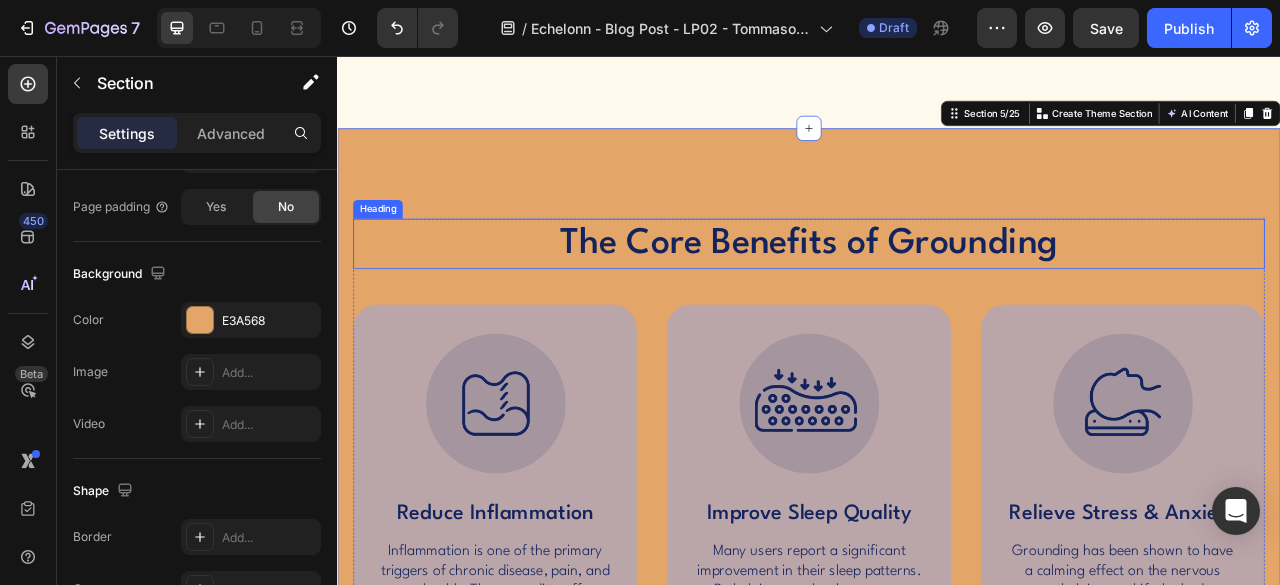 click on "The Core Benefits of Grounding" at bounding box center (937, 295) 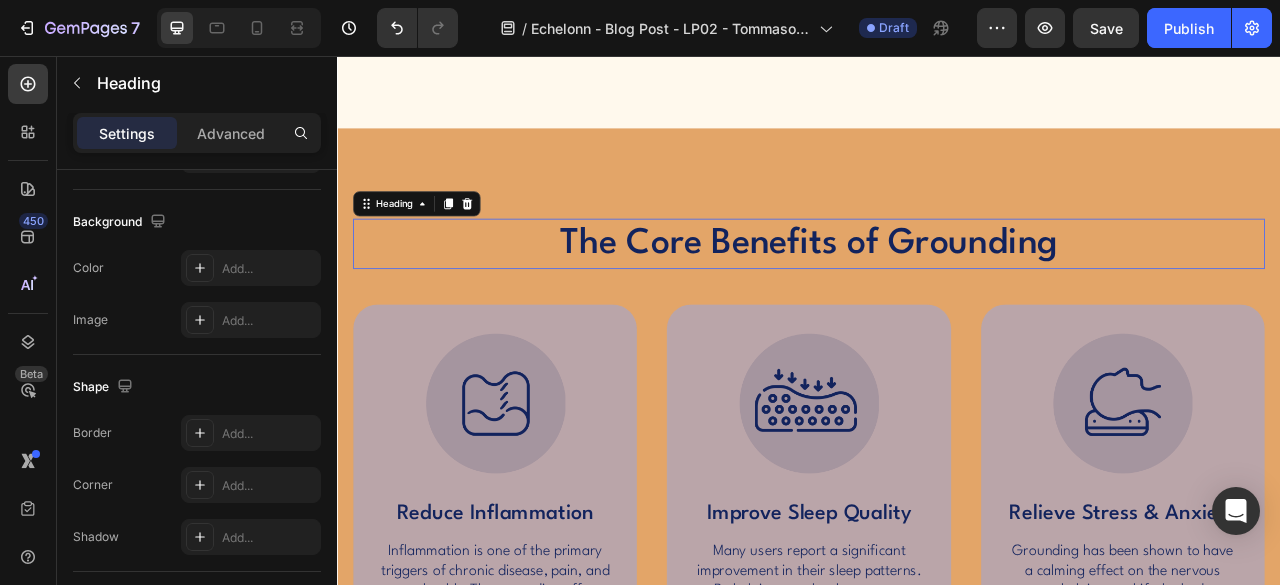 scroll, scrollTop: 0, scrollLeft: 0, axis: both 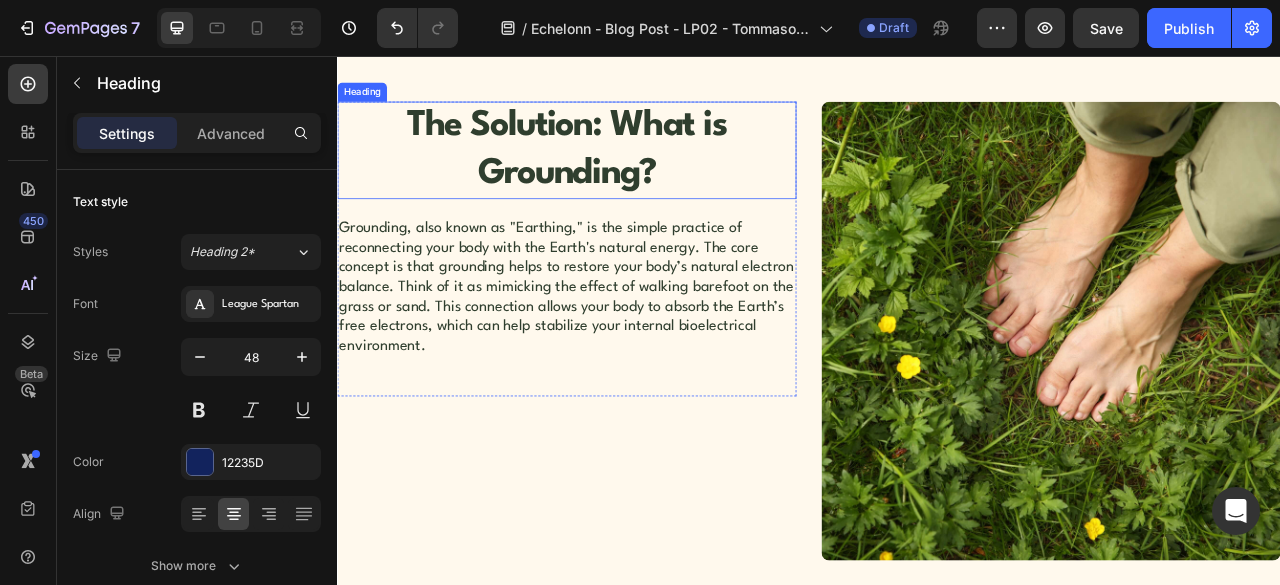click on "The Solution: What is Grounding?" at bounding box center [629, 176] 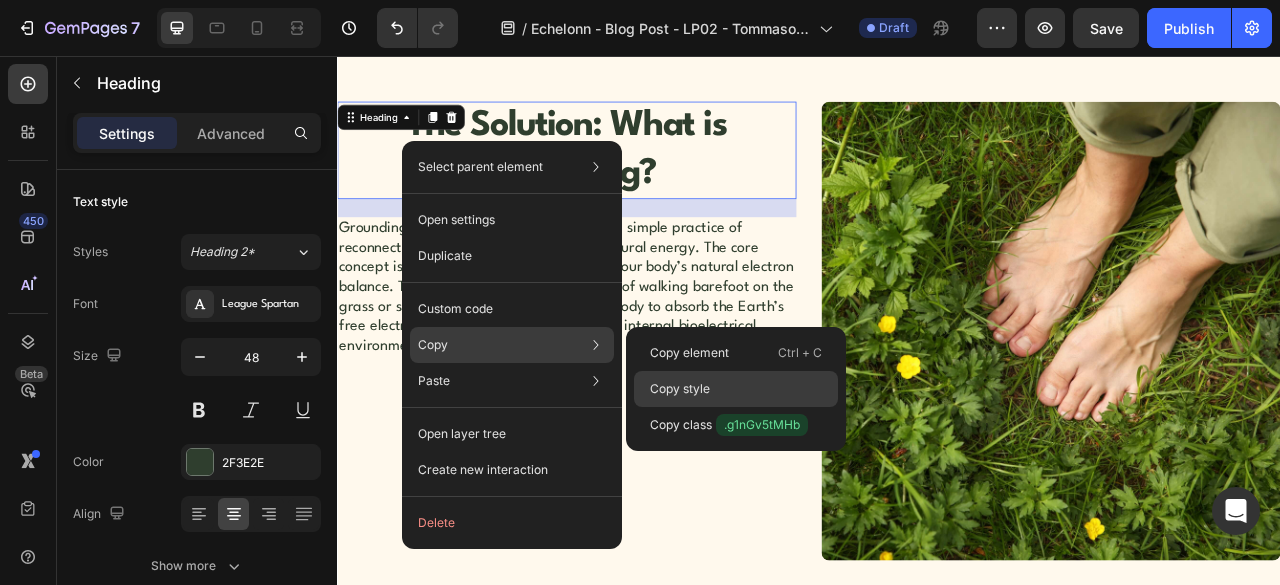 click on "Copy style" at bounding box center (680, 389) 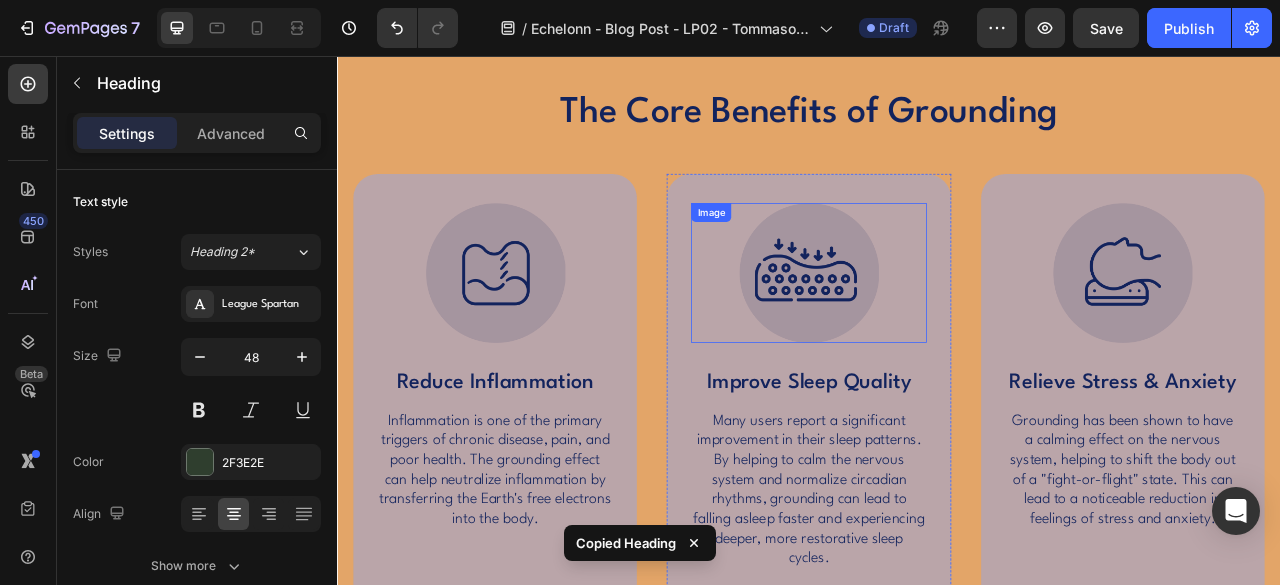 scroll, scrollTop: 2000, scrollLeft: 0, axis: vertical 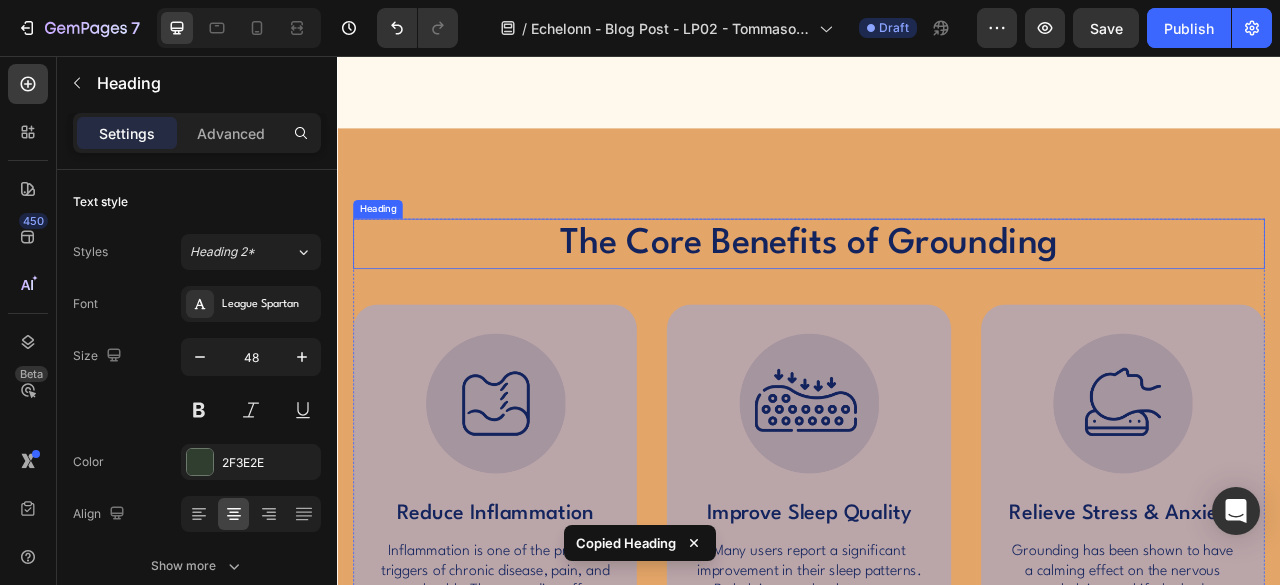 click on "The Core Benefits of Grounding" at bounding box center (937, 295) 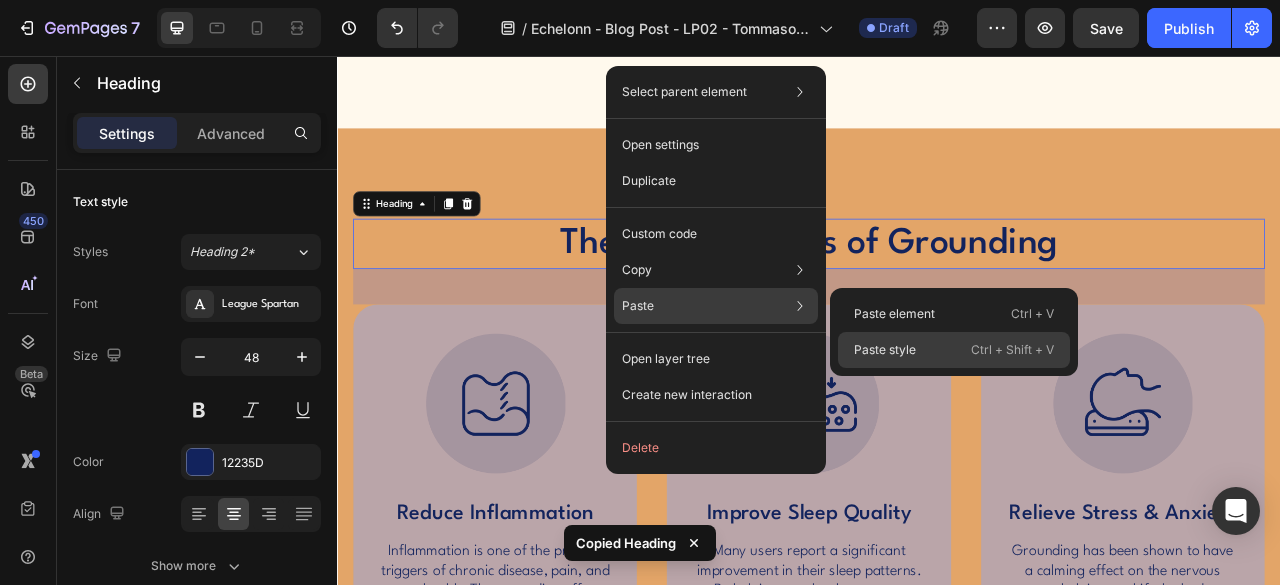 drag, startPoint x: 896, startPoint y: 349, endPoint x: 661, endPoint y: 343, distance: 235.07658 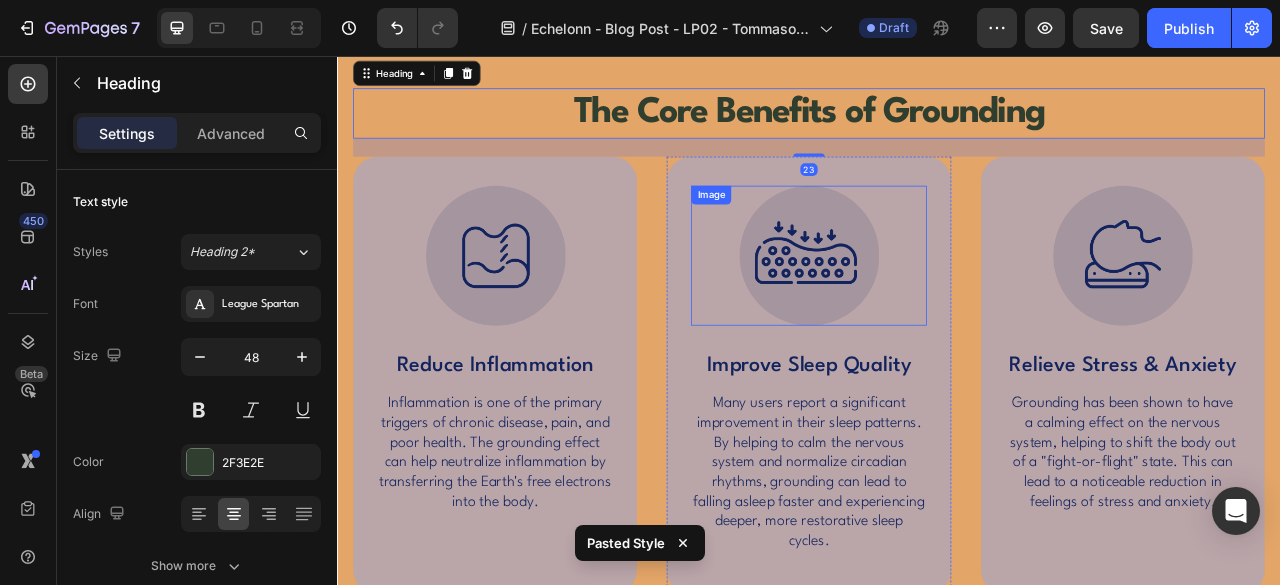 scroll, scrollTop: 2000, scrollLeft: 0, axis: vertical 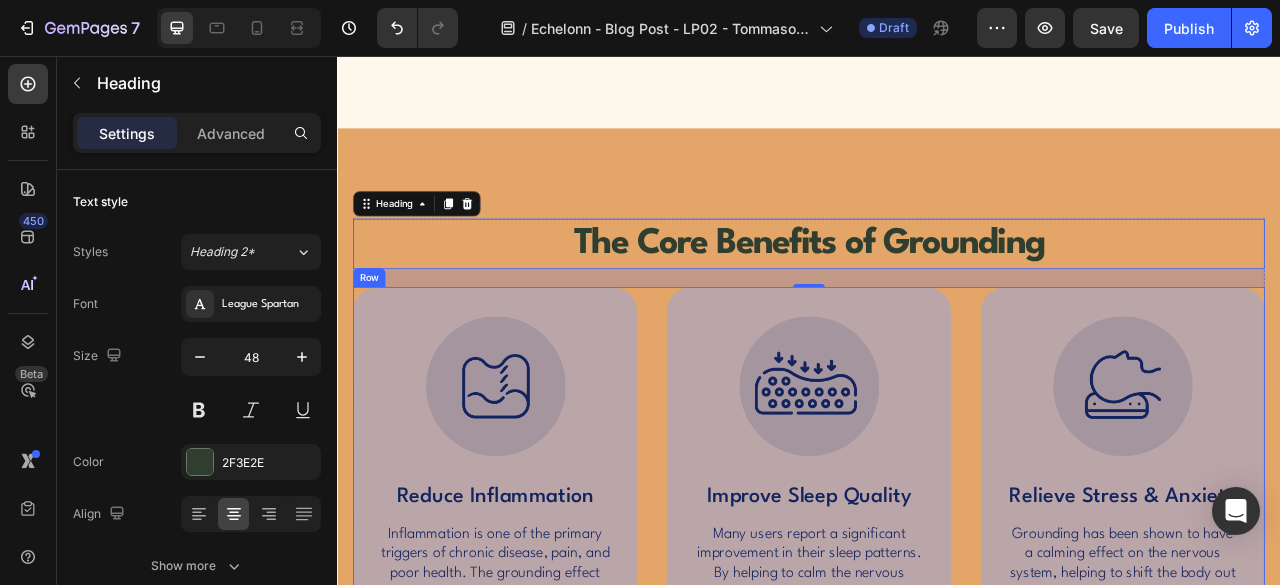 click on "Image Reduce Inflammation Text Block Inflammation is one of the primary triggers of chronic disease, pain, and poor health. The grounding effect can help neutralize inflammation by transferring the Earth's free electrons into the body. Text Block Hero Banner Image Improve Sleep Quality Text Block Many users report a significant improvement in their sleep patterns. By helping to calm the nervous system and normalize circadian rhythms, grounding can lead to falling asleep faster and experiencing deeper, more restorative sleep cycles. Text Block Hero Banner Image Relieve Stress & Anxiety Text Block Grounding has been shown to have a calming effect on the nervous system, helping to shift the body out of a "fight-or-flight" state. This can lead to a noticeable reduction in feelings of stress and anxiety. Text Block Hero Banner Row" at bounding box center (937, 628) 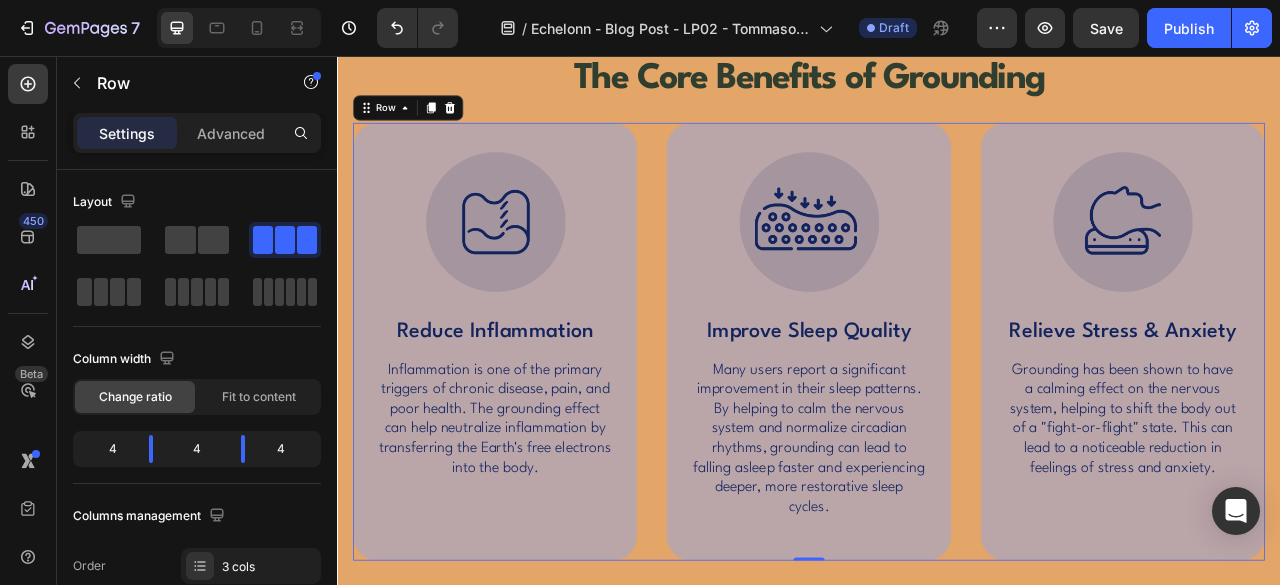 scroll, scrollTop: 1833, scrollLeft: 0, axis: vertical 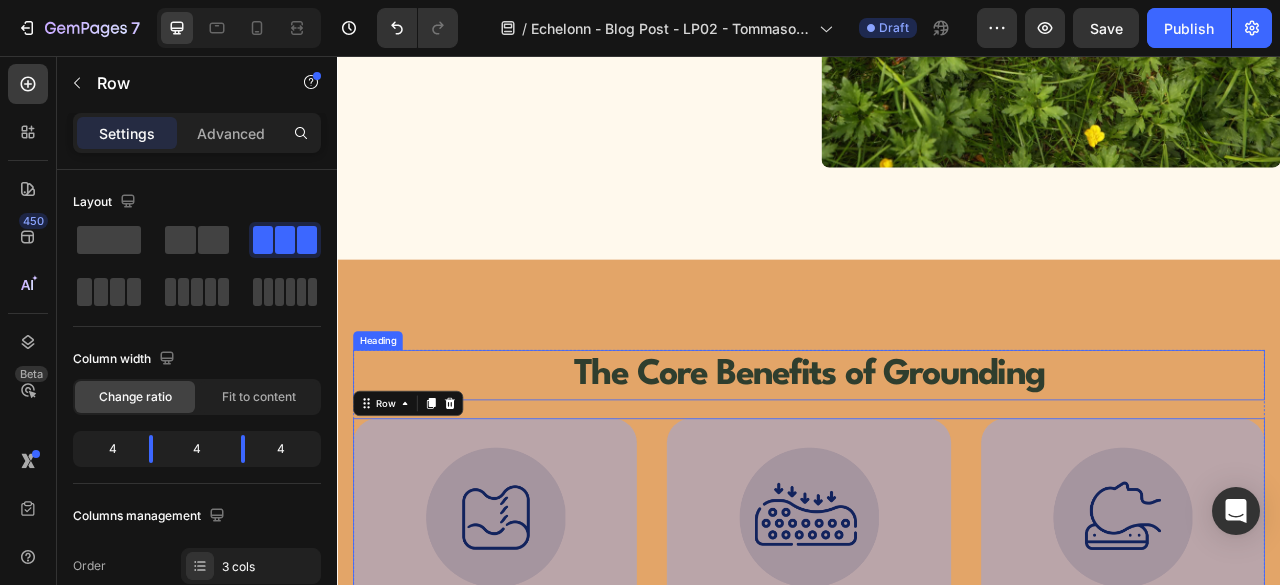 click on "The Core Benefits of Grounding" at bounding box center [937, 462] 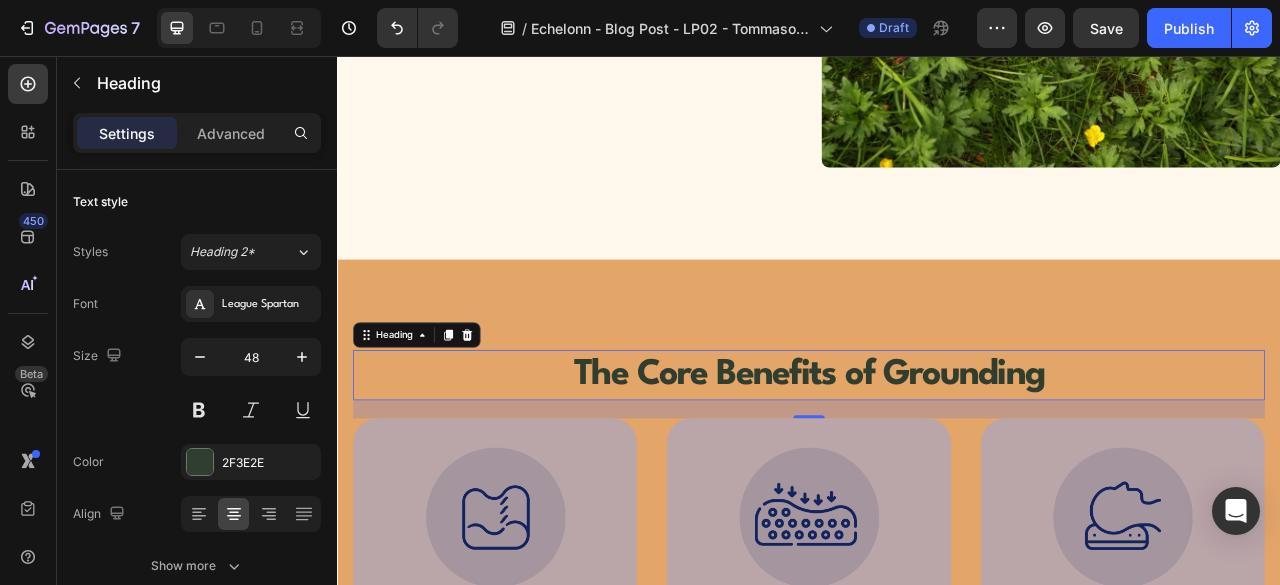 click on "The Core Benefits of Grounding" at bounding box center (937, 462) 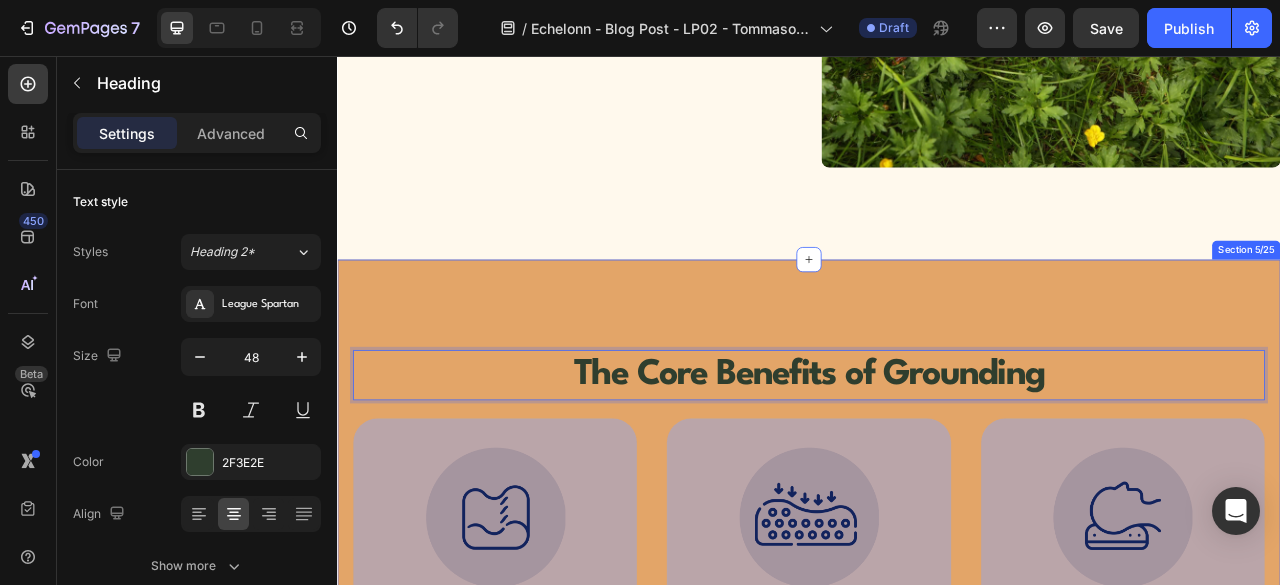 click on "The Core Benefits of Grounding Heading   23 Image Reduce Inflammation Text Block Inflammation is one of the primary triggers of chronic disease, pain, and poor health. The grounding effect can help neutralize inflammation by transferring the Earth's free electrons into the body. Text Block Hero Banner Image Improve Sleep Quality Text Block Many users report a significant improvement in their sleep patterns. By helping to calm the nervous system and normalize circadian rhythms, grounding can lead to falling asleep faster and experiencing deeper, more restorative sleep cycles. Text Block Hero Banner Image Relieve Stress & Anxiety Text Block Grounding has been shown to have a calming effect on the nervous system, helping to shift the body out of a "fight-or-flight" state. This can lead to a noticeable reduction in feelings of stress and anxiety. Text Block Hero Banner Row Image Supportive Design Text Block Ergonomically engineered for optimal spinal alignment Text Block Hero Banner Image Pressure Relief Row Row" at bounding box center (937, 749) 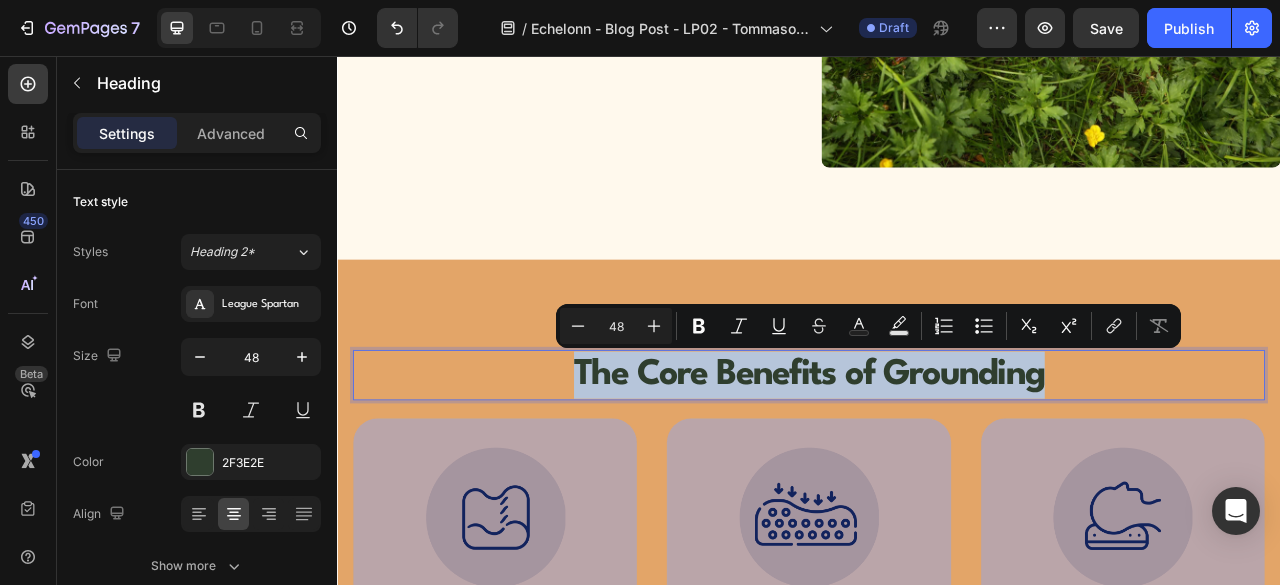 click on "The Core Benefits of Grounding" at bounding box center (937, 462) 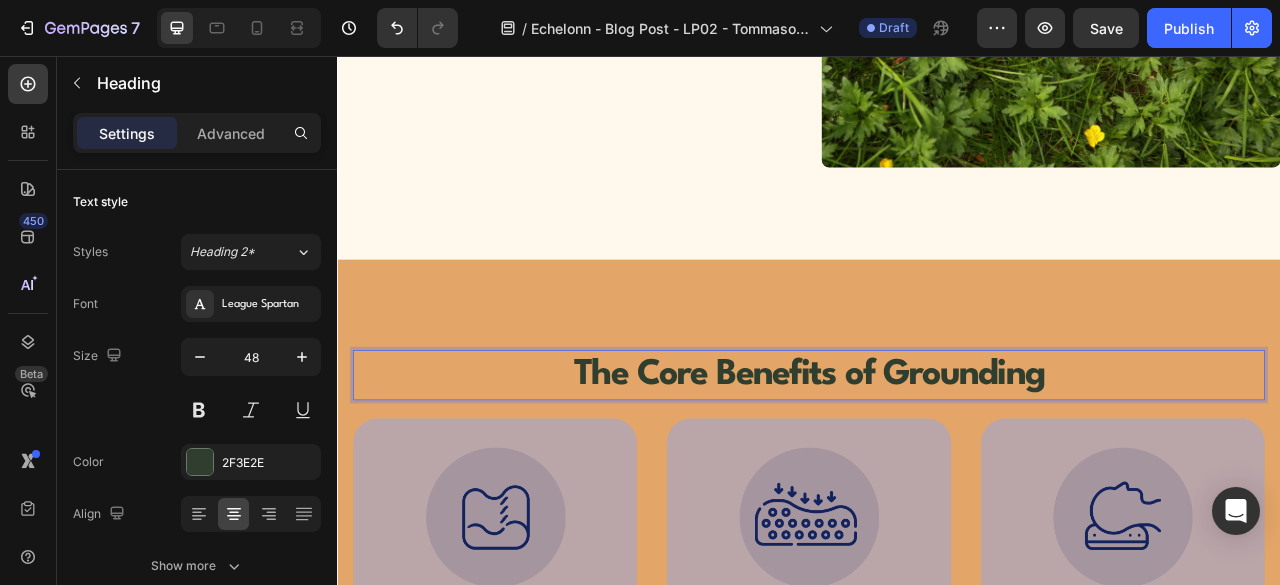 click on "The Core Benefits of Grounding Heading   23 Image Reduce Inflammation Text Block Inflammation is one of the primary triggers of chronic disease, pain, and poor health. The grounding effect can help neutralize inflammation by transferring the Earth's free electrons into the body. Text Block Hero Banner Image Improve Sleep Quality Text Block Many users report a significant improvement in their sleep patterns. By helping to calm the nervous system and normalize circadian rhythms, grounding can lead to falling asleep faster and experiencing deeper, more restorative sleep cycles. Text Block Hero Banner Image Relieve Stress & Anxiety Text Block Grounding has been shown to have a calming effect on the nervous system, helping to shift the body out of a "fight-or-flight" state. This can lead to a noticeable reduction in feelings of stress and anxiety. Text Block Hero Banner Row Image Supportive Design Text Block Ergonomically engineered for optimal spinal alignment Text Block Hero Banner Image Pressure Relief Row Row" at bounding box center [937, 749] 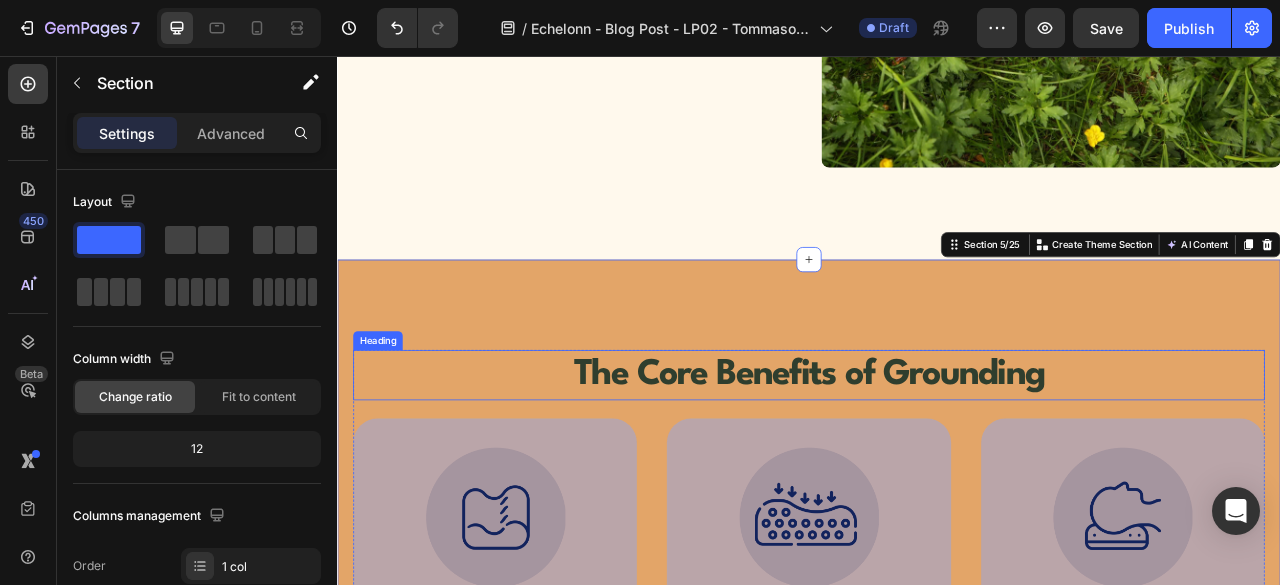 click on "The Core Benefits of Grounding" at bounding box center (937, 462) 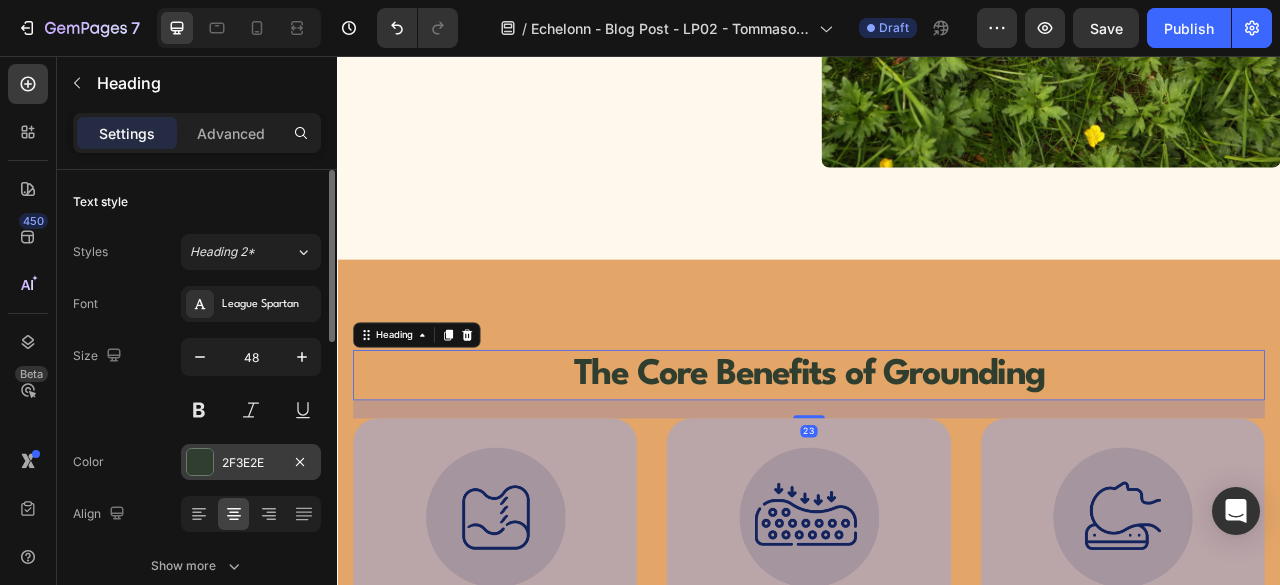 click on "2F3E2E" at bounding box center [251, 463] 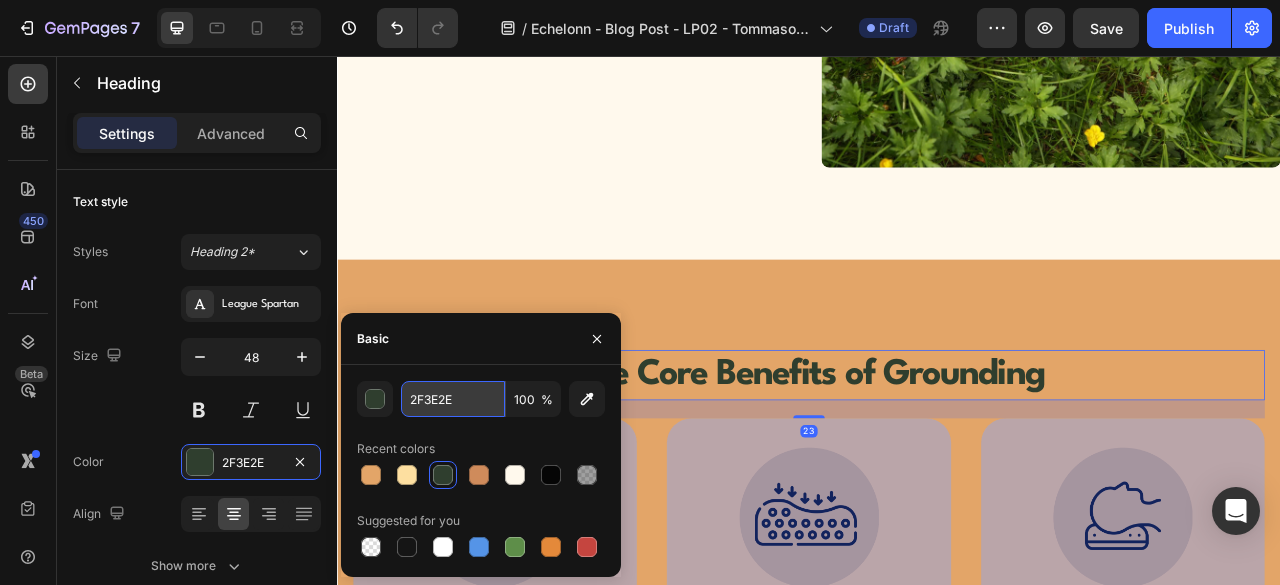 click on "2F3E2E" at bounding box center [453, 399] 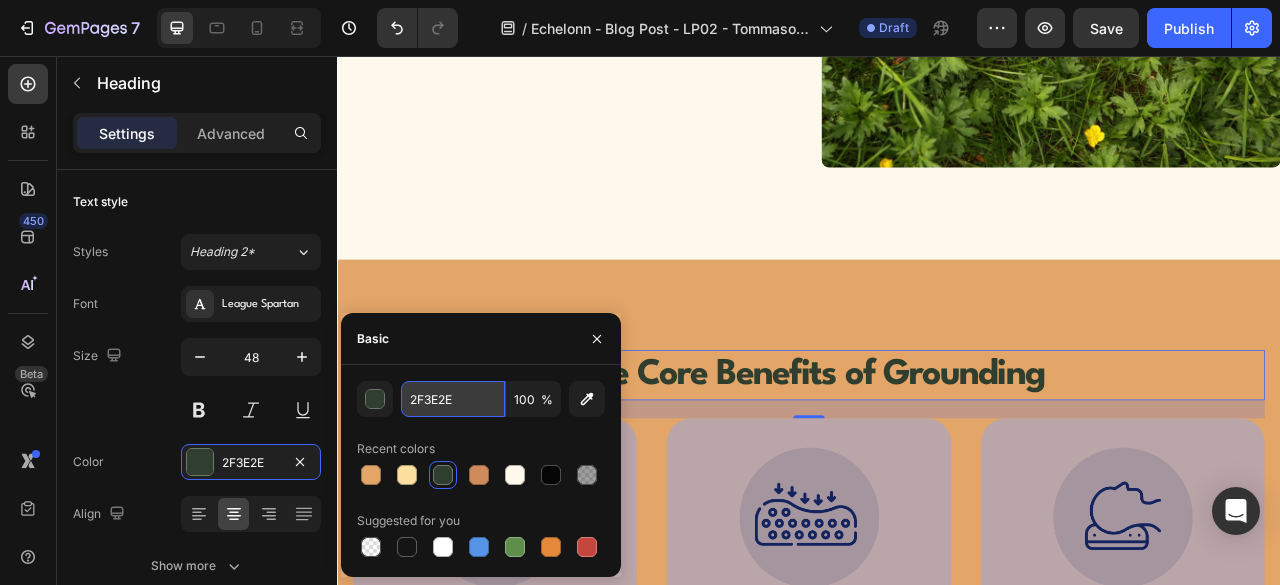 paste on "32224" 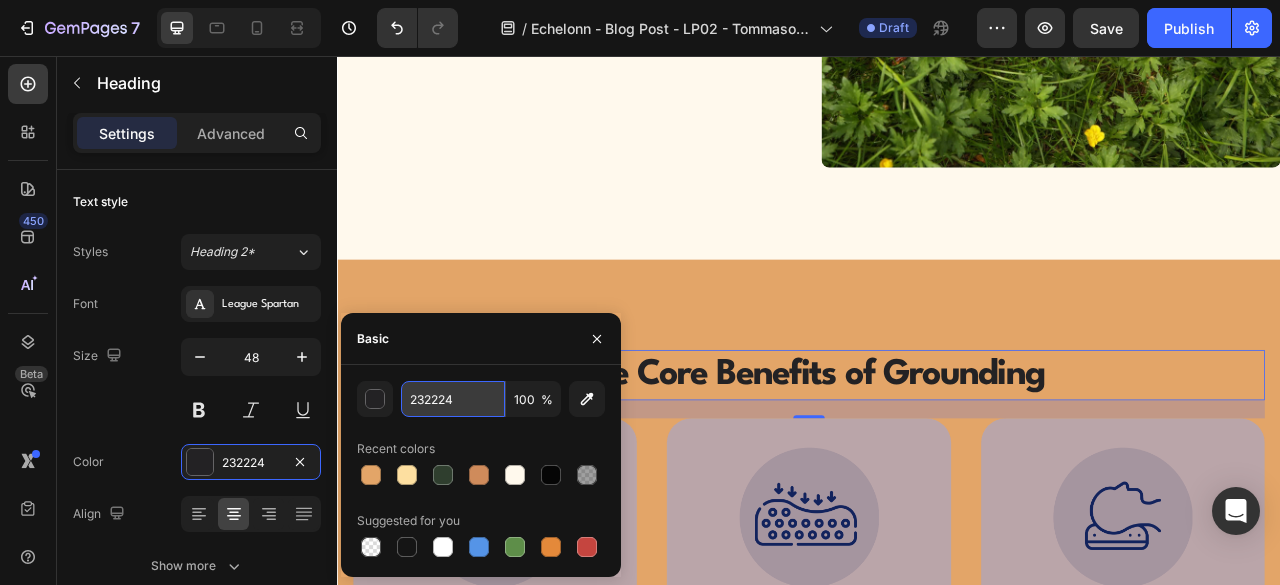 type on "232224" 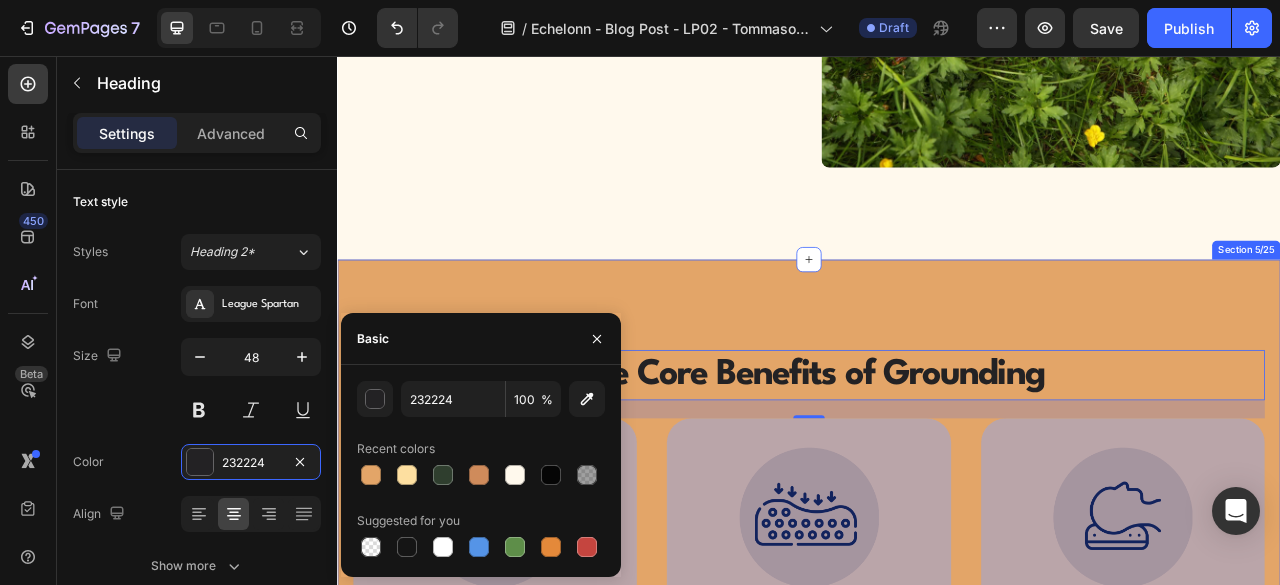 click on "The Core Benefits of Grounding Heading   23 Image Reduce Inflammation Text Block Inflammation is one of the primary triggers of chronic disease, pain, and poor health. The grounding effect can help neutralize inflammation by transferring the Earth's free electrons into the body. Text Block Hero Banner Image Improve Sleep Quality Text Block Many users report a significant improvement in their sleep patterns. By helping to calm the nervous system and normalize circadian rhythms, grounding can lead to falling asleep faster and experiencing deeper, more restorative sleep cycles. Text Block Hero Banner Image Relieve Stress & Anxiety Text Block Grounding has been shown to have a calming effect on the nervous system, helping to shift the body out of a "fight-or-flight" state. This can lead to a noticeable reduction in feelings of stress and anxiety. Text Block Hero Banner Row Image Supportive Design Text Block Ergonomically engineered for optimal spinal alignment Text Block Hero Banner Image Pressure Relief Row Row" at bounding box center [937, 749] 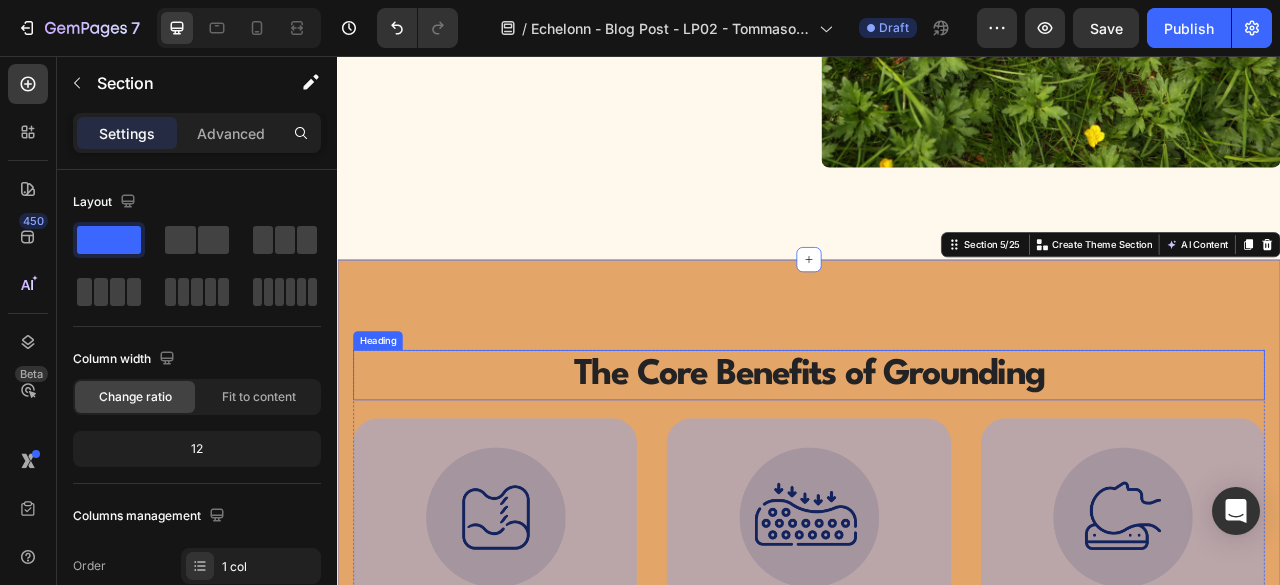 scroll, scrollTop: 2000, scrollLeft: 0, axis: vertical 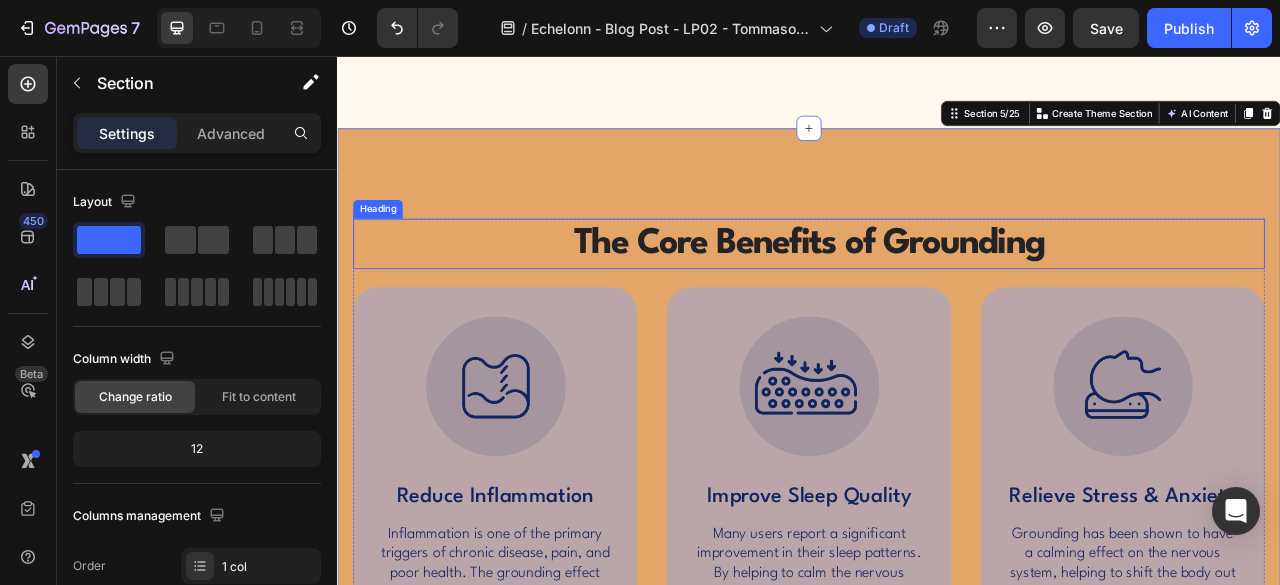 click on "The Core Benefits of Grounding" at bounding box center (937, 295) 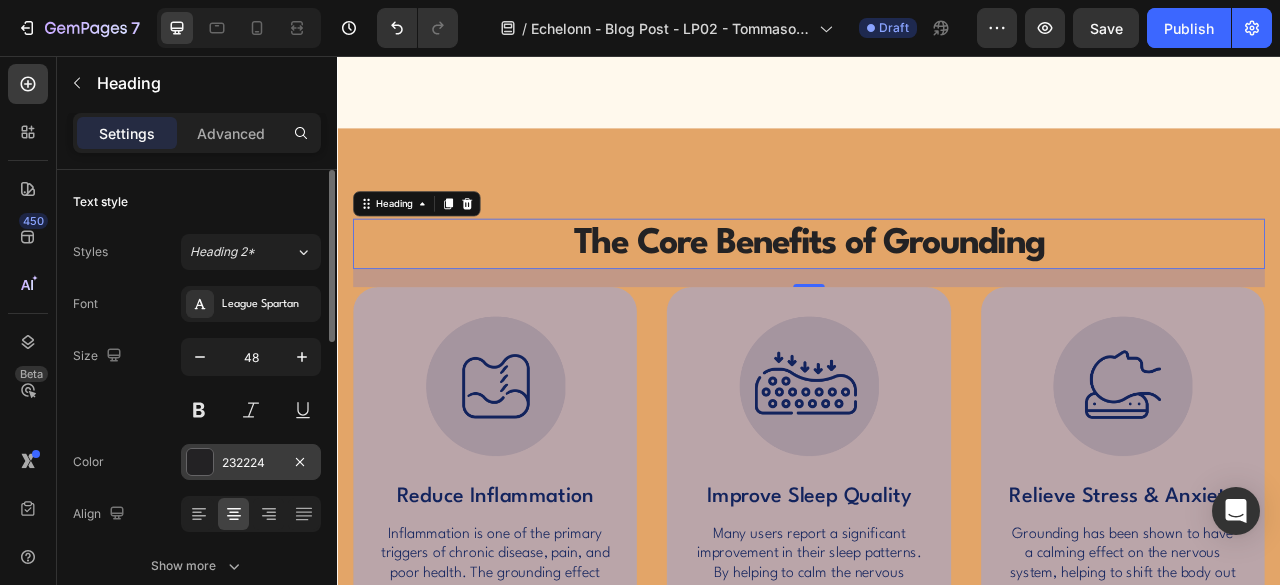 click on "232224" at bounding box center [251, 463] 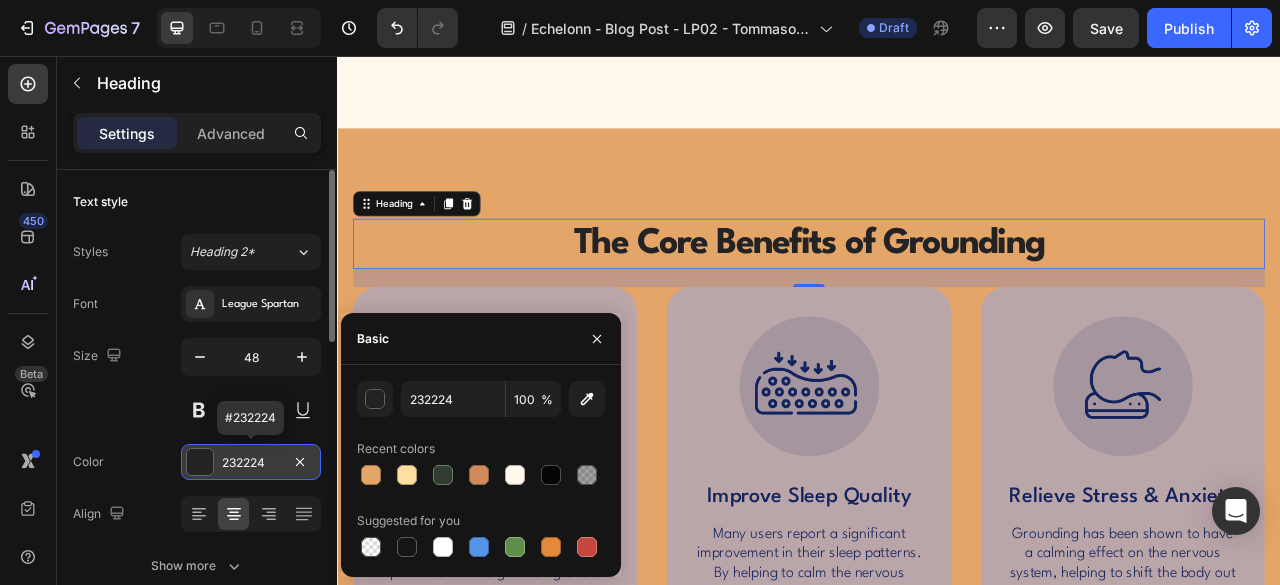 click on "232224" at bounding box center (251, 463) 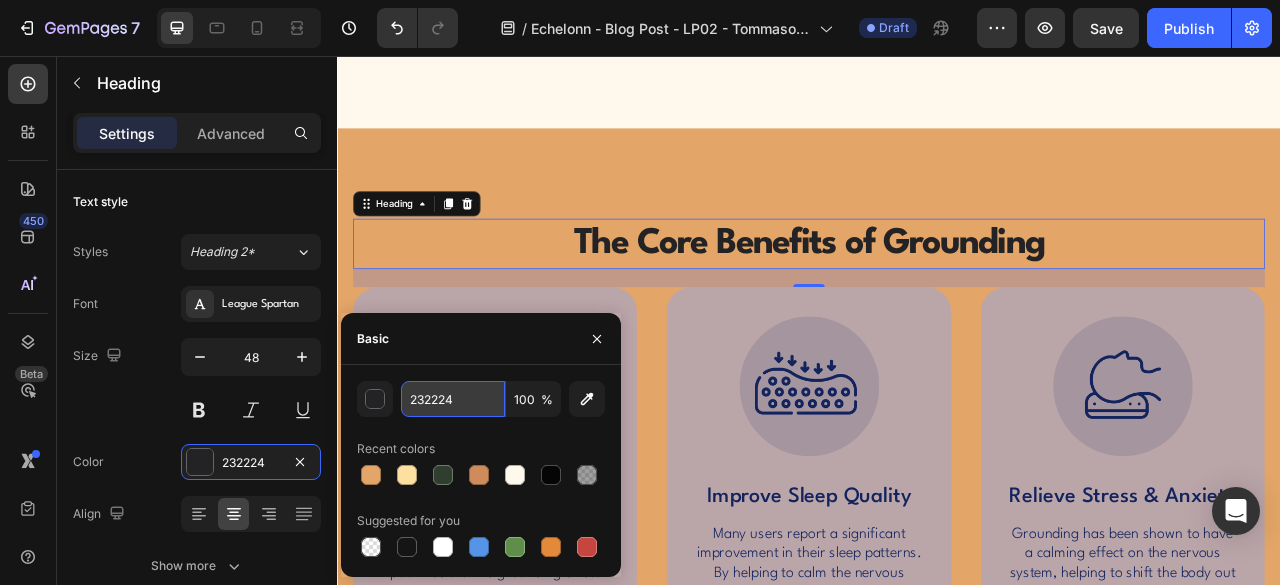 click on "232224" at bounding box center (453, 399) 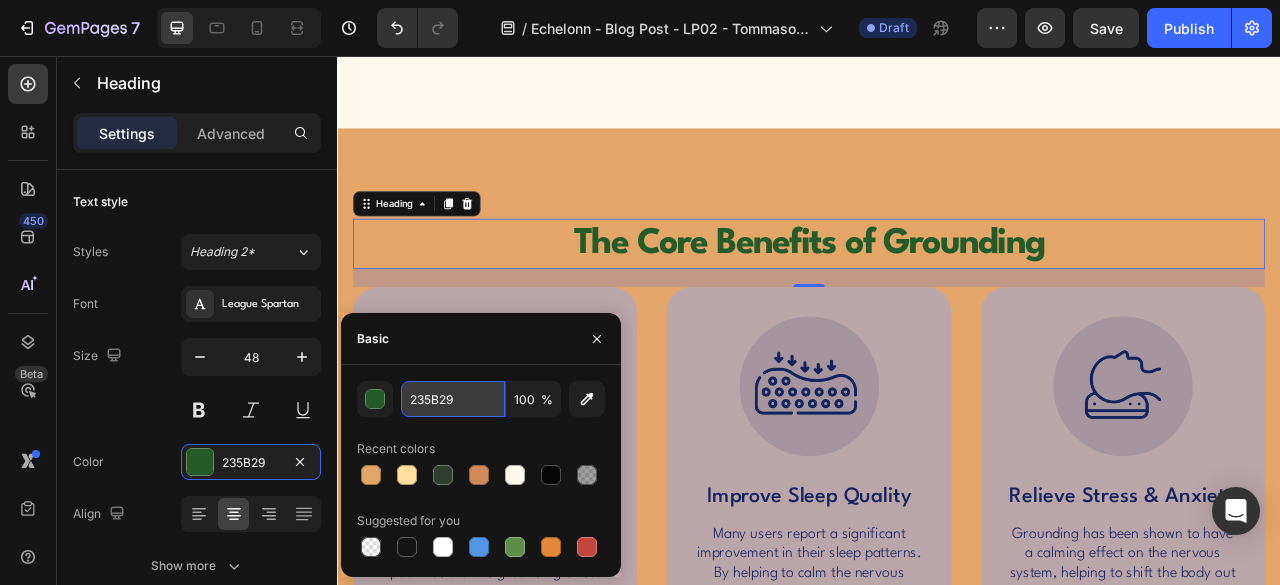 type on "235B29" 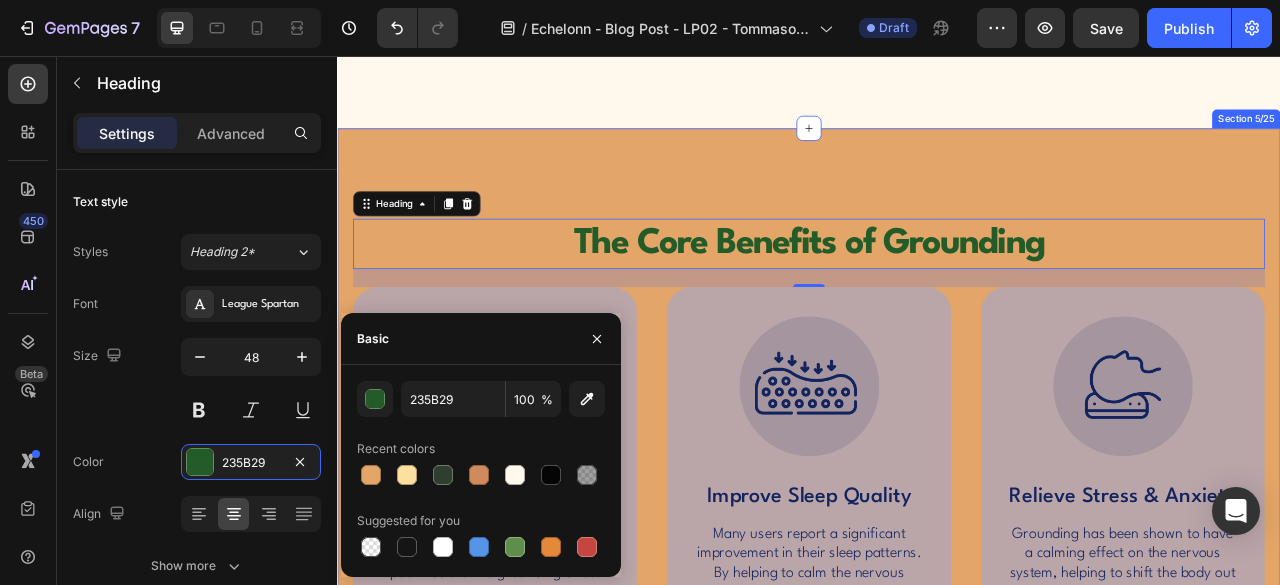 click on "The Core Benefits of Grounding Heading   23 Image Reduce Inflammation Text Block Inflammation is one of the primary triggers of chronic disease, pain, and poor health. The grounding effect can help neutralize inflammation by transferring the Earth's free electrons into the body. Text Block Hero Banner Image Improve Sleep Quality Text Block Many users report a significant improvement in their sleep patterns. By helping to calm the nervous system and normalize circadian rhythms, grounding can lead to falling asleep faster and experiencing deeper, more restorative sleep cycles. Text Block Hero Banner Image Relieve Stress & Anxiety Text Block Grounding has been shown to have a calming effect on the nervous system, helping to shift the body out of a "fight-or-flight" state. This can lead to a noticeable reduction in feelings of stress and anxiety. Text Block Hero Banner Row Image Supportive Design Text Block Ergonomically engineered for optimal spinal alignment Text Block Hero Banner Image Pressure Relief Row Row" at bounding box center [937, 582] 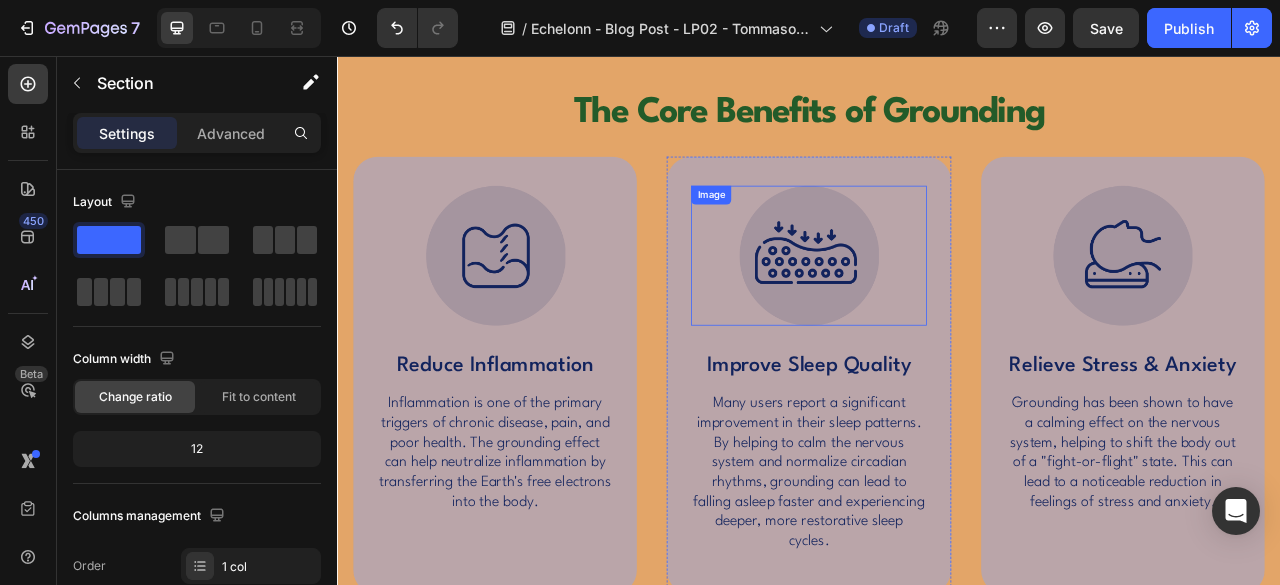 scroll, scrollTop: 2000, scrollLeft: 0, axis: vertical 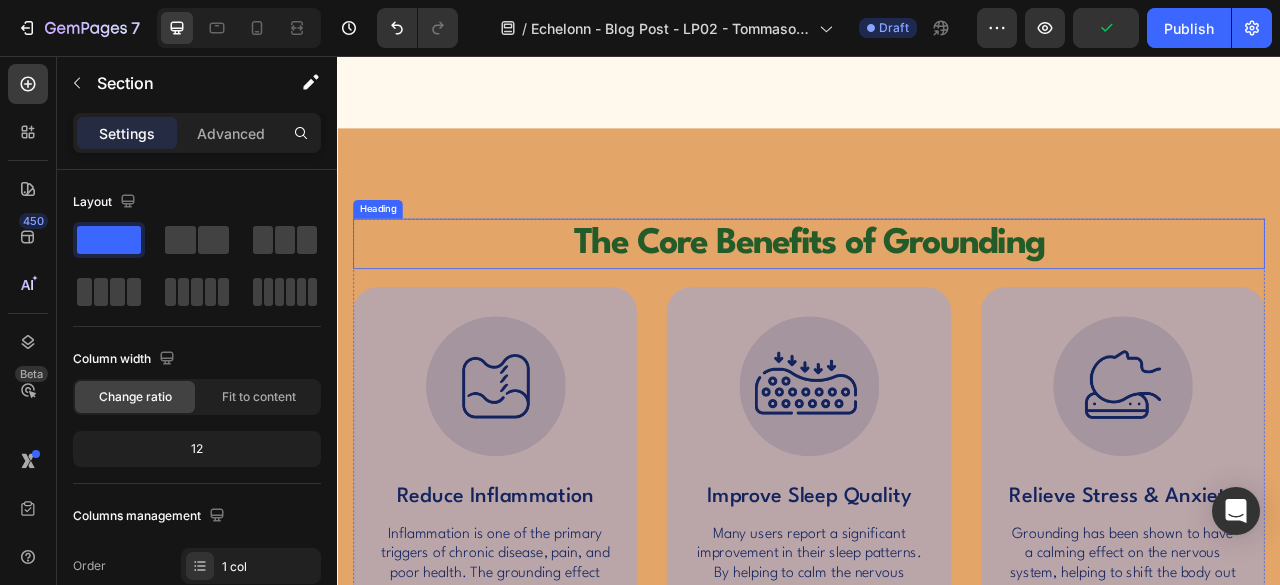 click on "The Core Benefits of Grounding" at bounding box center (937, 295) 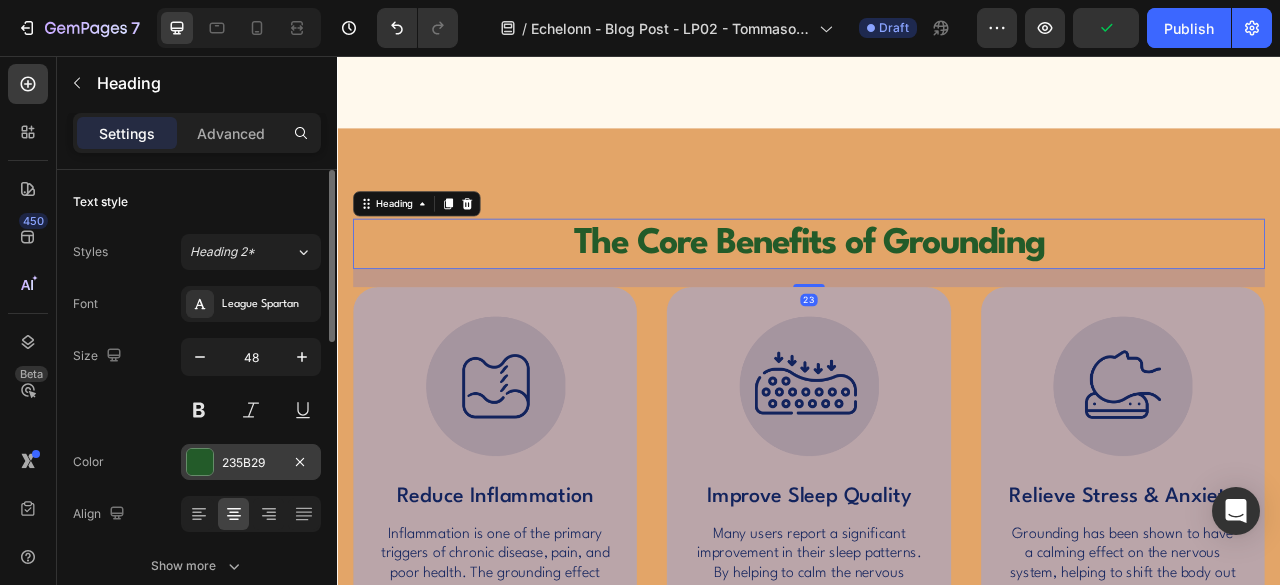 click at bounding box center [200, 462] 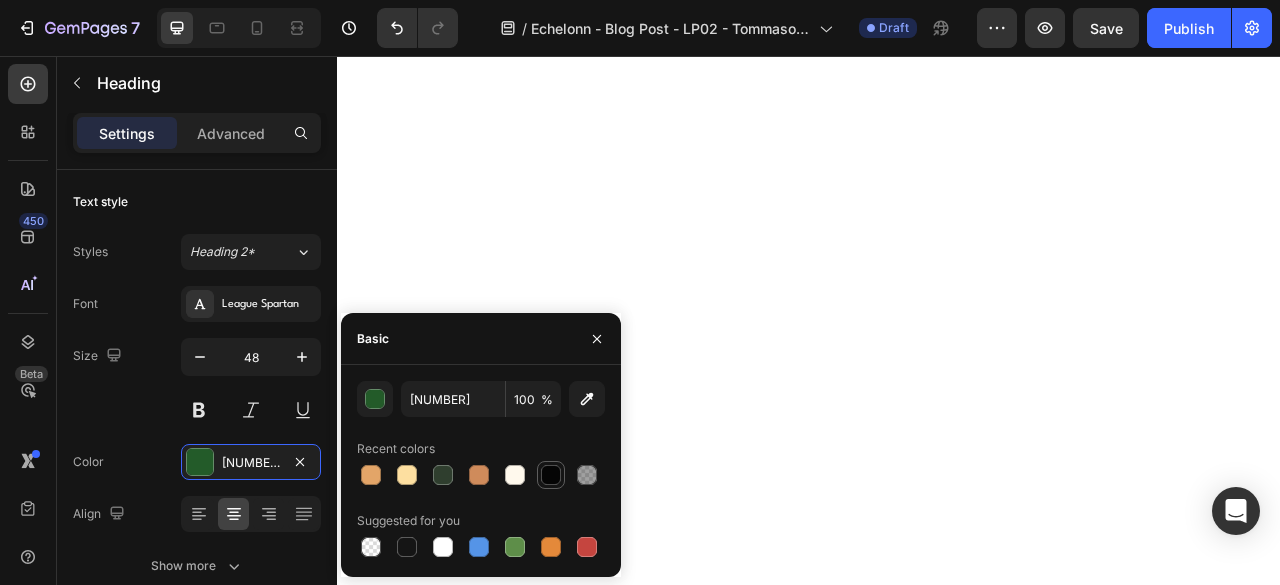 scroll, scrollTop: 0, scrollLeft: 0, axis: both 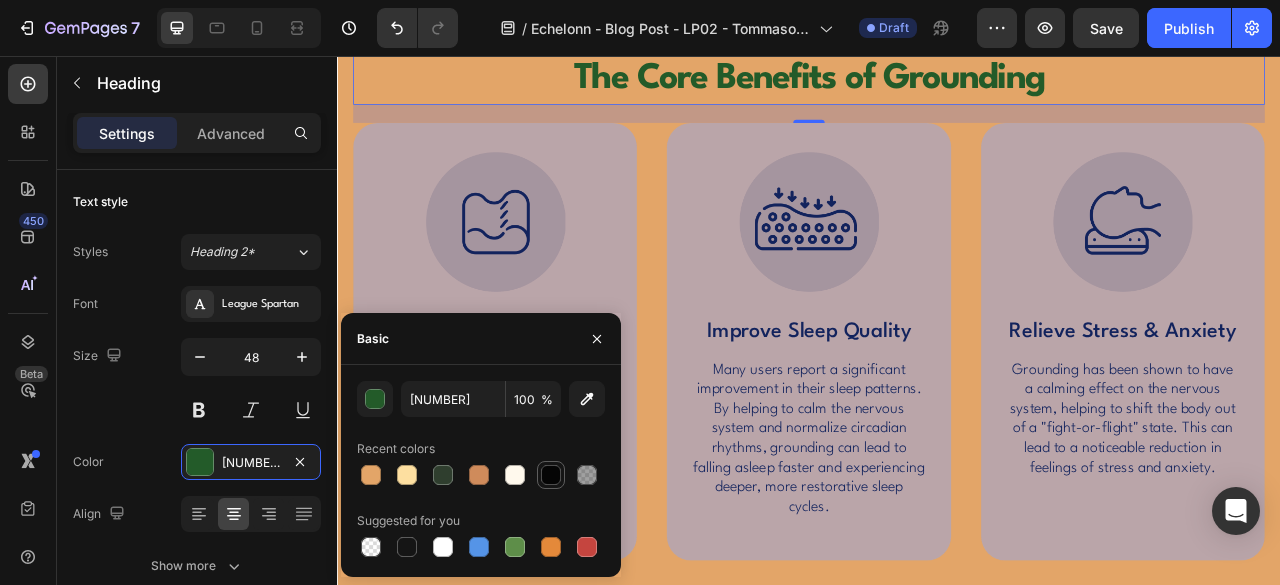 click at bounding box center [551, 475] 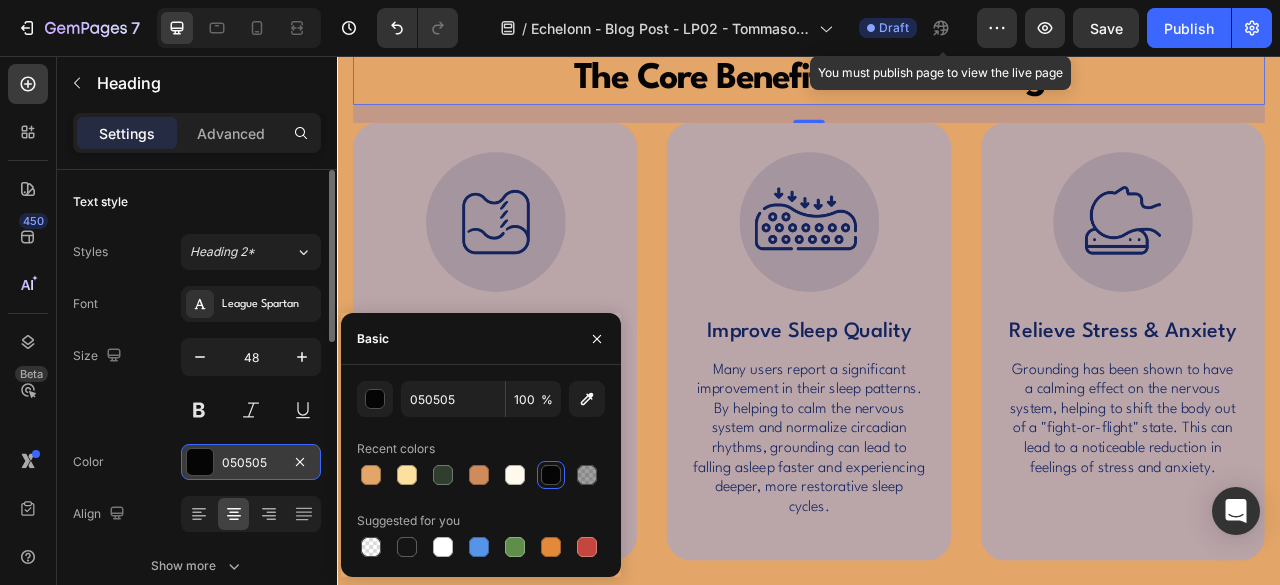 click on "050505" at bounding box center [251, 463] 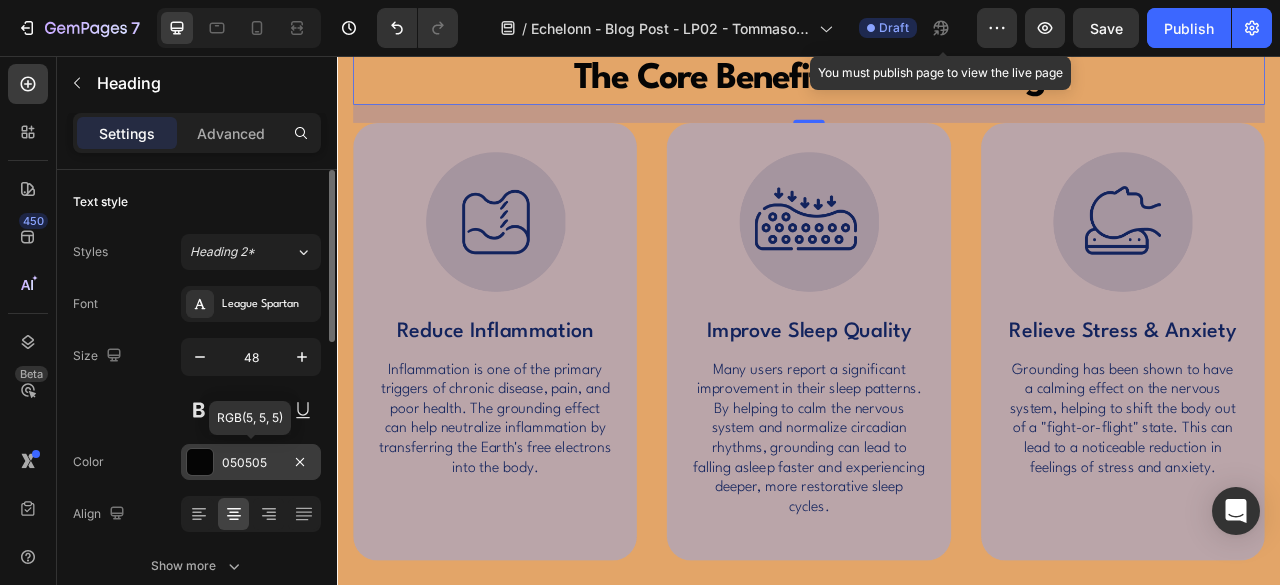 click on "050505" at bounding box center (251, 463) 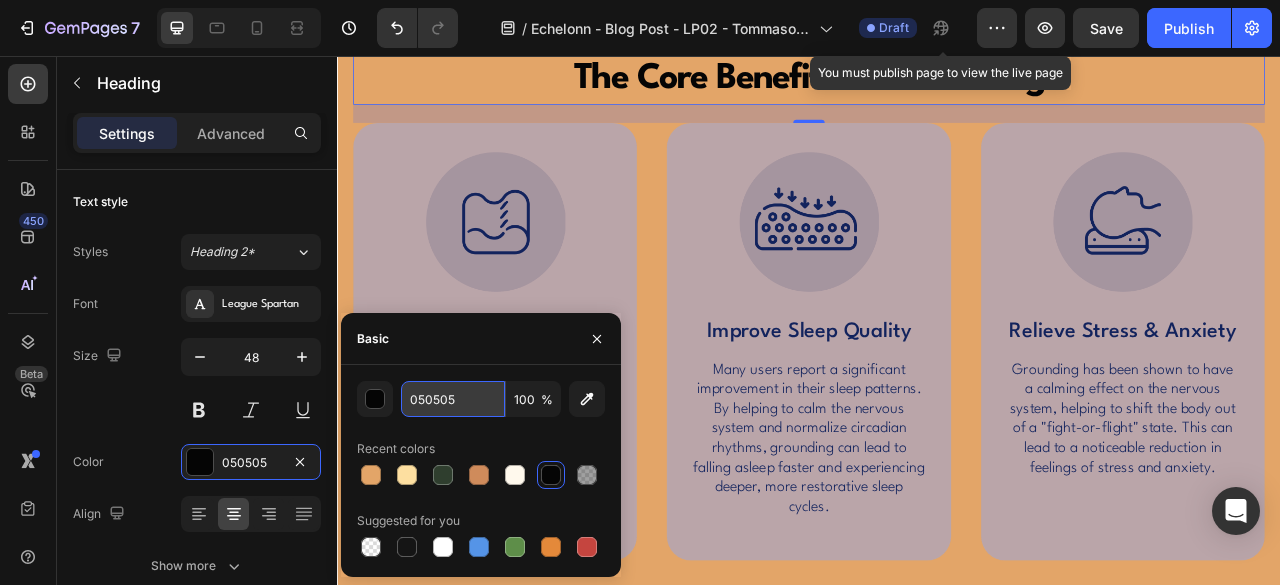click on "050505" at bounding box center [453, 399] 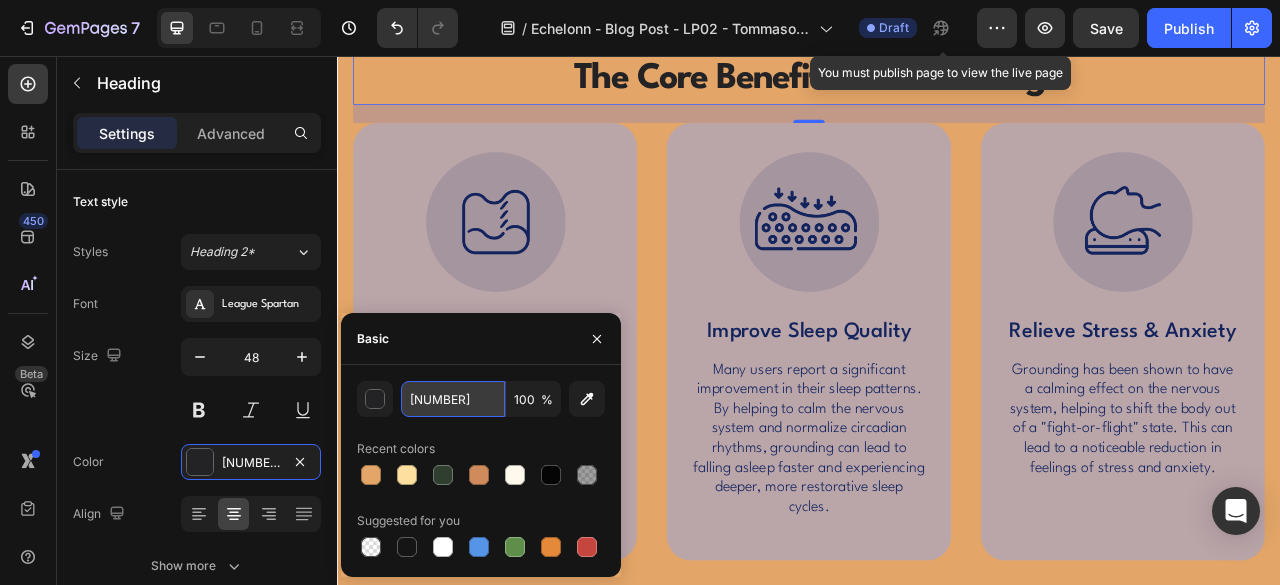 type on "232224" 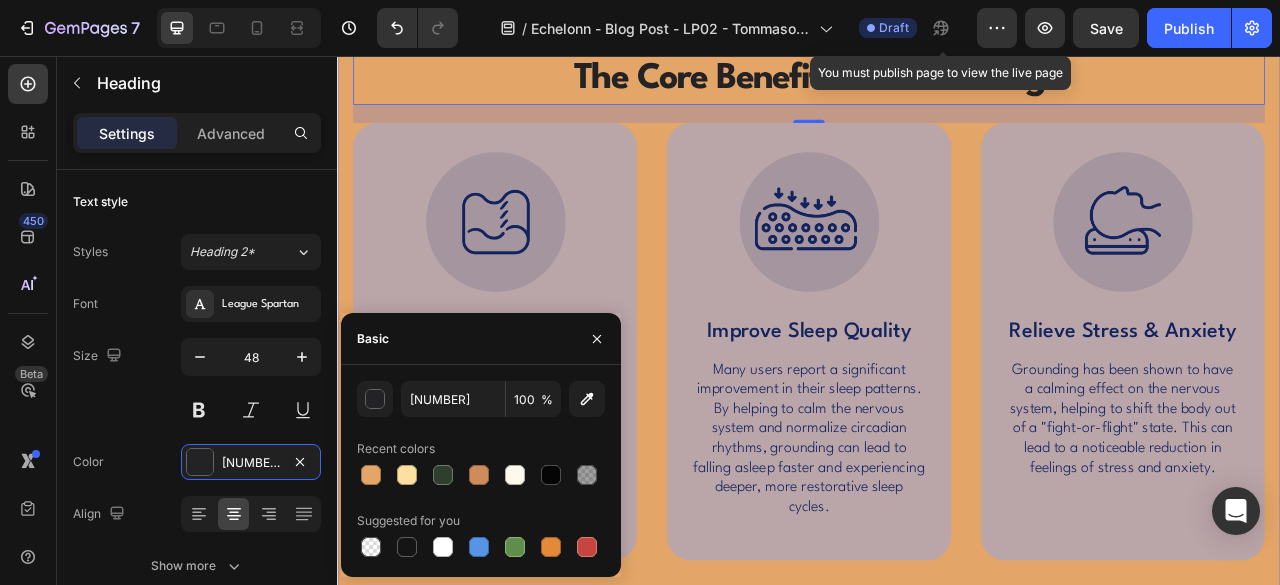 click on "The Core Benefits of Grounding Heading   23 Image Reduce Inflammation Text Block Inflammation is one of the primary triggers of chronic disease, pain, and poor health. The grounding effect can help neutralize inflammation by transferring the Earth's free electrons into the body. Text Block Hero Banner Image Improve Sleep Quality Text Block Many users report a significant improvement in their sleep patterns. By helping to calm the nervous system and normalize circadian rhythms, grounding can lead to falling asleep faster and experiencing deeper, more restorative sleep cycles. Text Block Hero Banner Image Relieve Stress & Anxiety Text Block Grounding has been shown to have a calming effect on the nervous system, helping to shift the body out of a "fight-or-flight" state. This can lead to a noticeable reduction in feelings of stress and anxiety. Text Block Hero Banner Row Image Supportive Design Text Block Ergonomically engineered for optimal spinal alignment Text Block Hero Banner Image Pressure Relief Row Row" at bounding box center [937, 373] 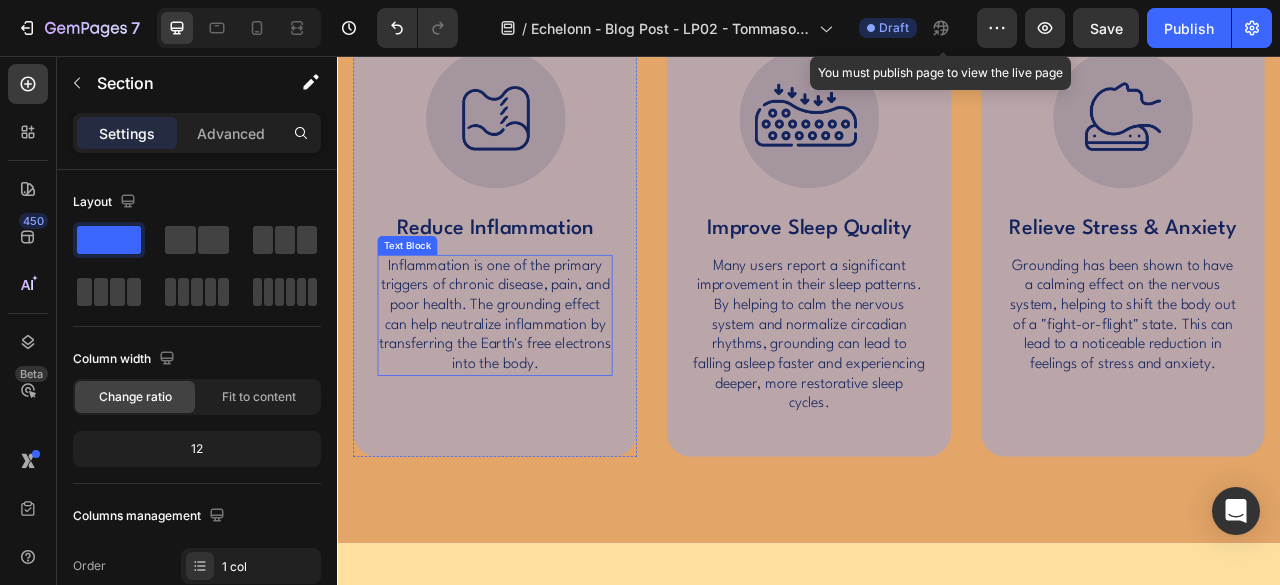 scroll, scrollTop: 2166, scrollLeft: 0, axis: vertical 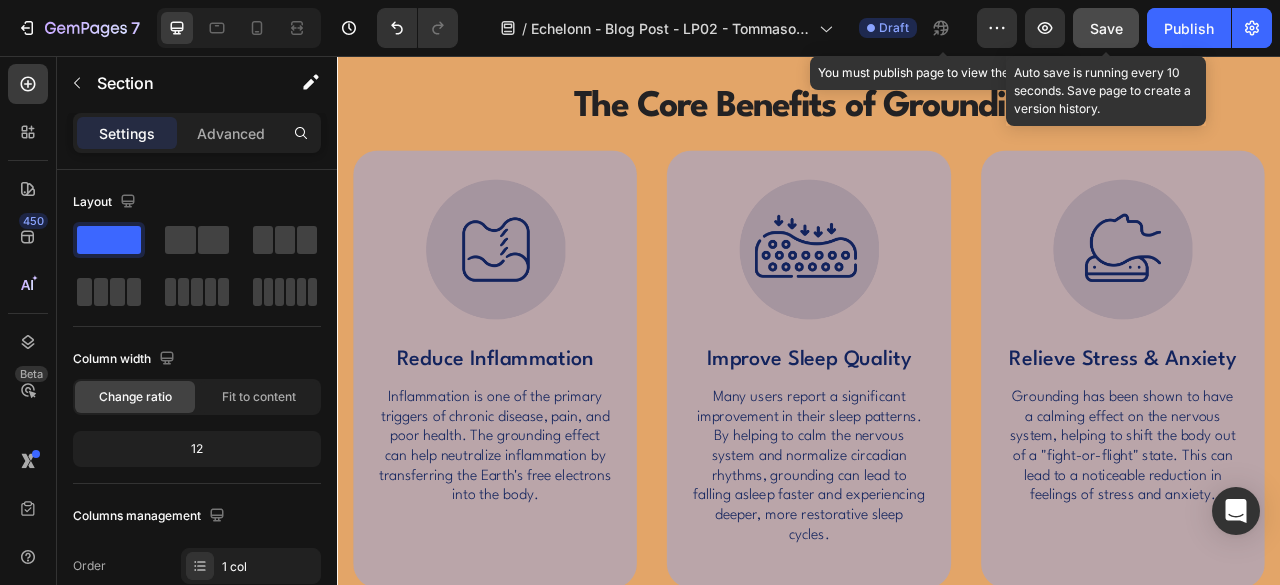 click on "Save" at bounding box center (1106, 28) 